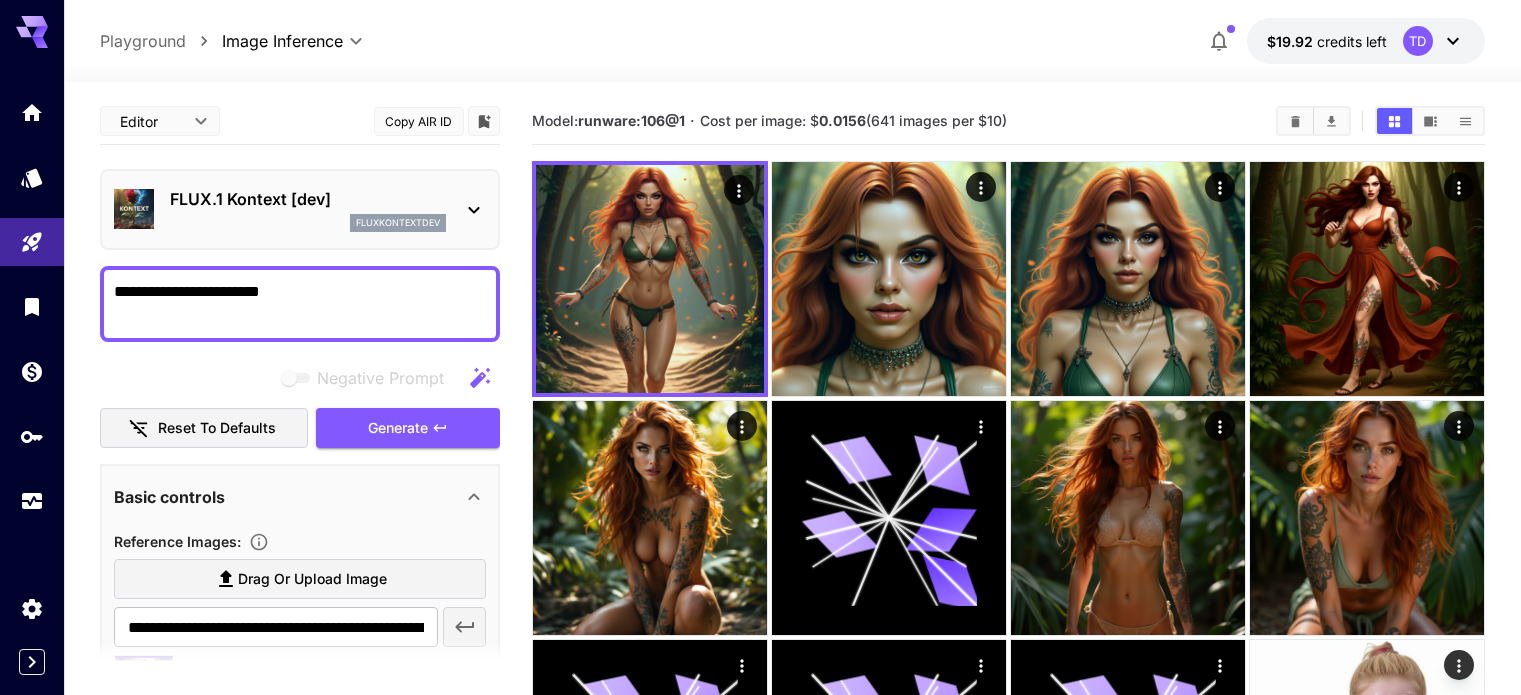 scroll, scrollTop: 0, scrollLeft: 0, axis: both 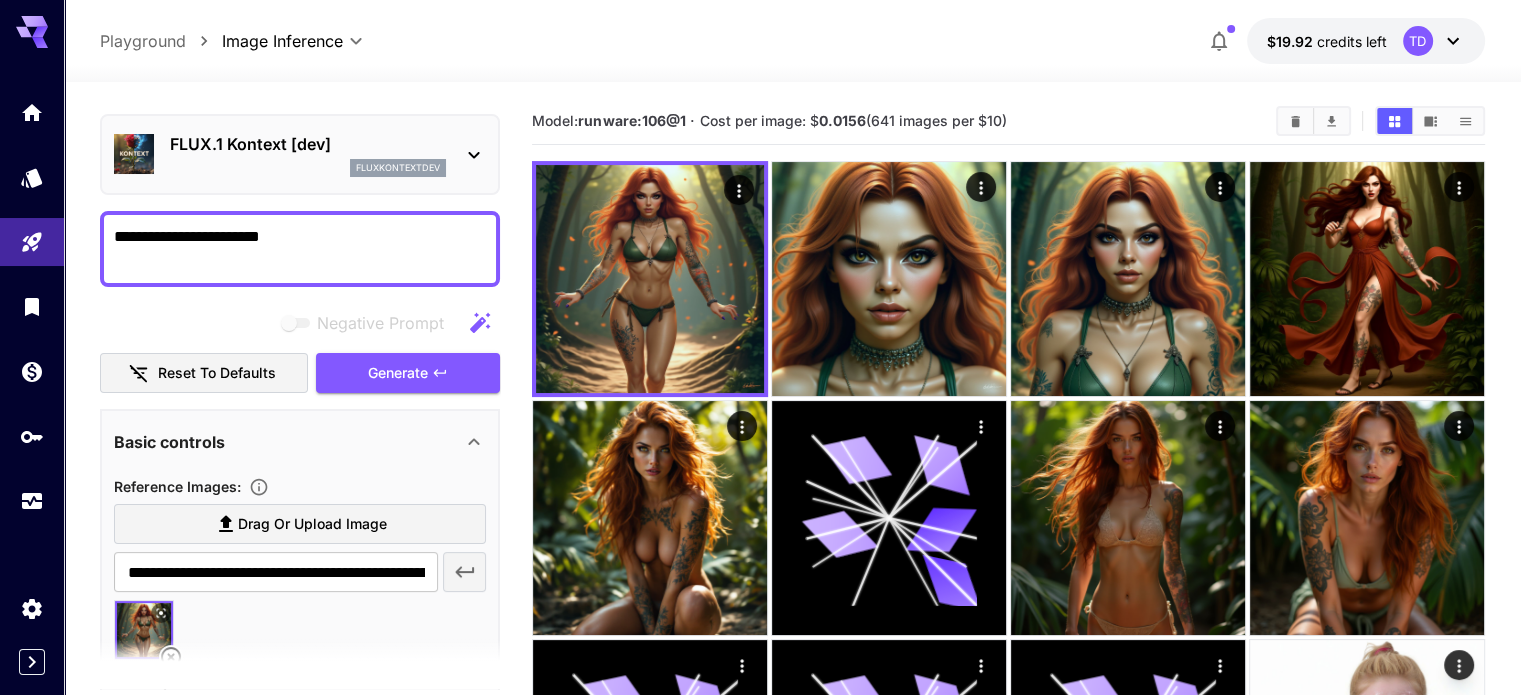 click on "**********" at bounding box center (300, 249) 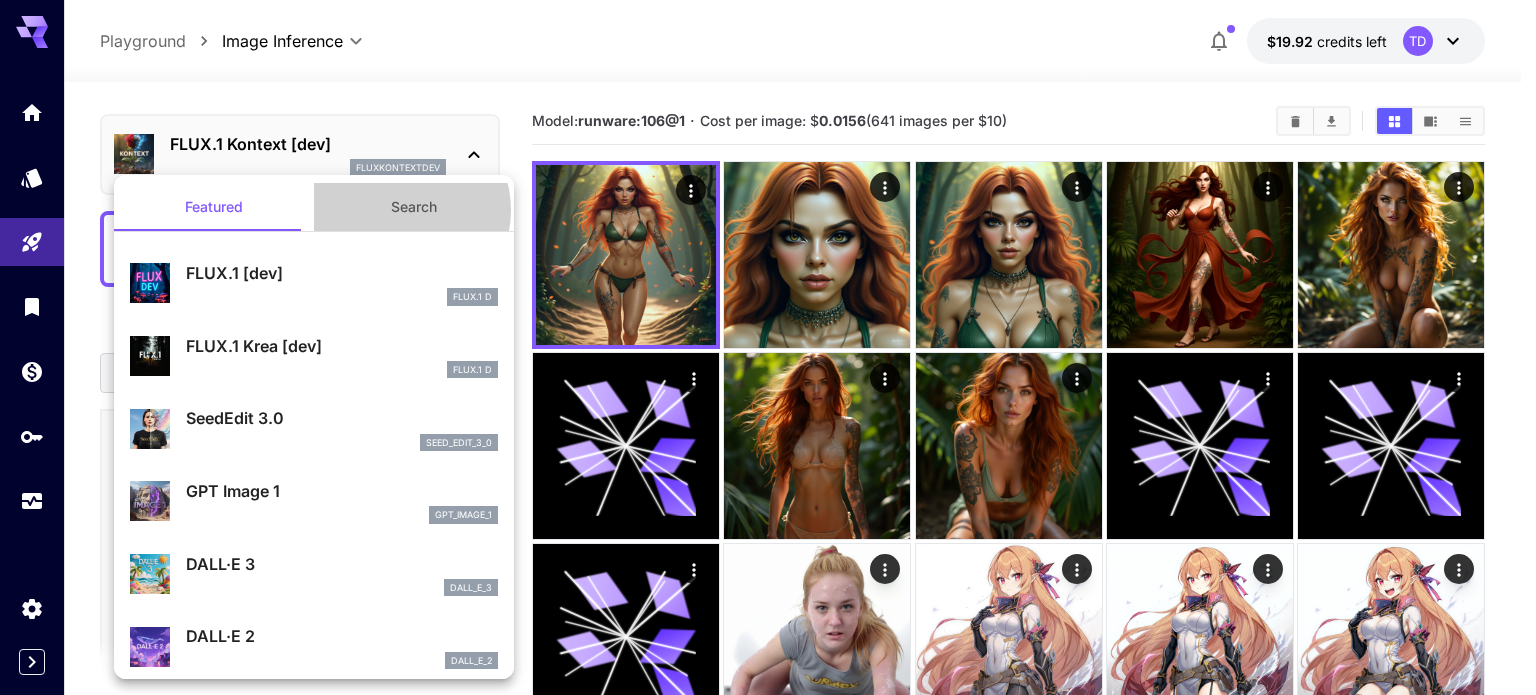 click on "Search" at bounding box center [414, 207] 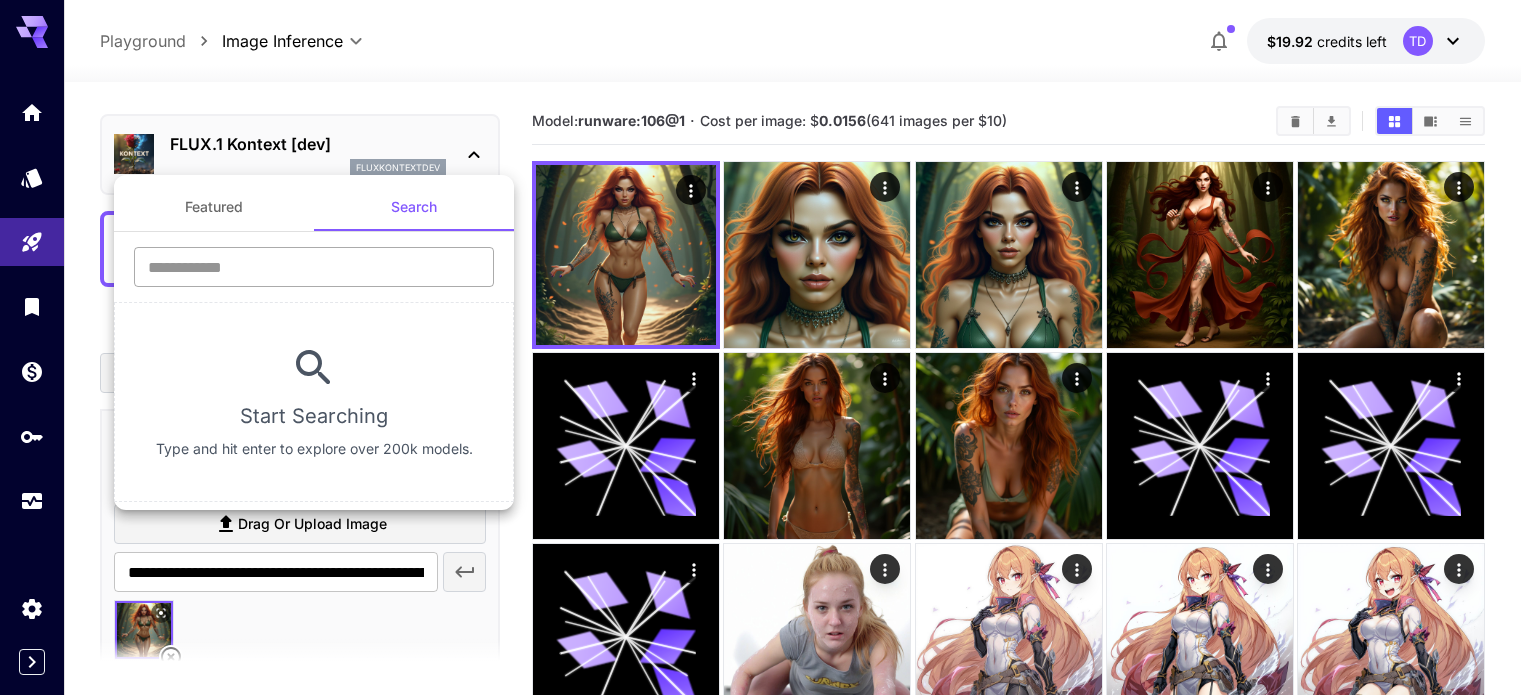click at bounding box center (314, 267) 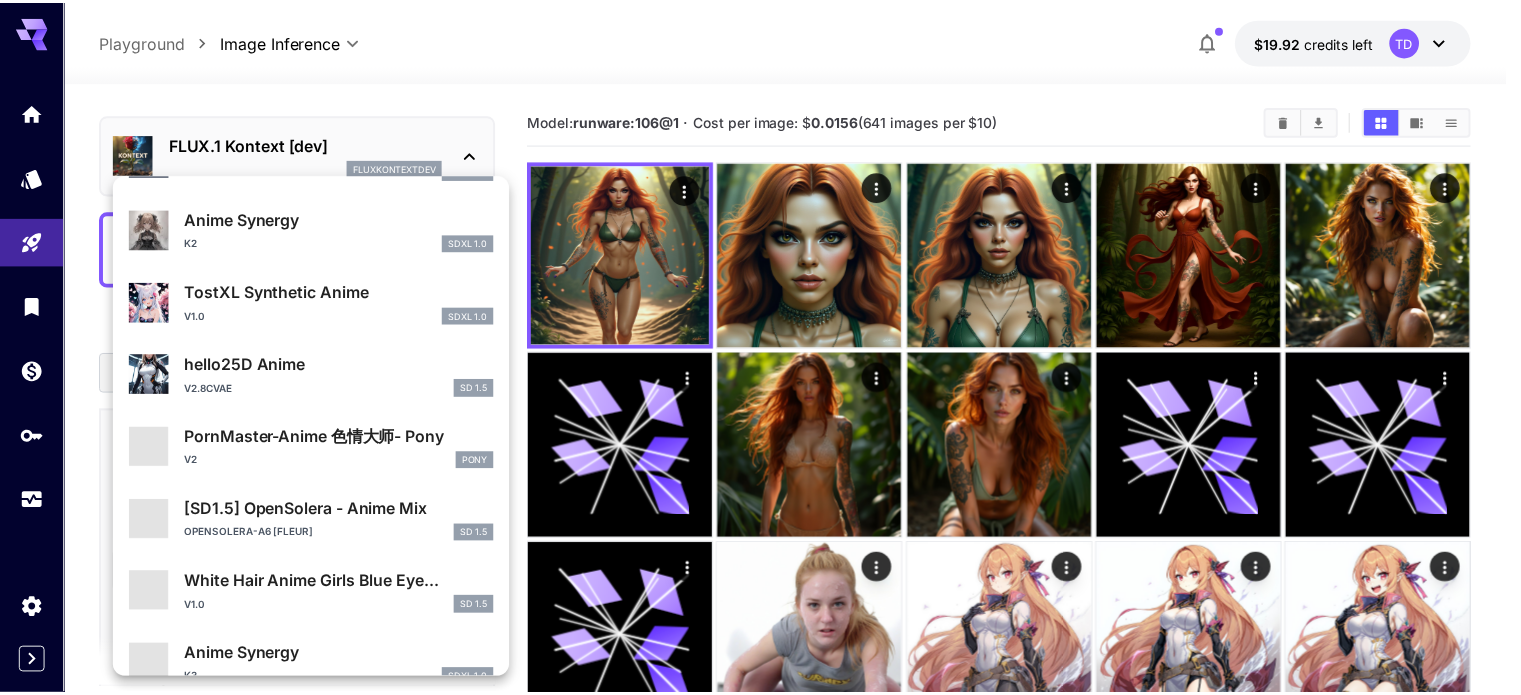 scroll, scrollTop: 1671, scrollLeft: 0, axis: vertical 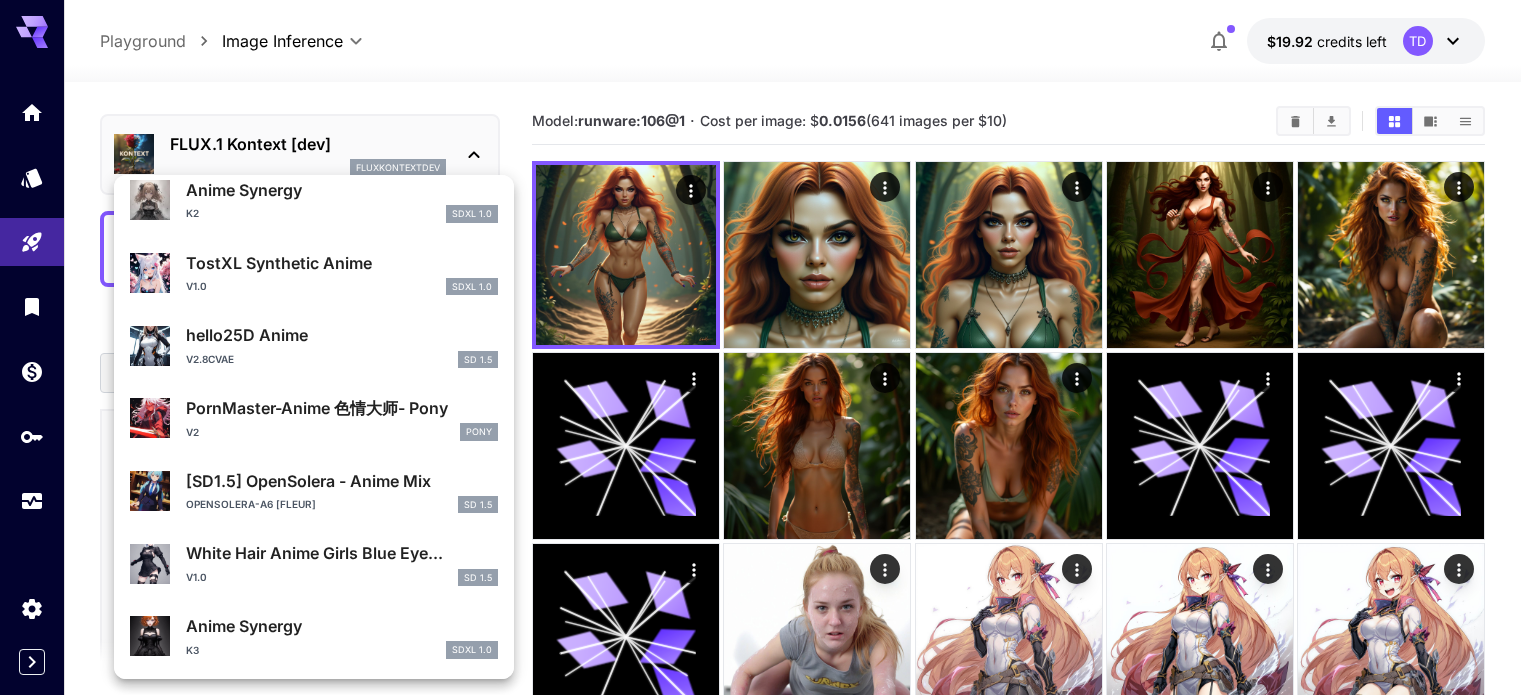 type on "*****" 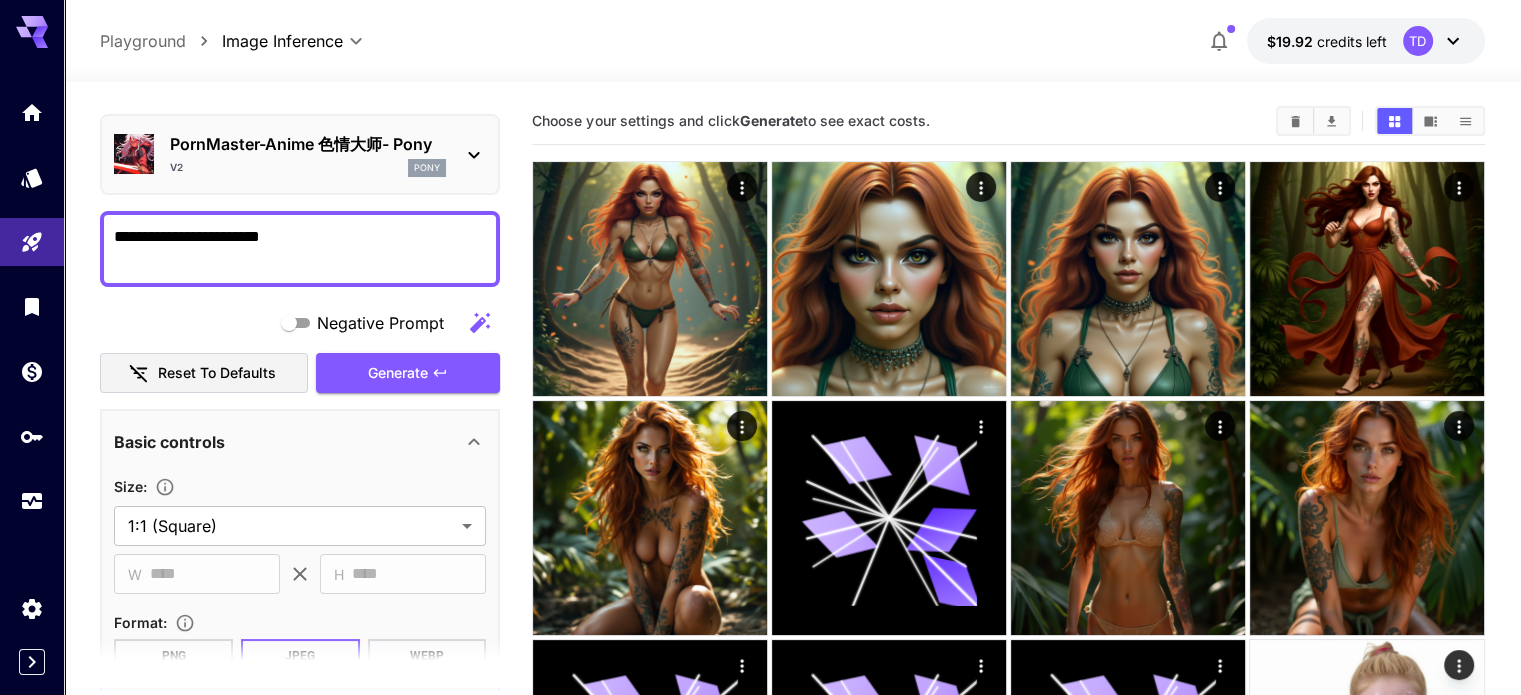 click on "**********" at bounding box center [300, 249] 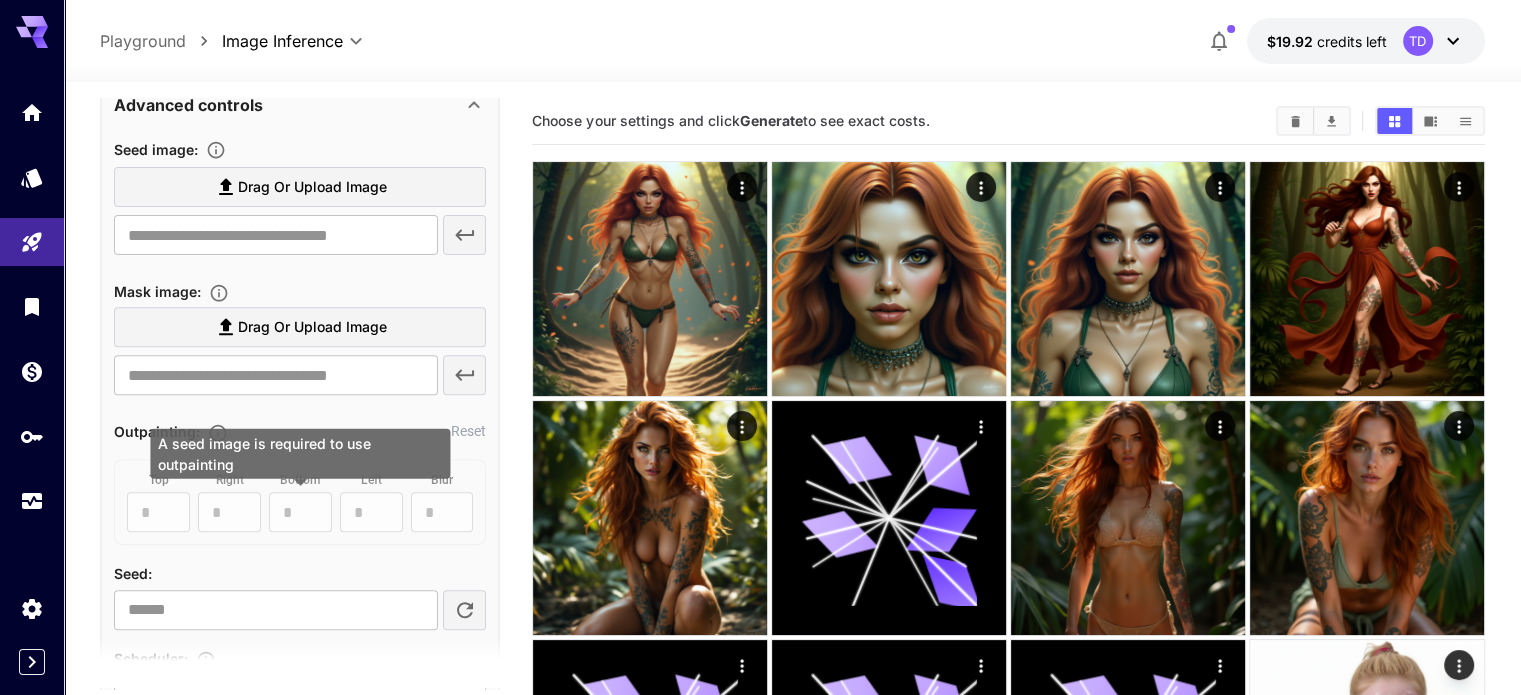scroll, scrollTop: 721, scrollLeft: 0, axis: vertical 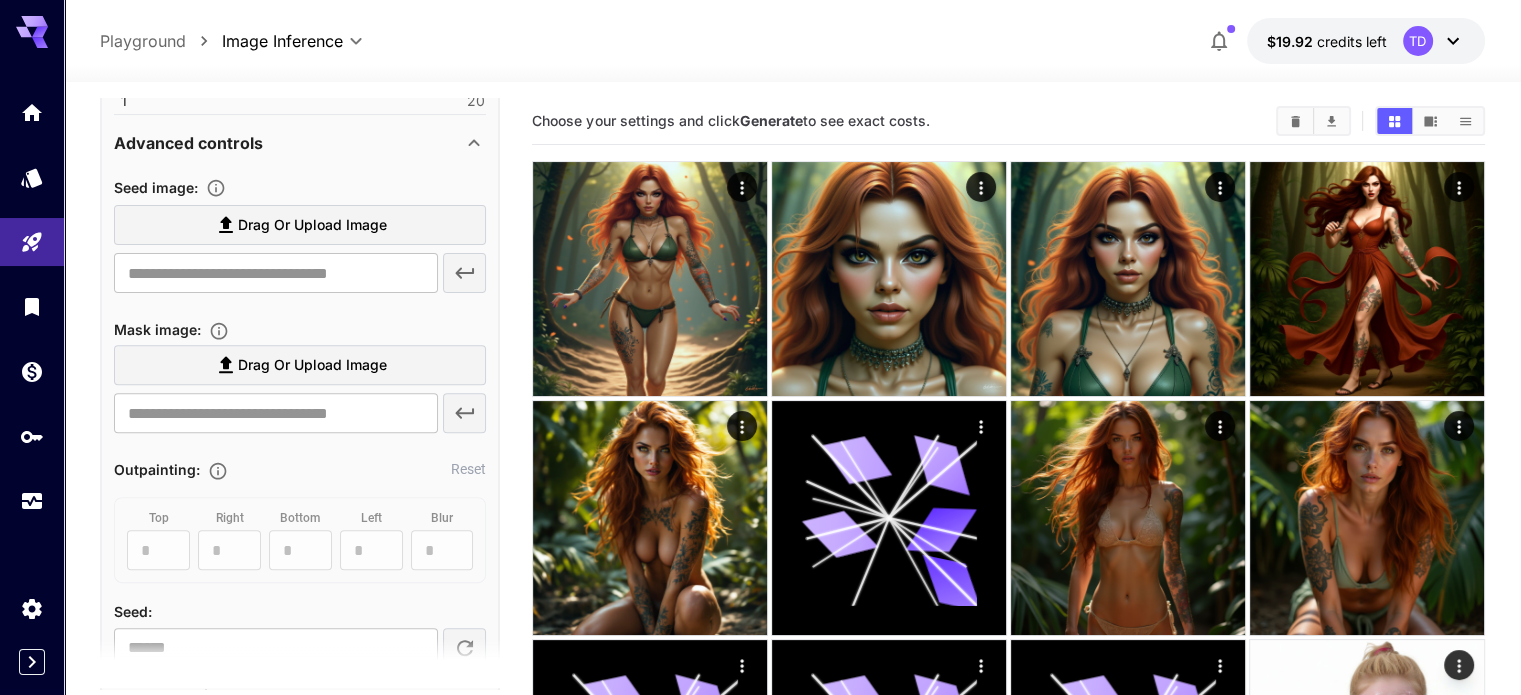 click on "Drag or upload image" at bounding box center (312, 225) 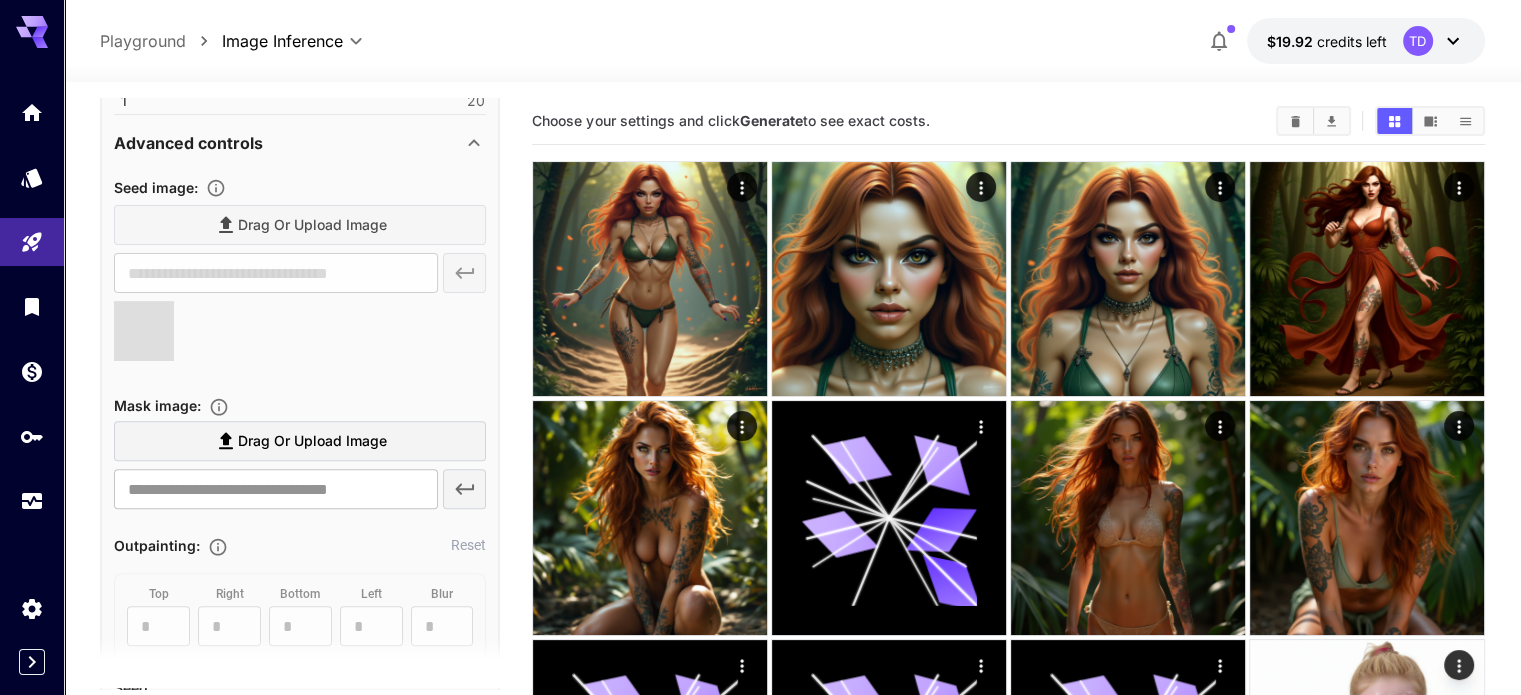 type on "**********" 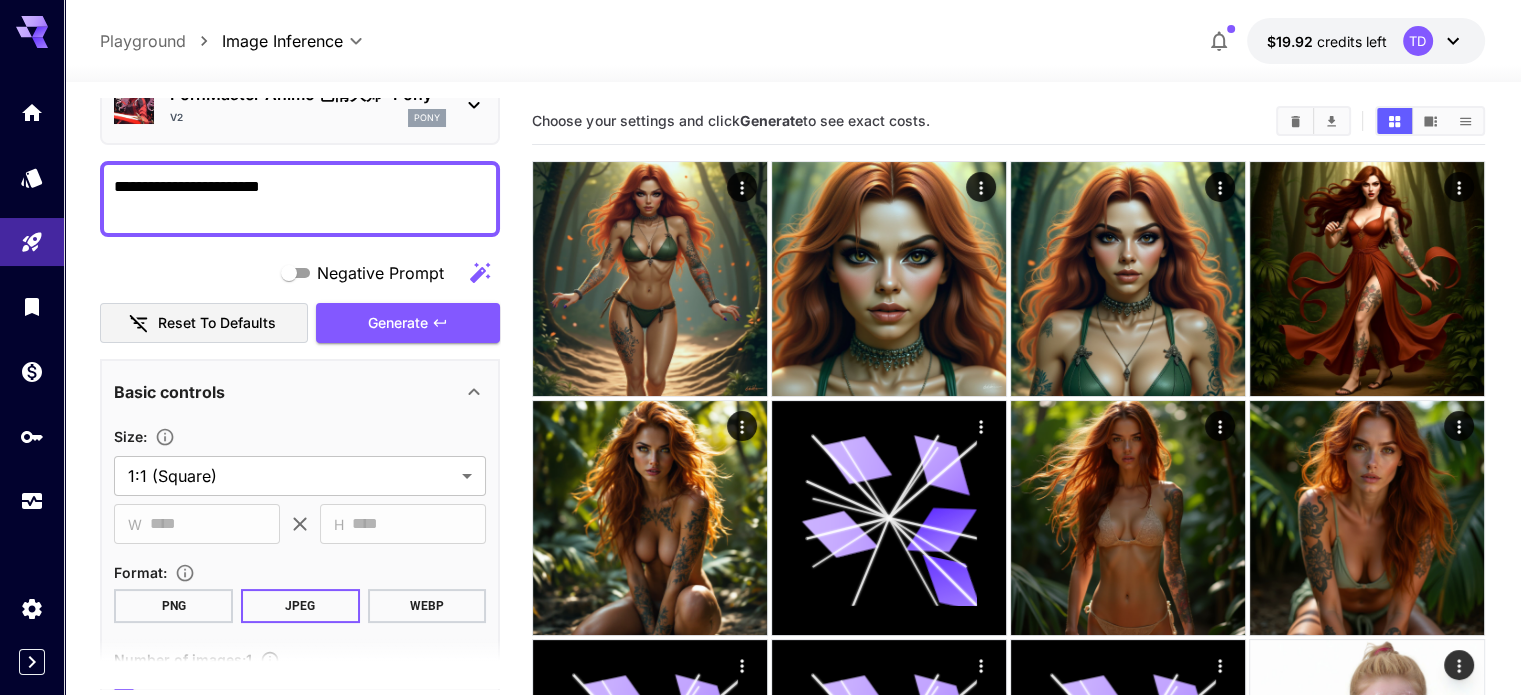 scroll, scrollTop: 0, scrollLeft: 0, axis: both 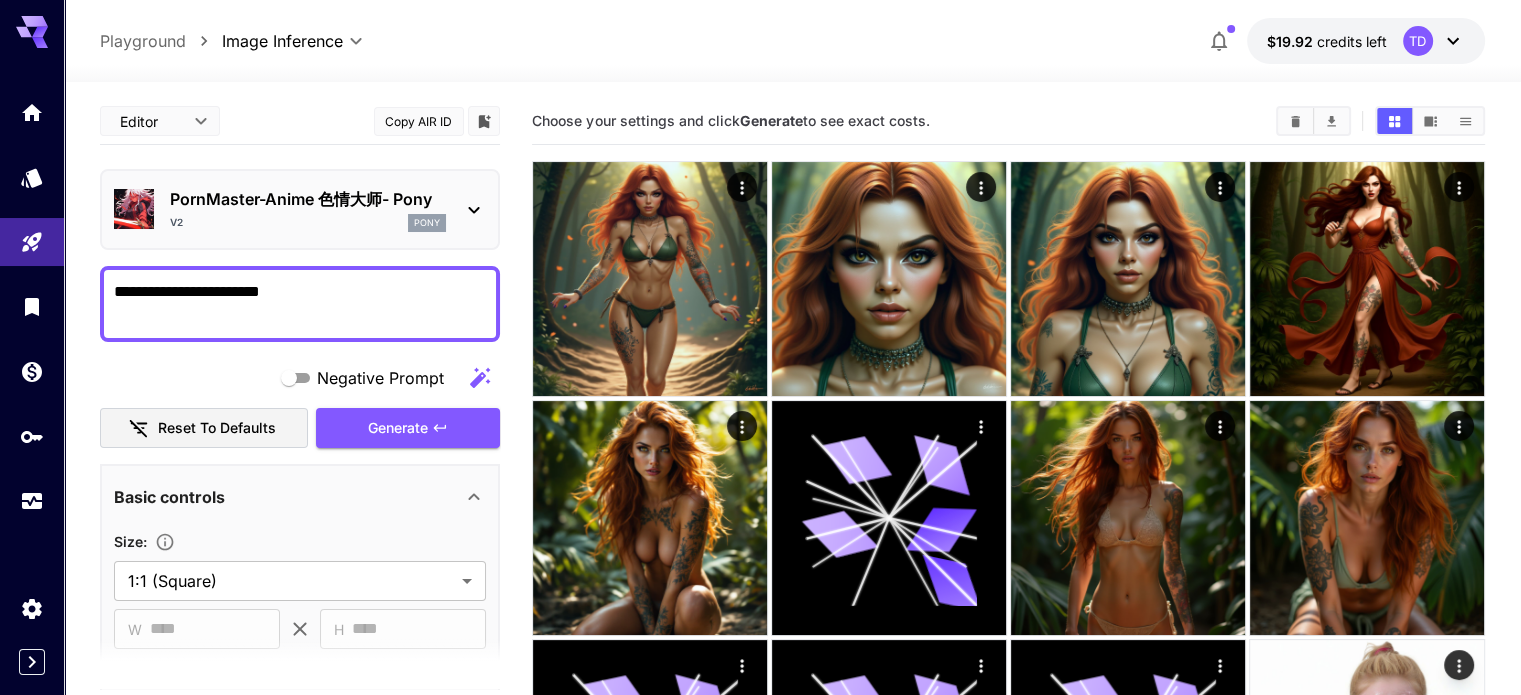 click on "**********" at bounding box center (300, 304) 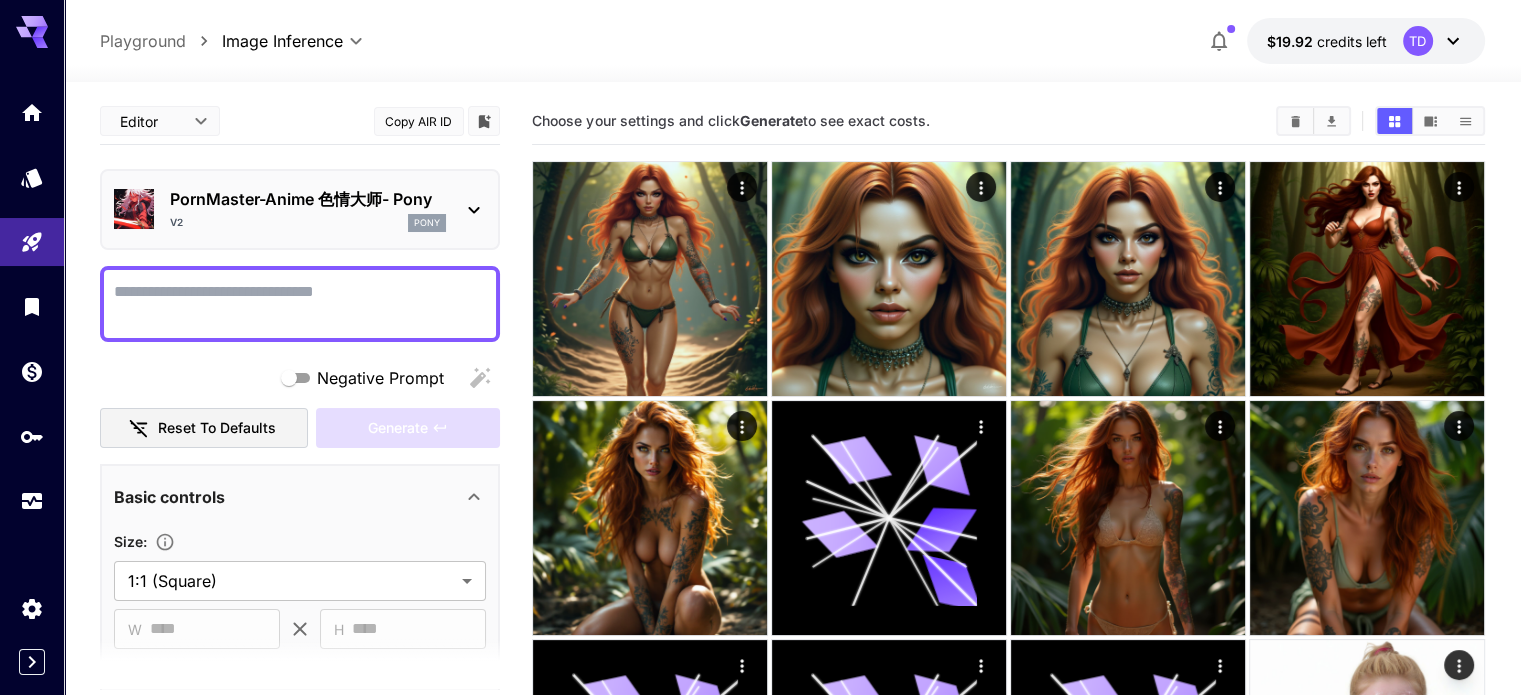 click on "Negative Prompt" at bounding box center [300, 304] 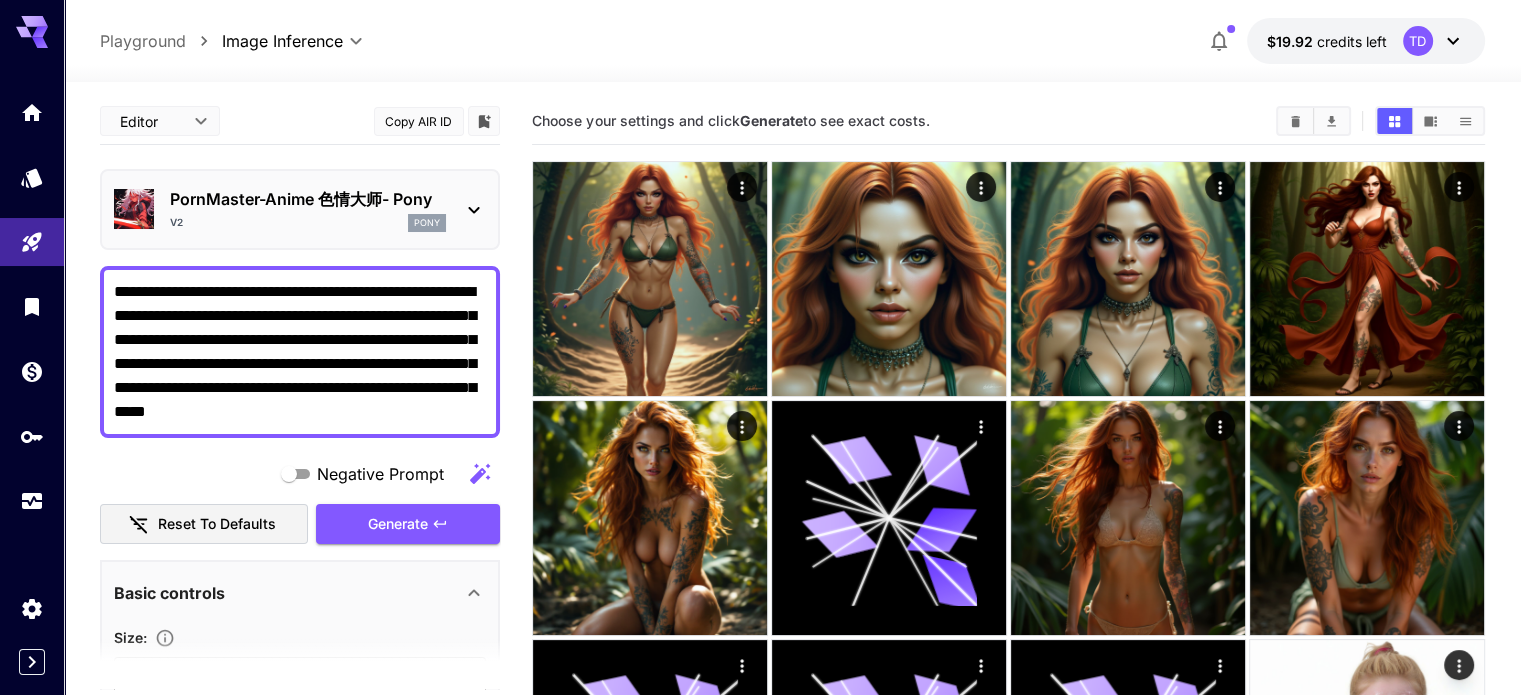click on "**********" at bounding box center (300, 352) 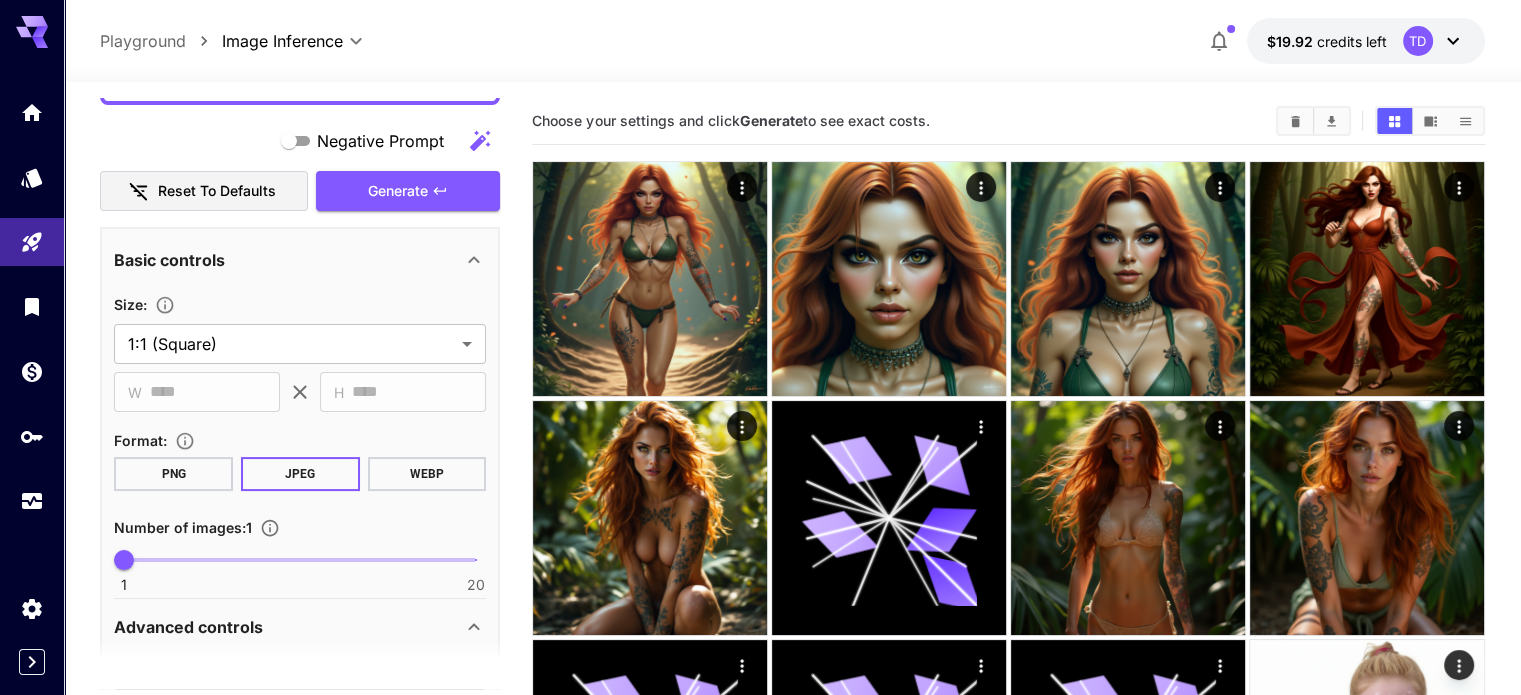 scroll, scrollTop: 0, scrollLeft: 0, axis: both 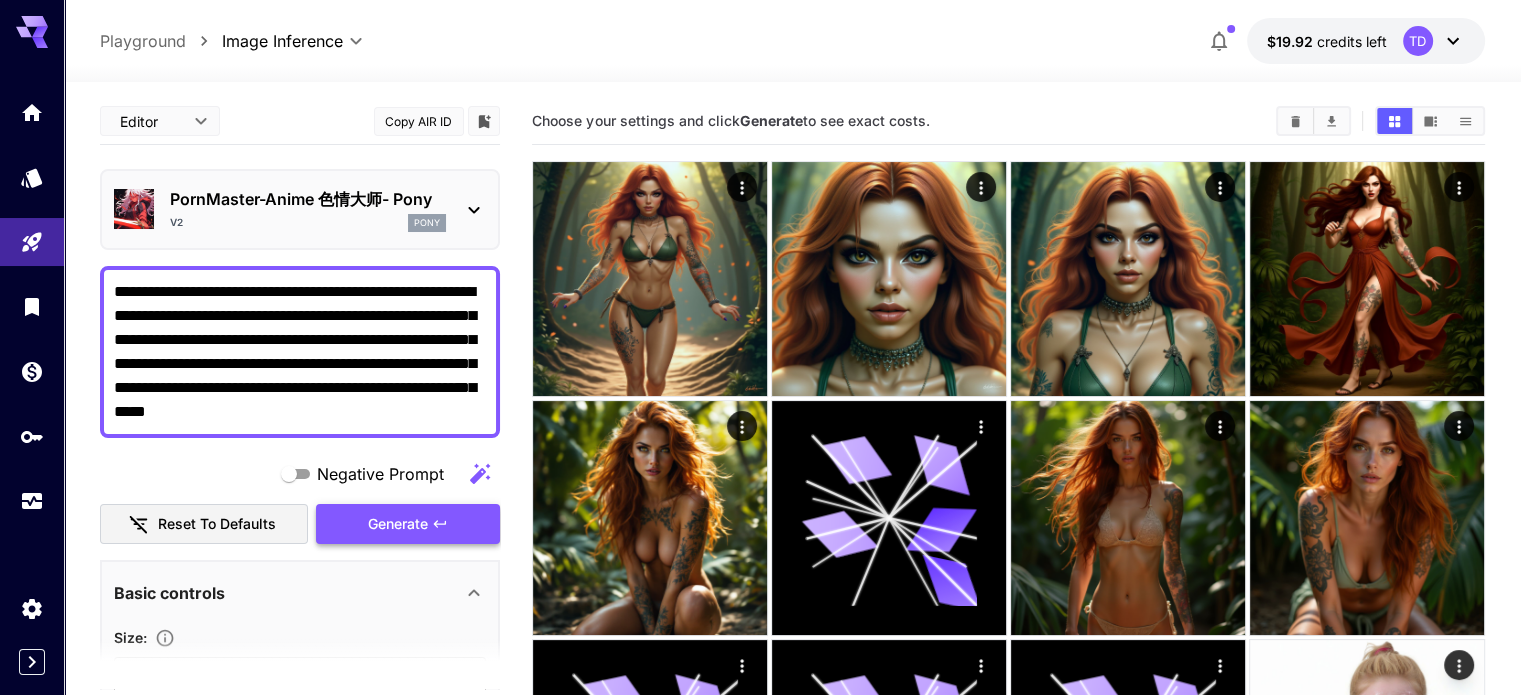 click on "Generate" at bounding box center [398, 524] 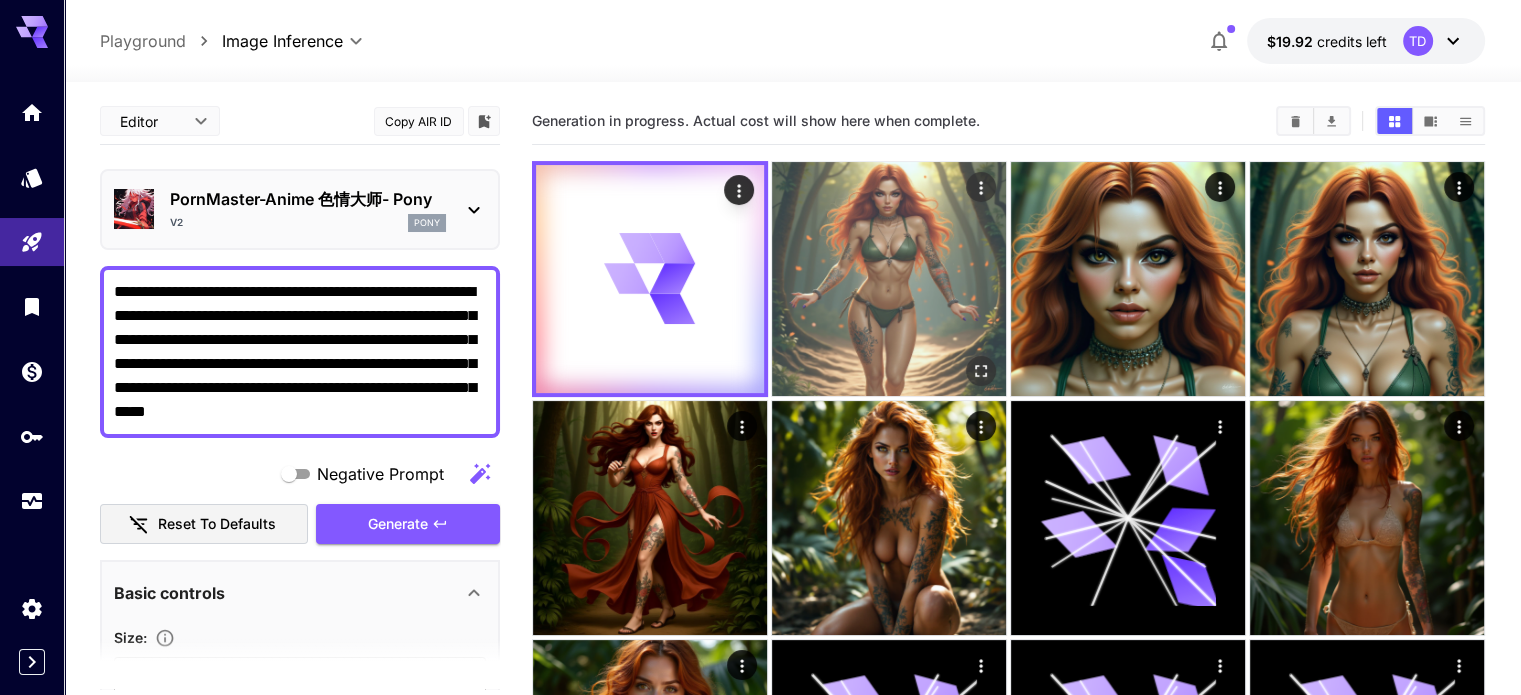 click at bounding box center (889, 279) 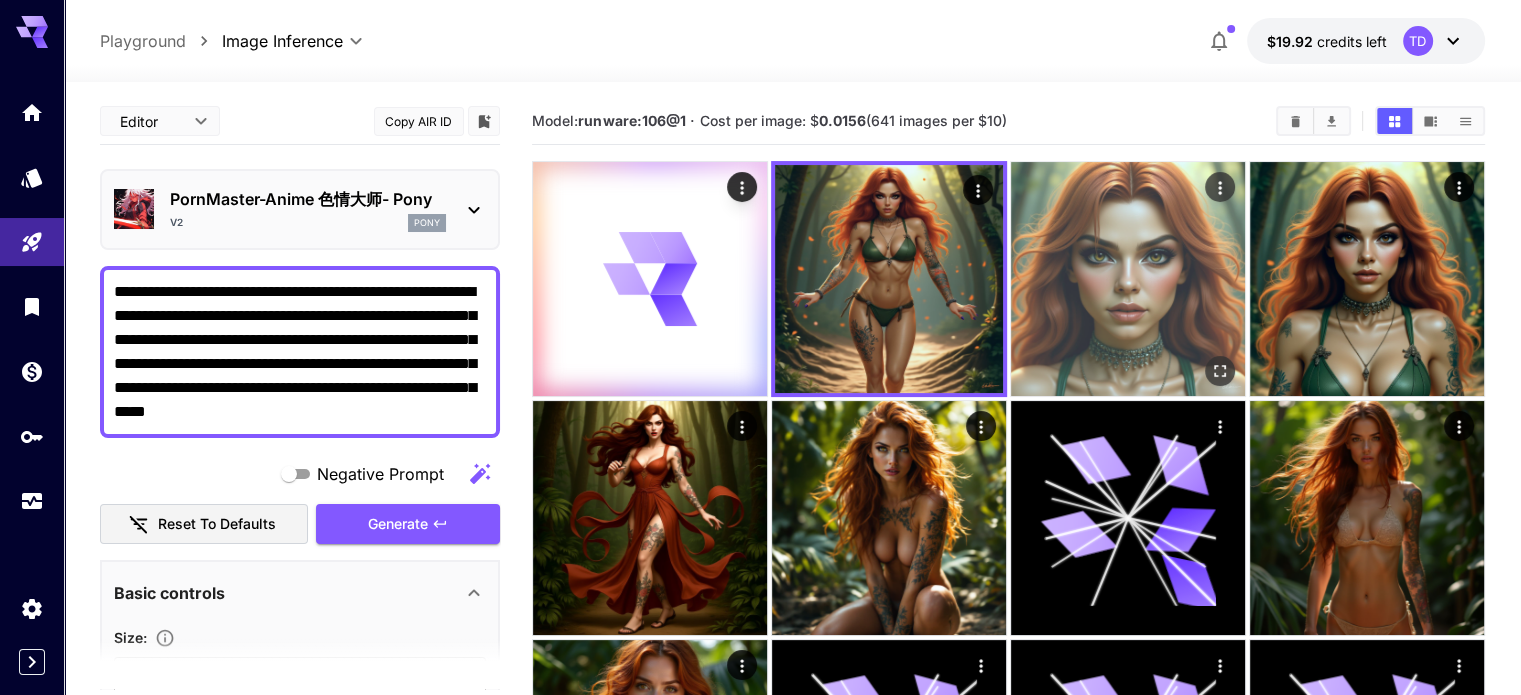 click at bounding box center (1128, 279) 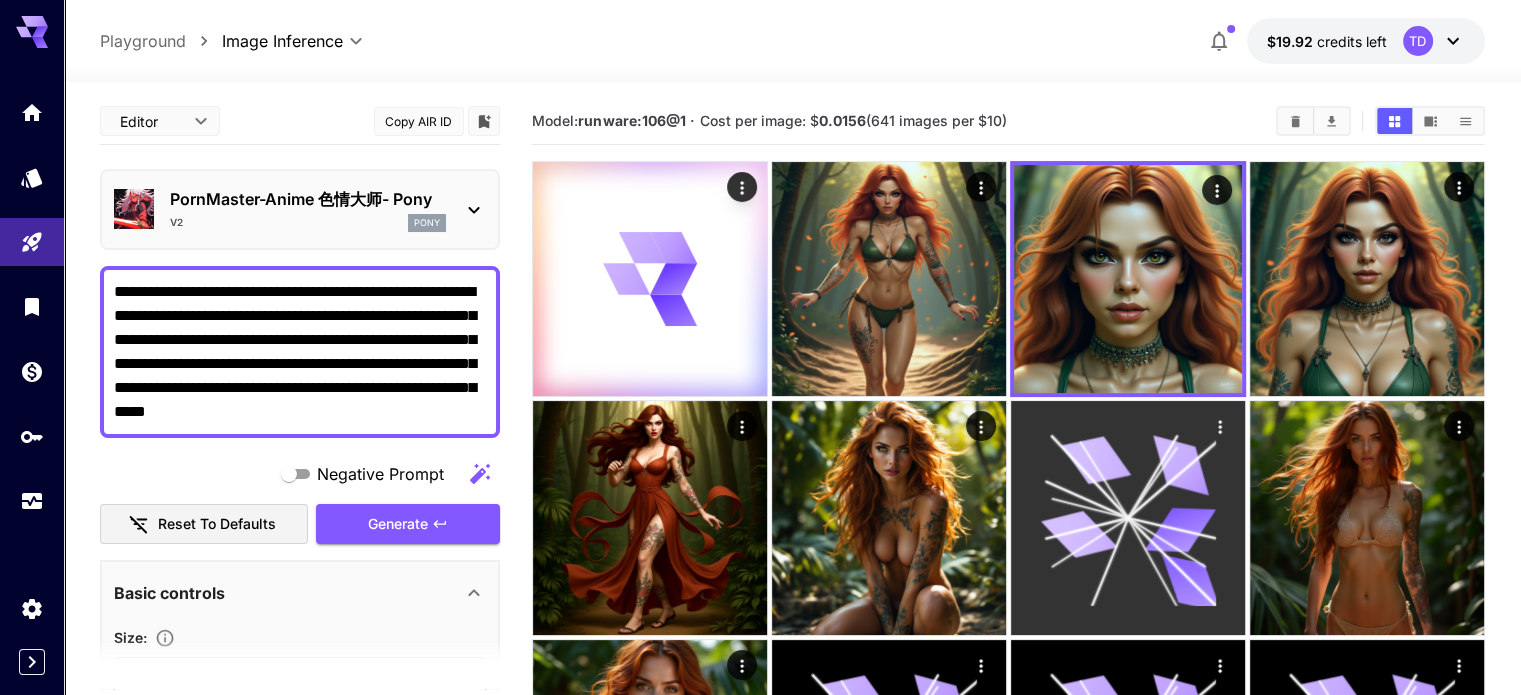 click 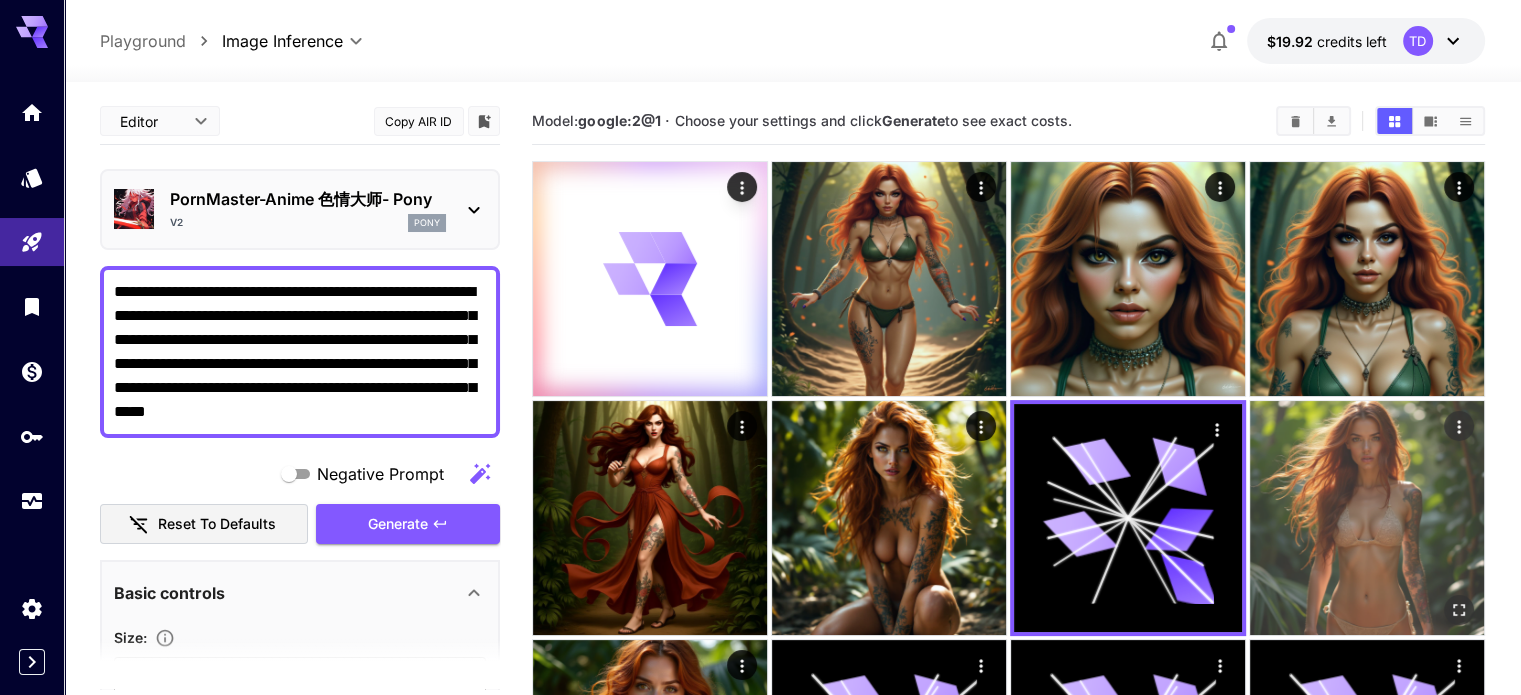 click at bounding box center [1367, 518] 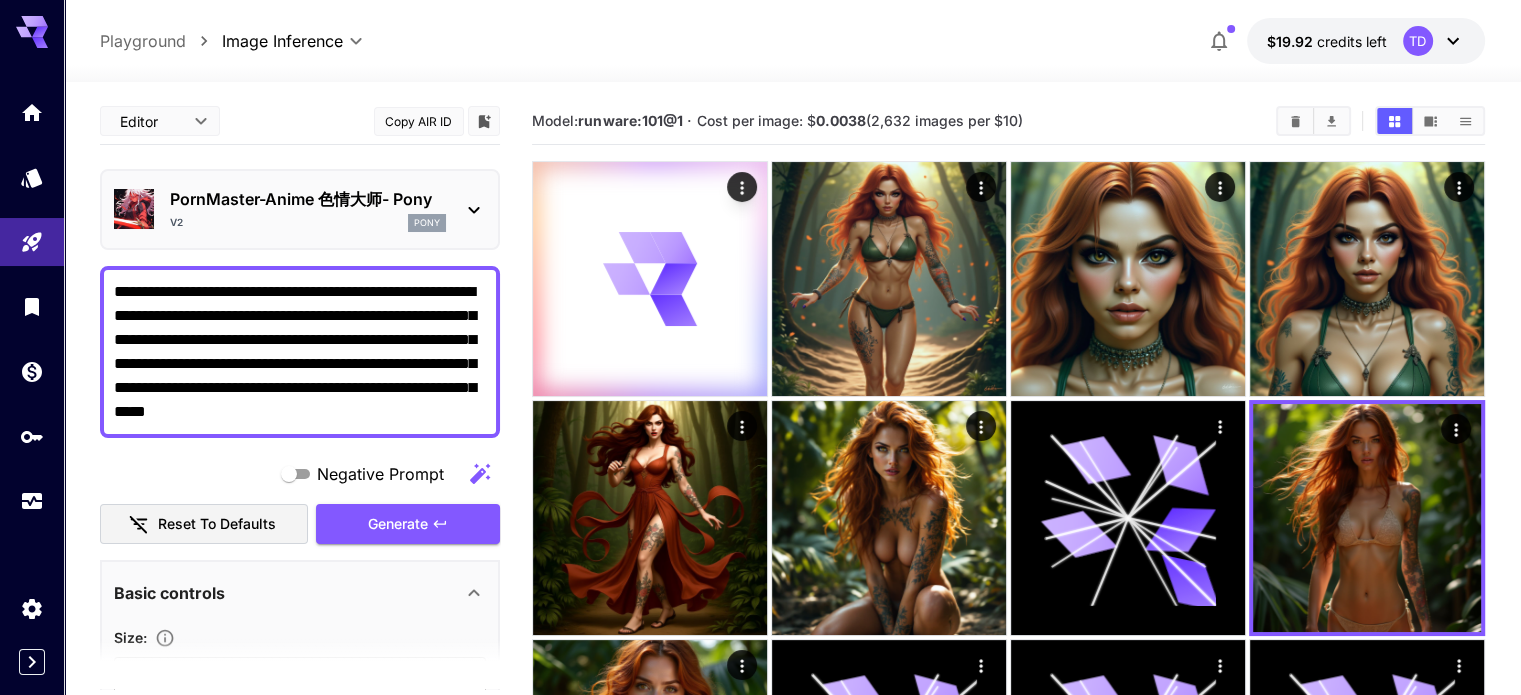 click at bounding box center [650, 996] 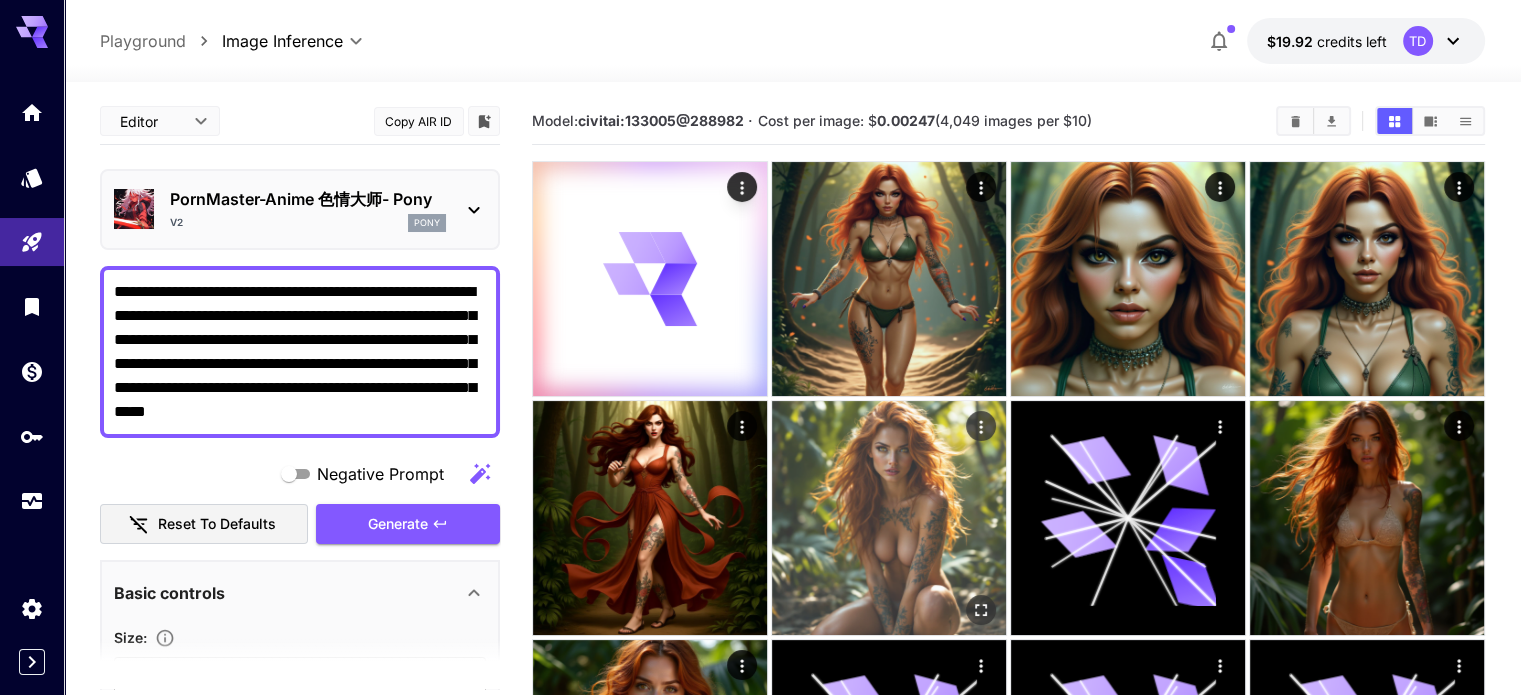 click at bounding box center (889, 518) 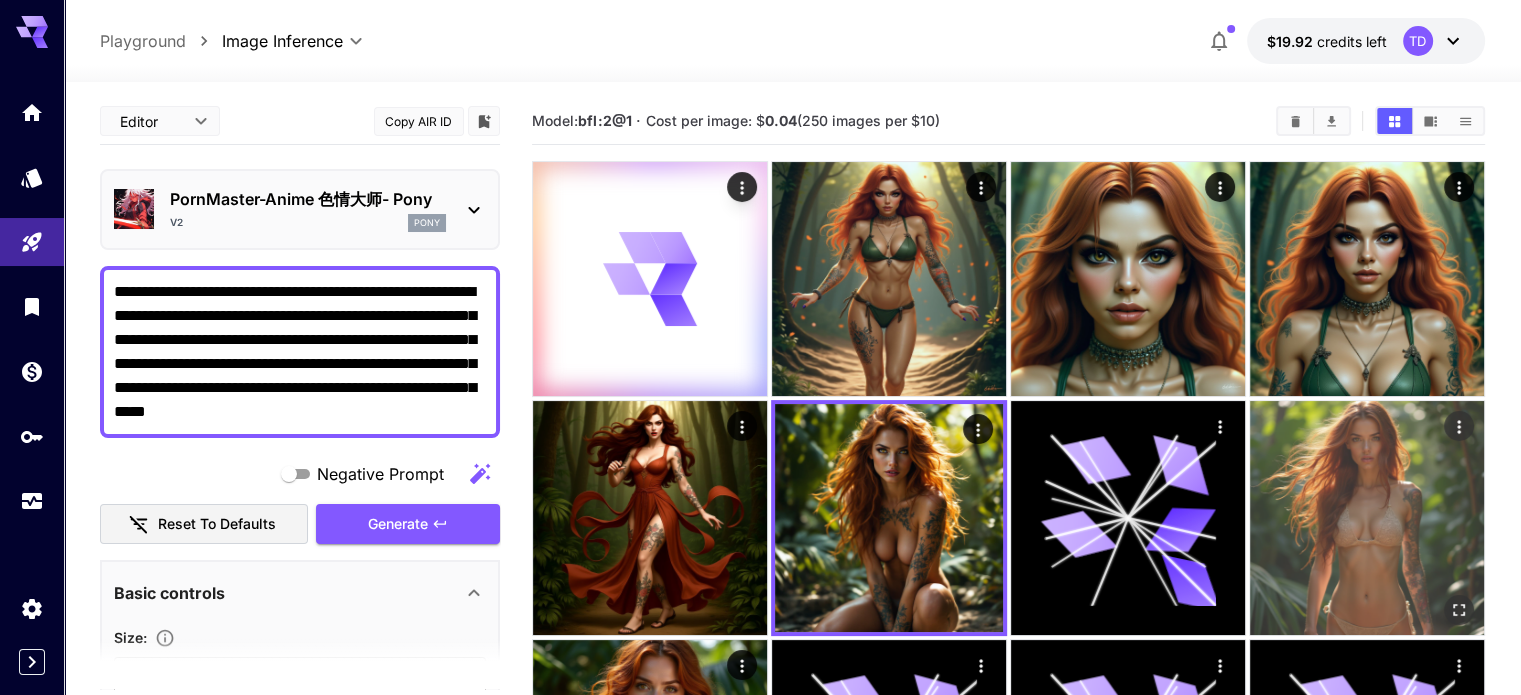 click at bounding box center [1367, 518] 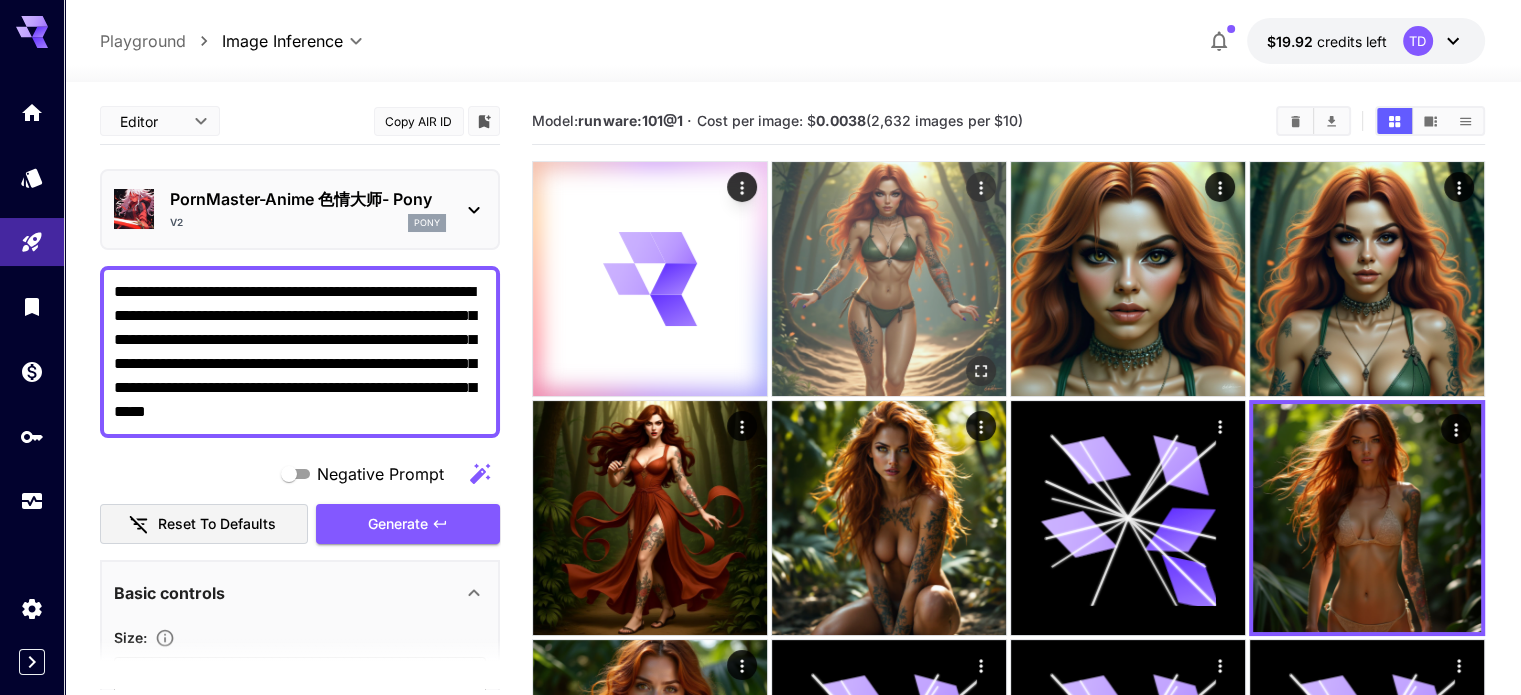 click at bounding box center [889, 279] 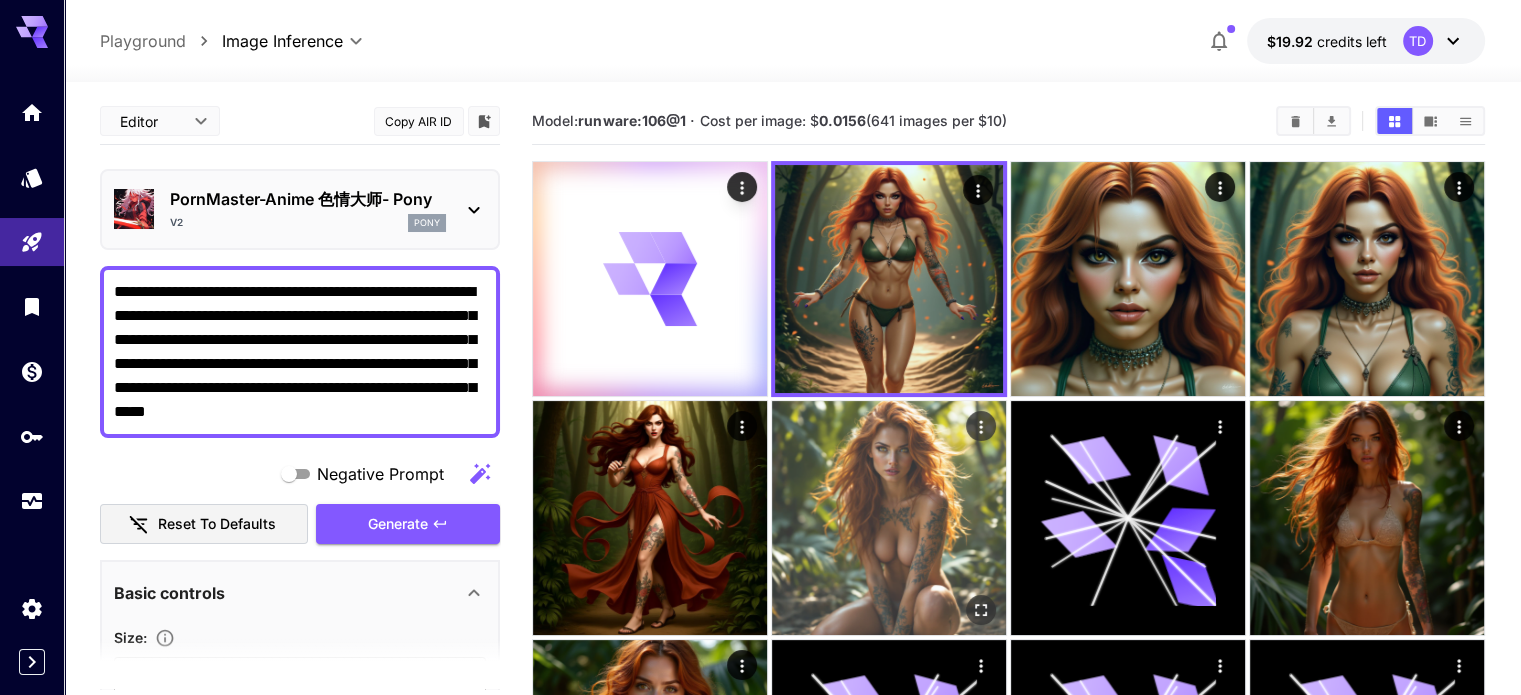 click at bounding box center [889, 518] 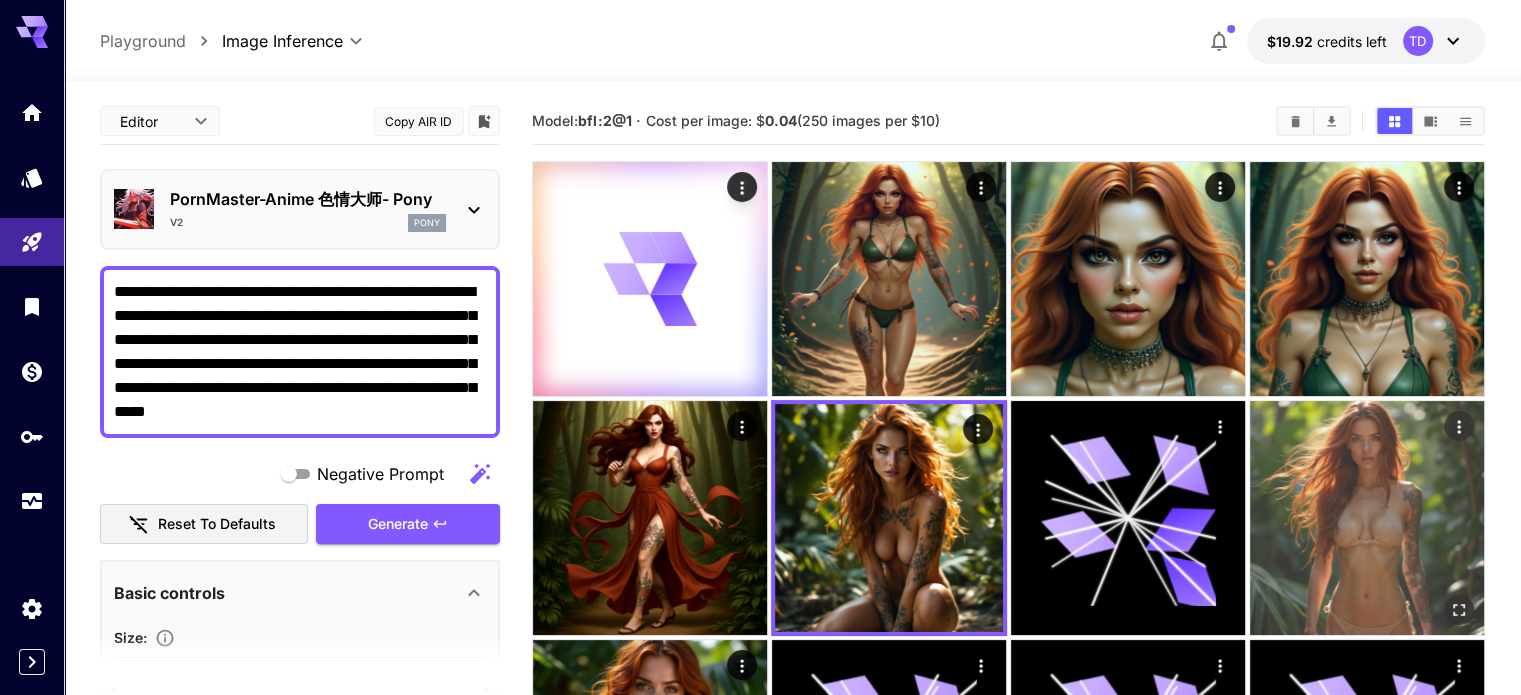 click at bounding box center (1367, 518) 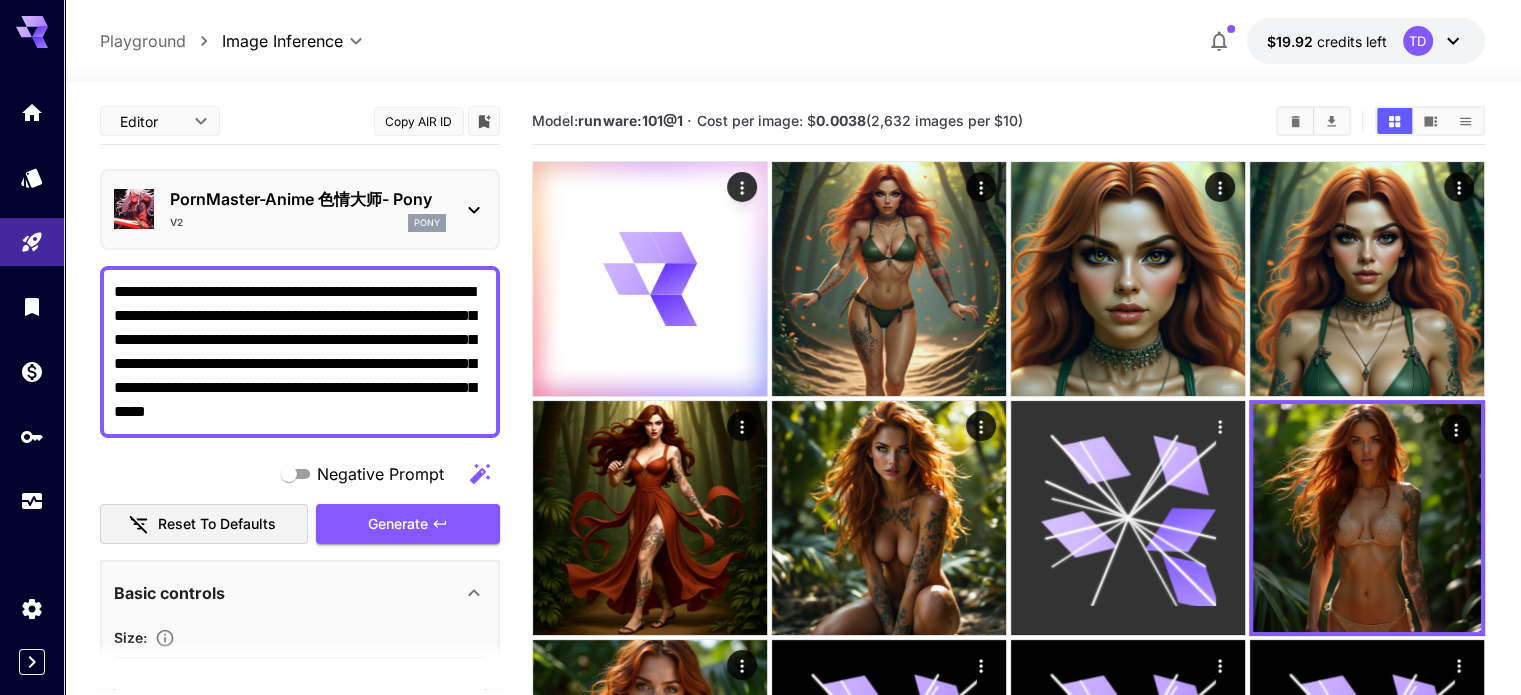 click at bounding box center [889, 518] 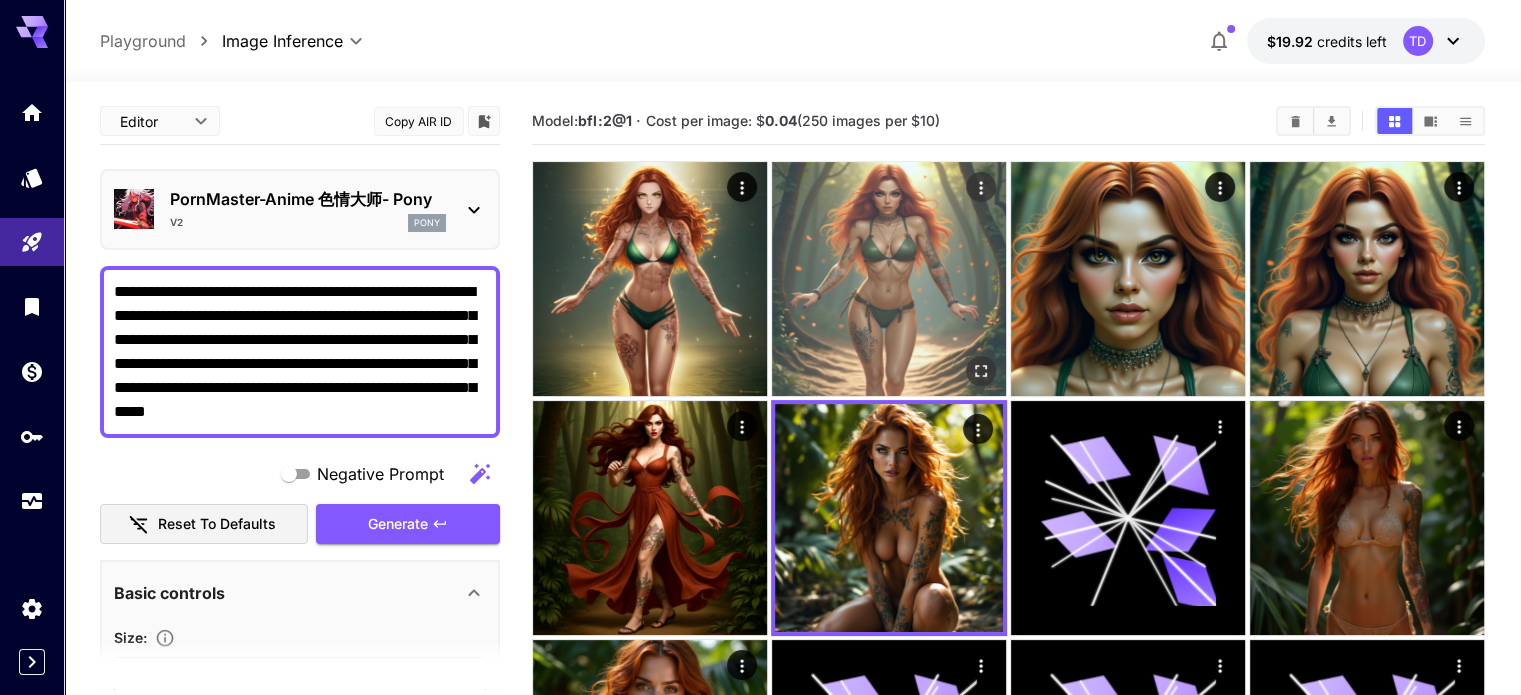 click at bounding box center (889, 279) 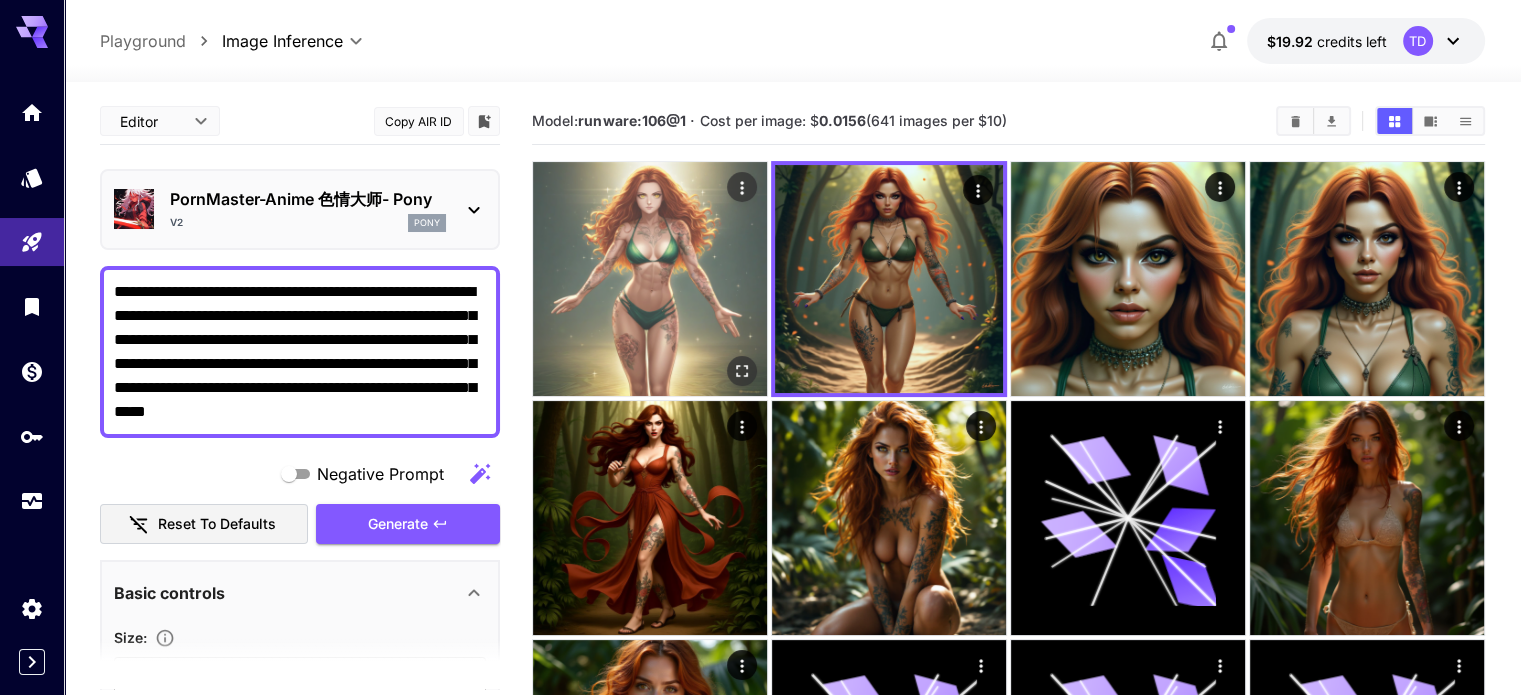 click at bounding box center (650, 279) 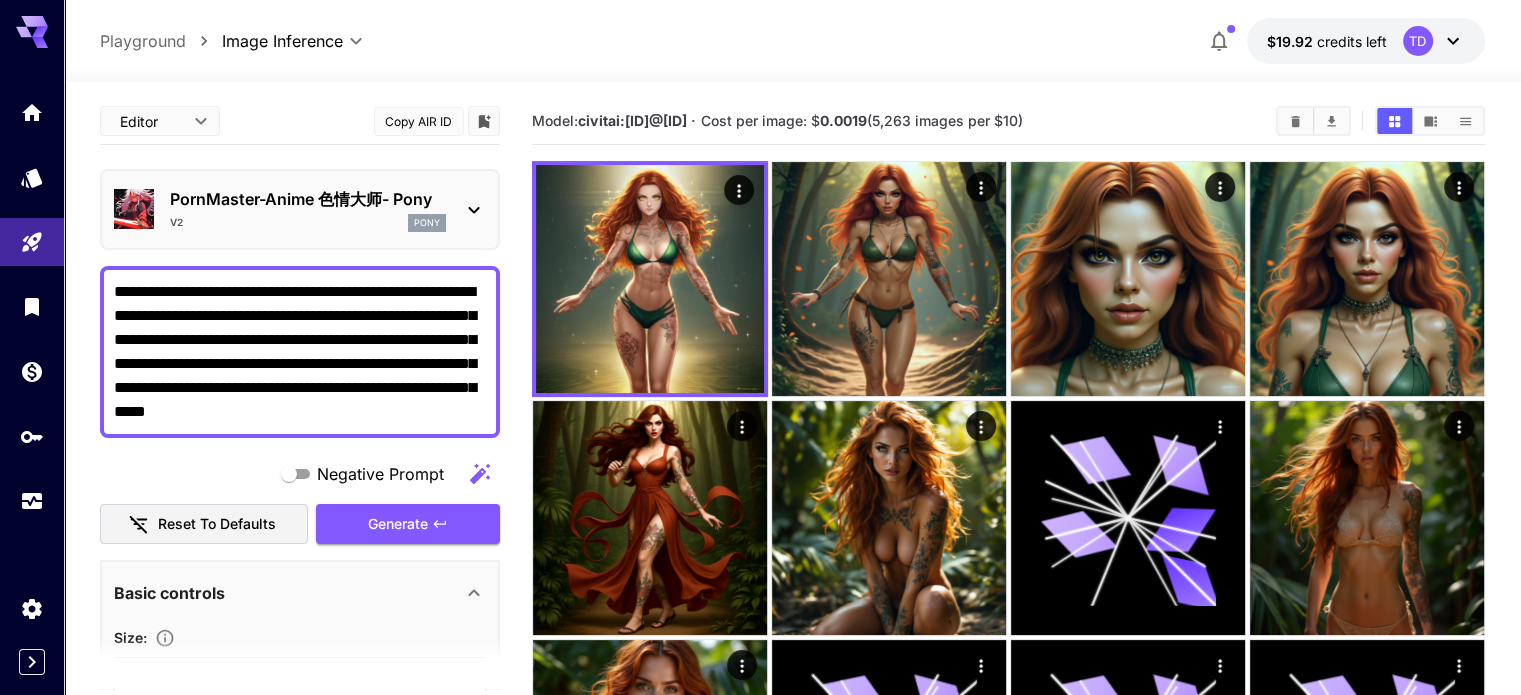 click on "**********" at bounding box center [300, 352] 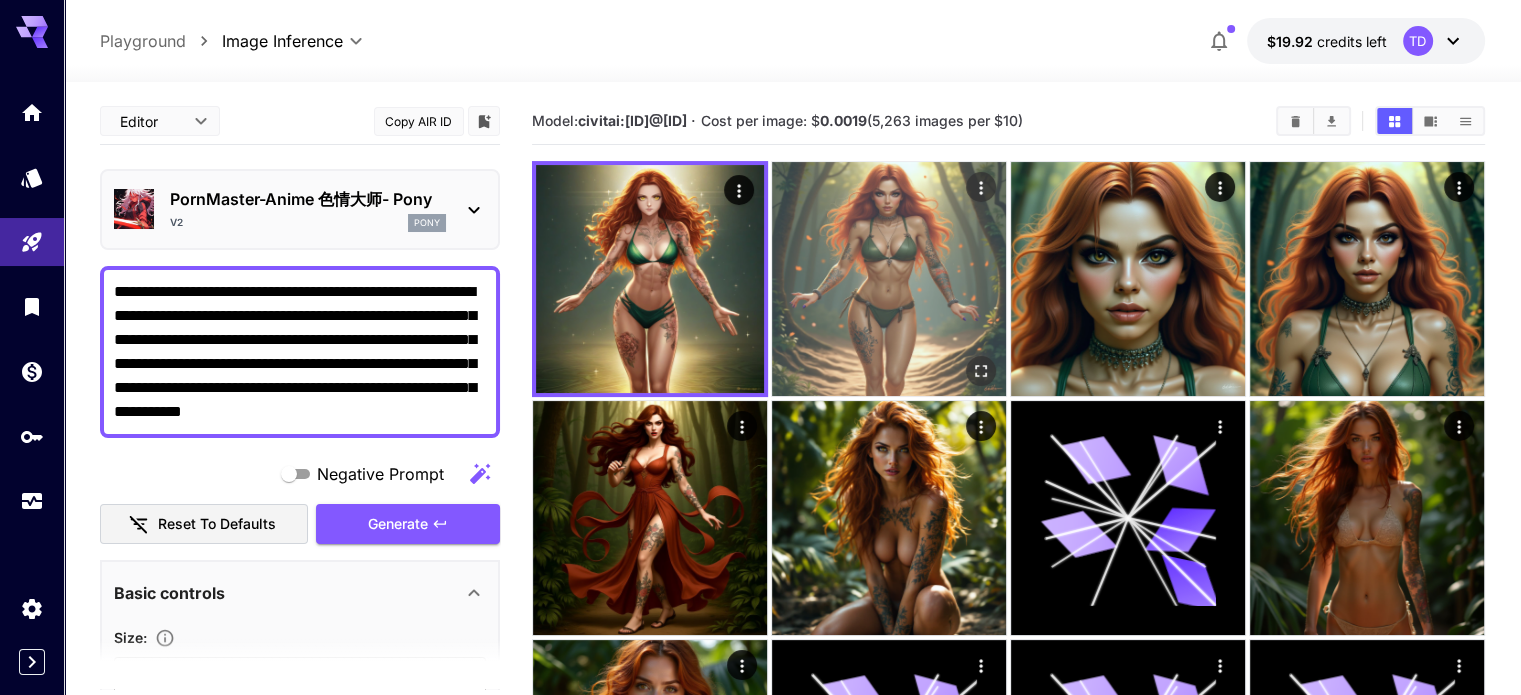click at bounding box center (889, 279) 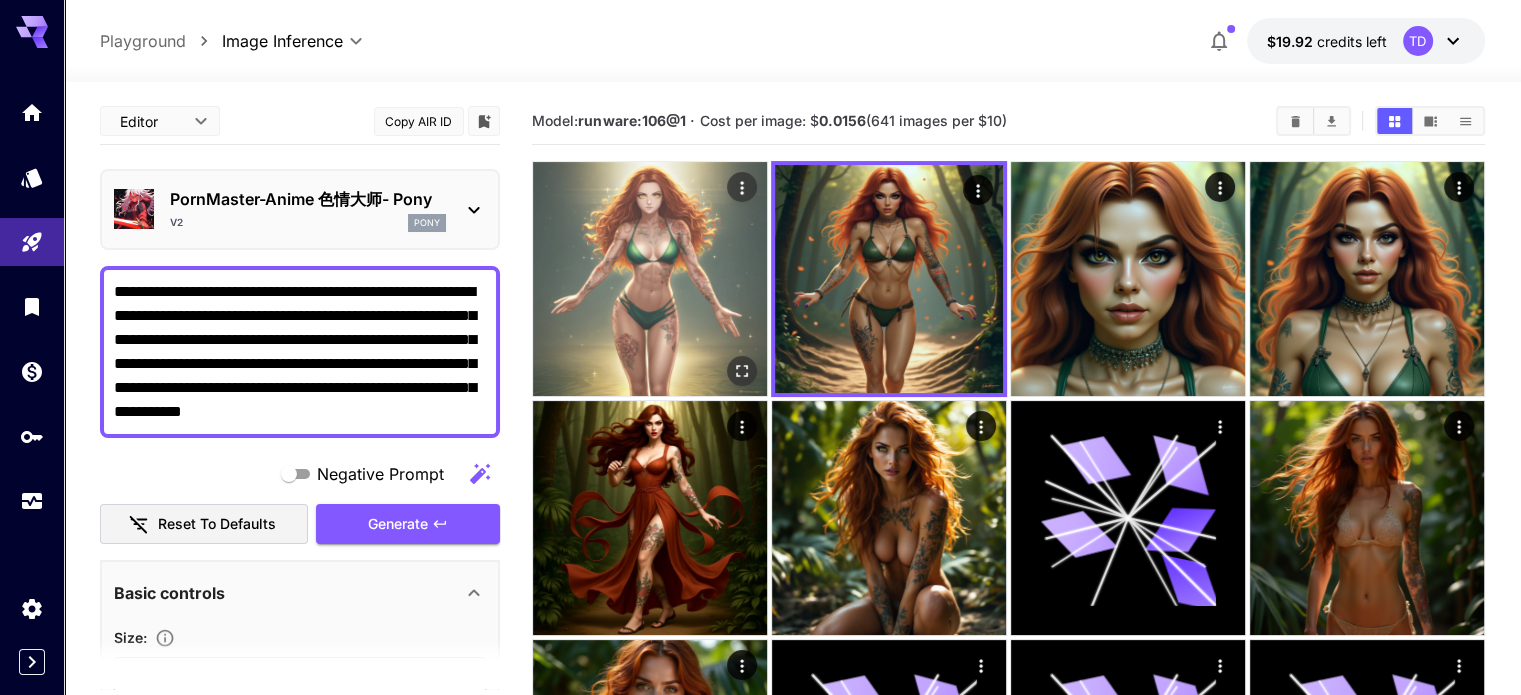 click at bounding box center (650, 279) 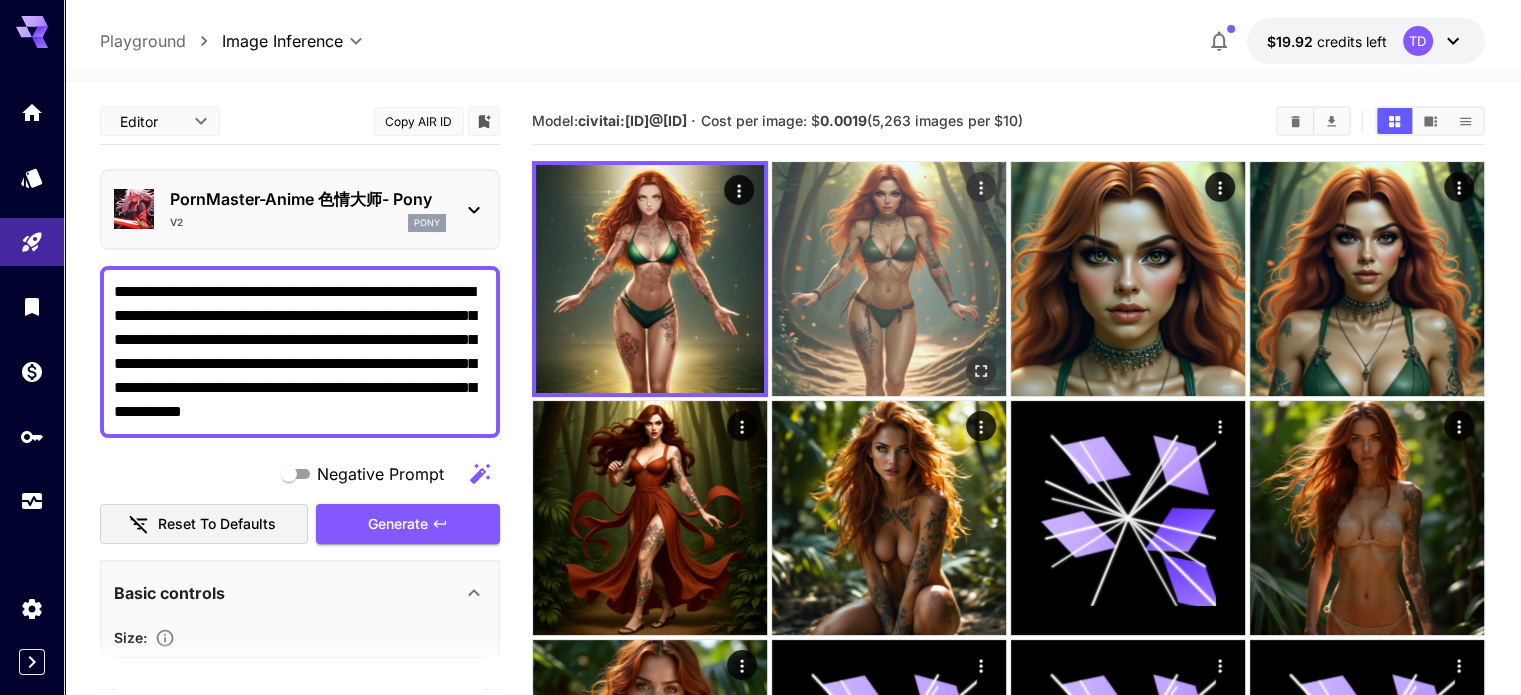 click at bounding box center [889, 279] 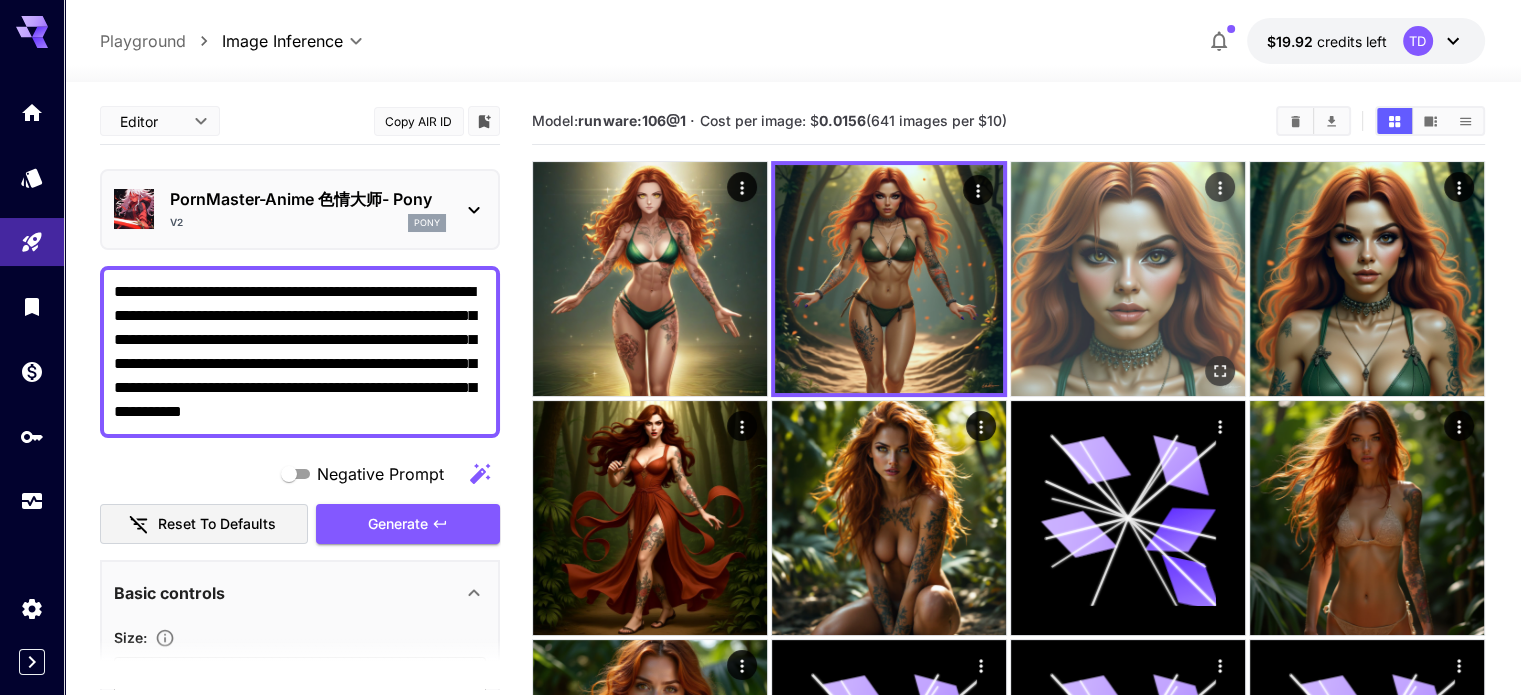 click at bounding box center [1128, 279] 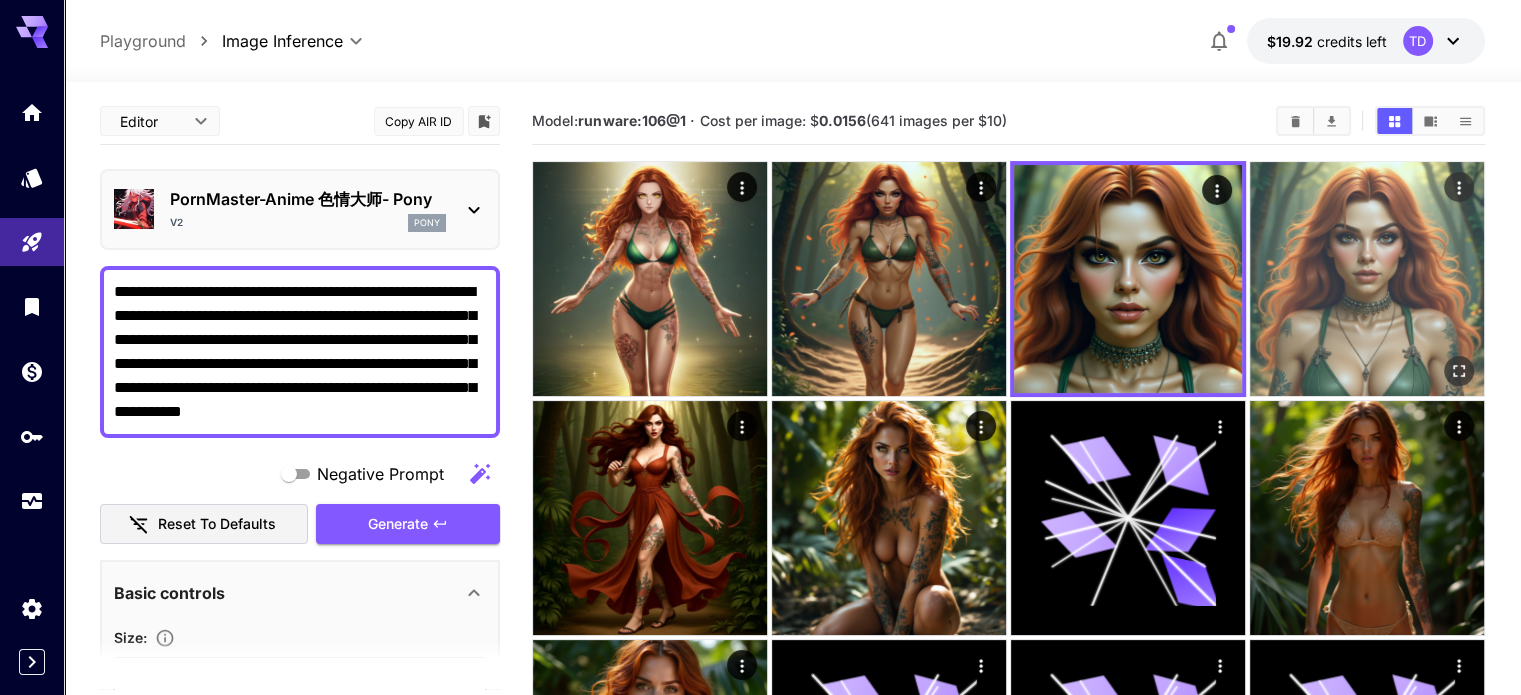click at bounding box center [1367, 279] 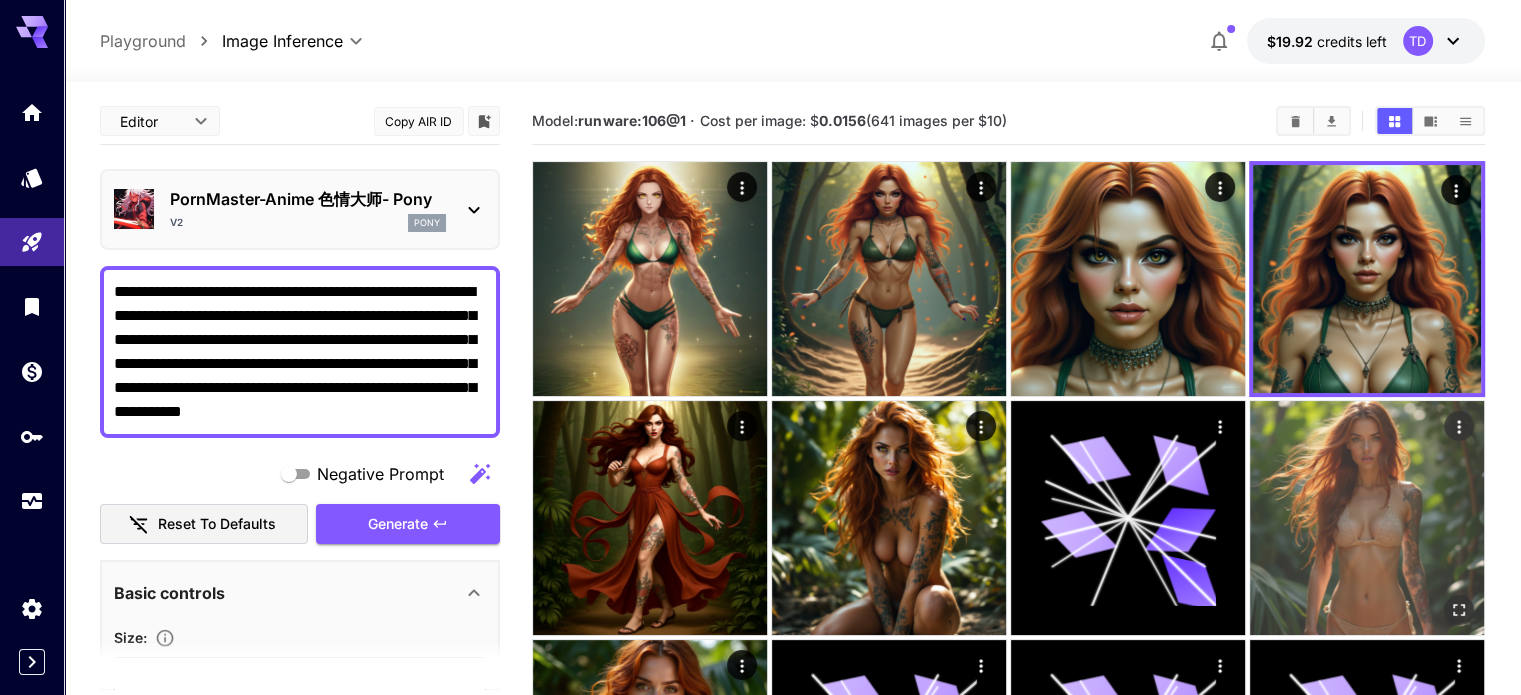 click at bounding box center (1367, 518) 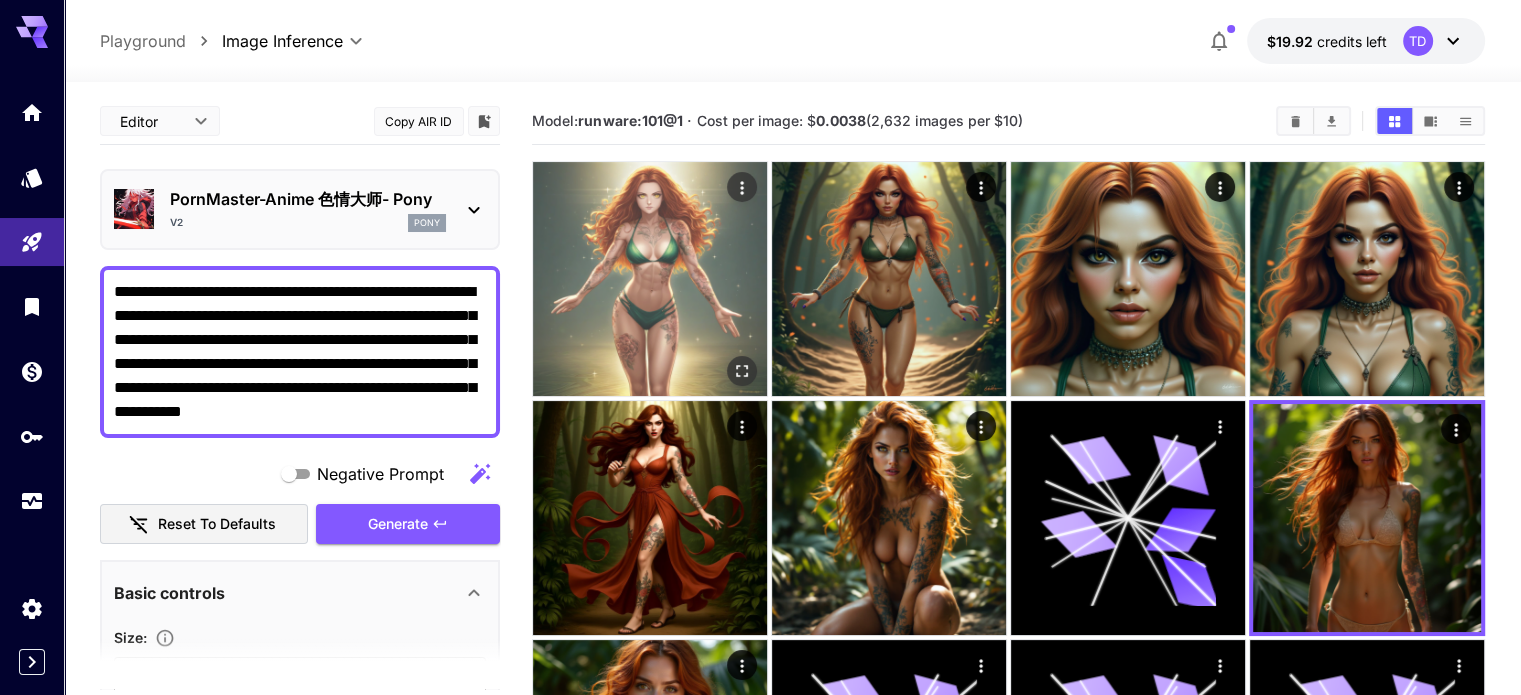 click at bounding box center (650, 279) 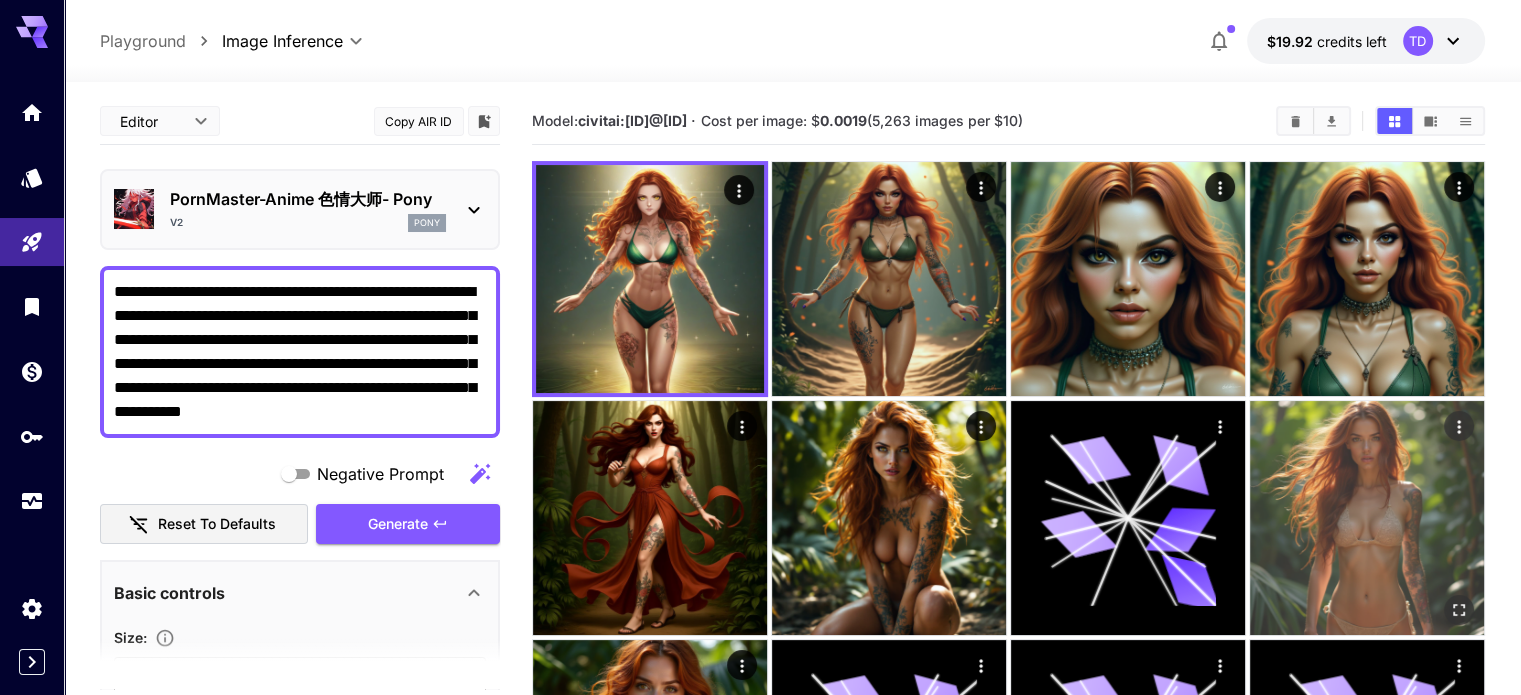 click at bounding box center [1367, 518] 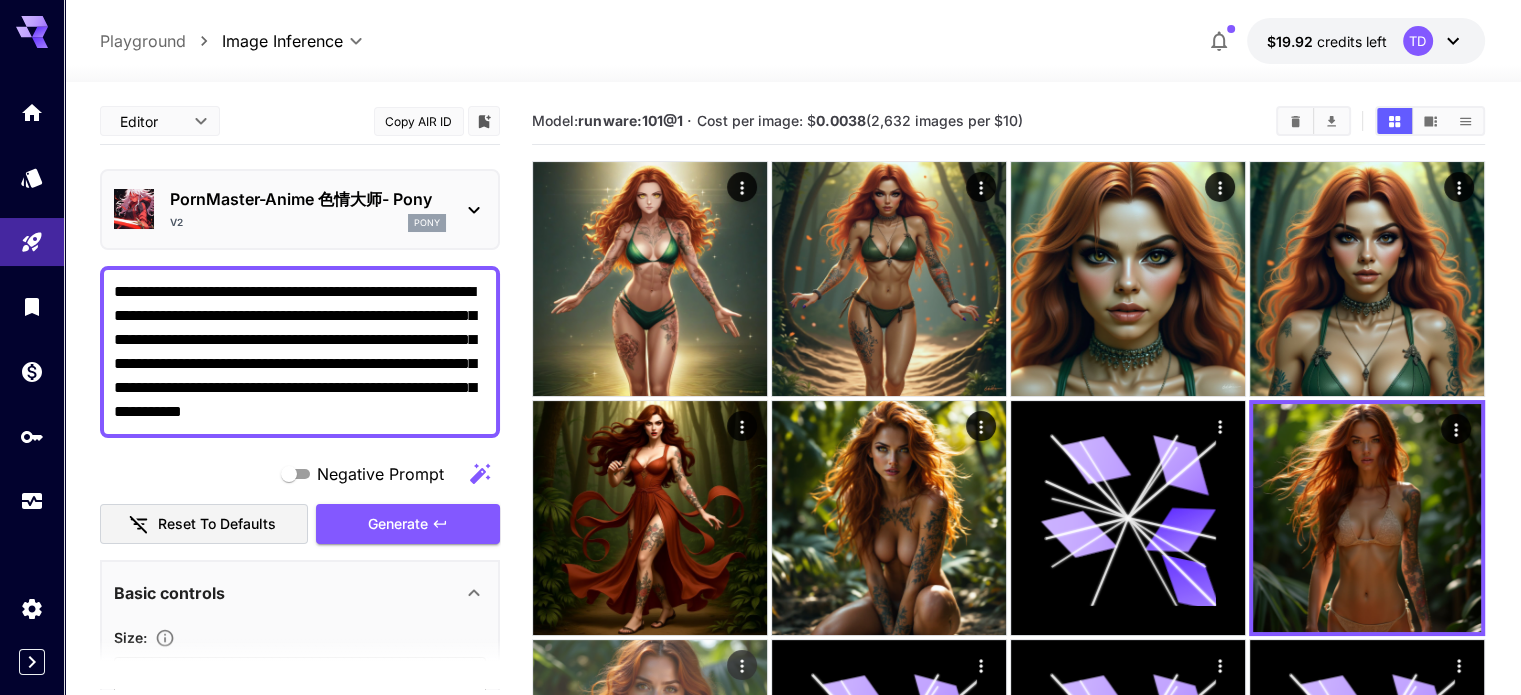 click at bounding box center [650, 757] 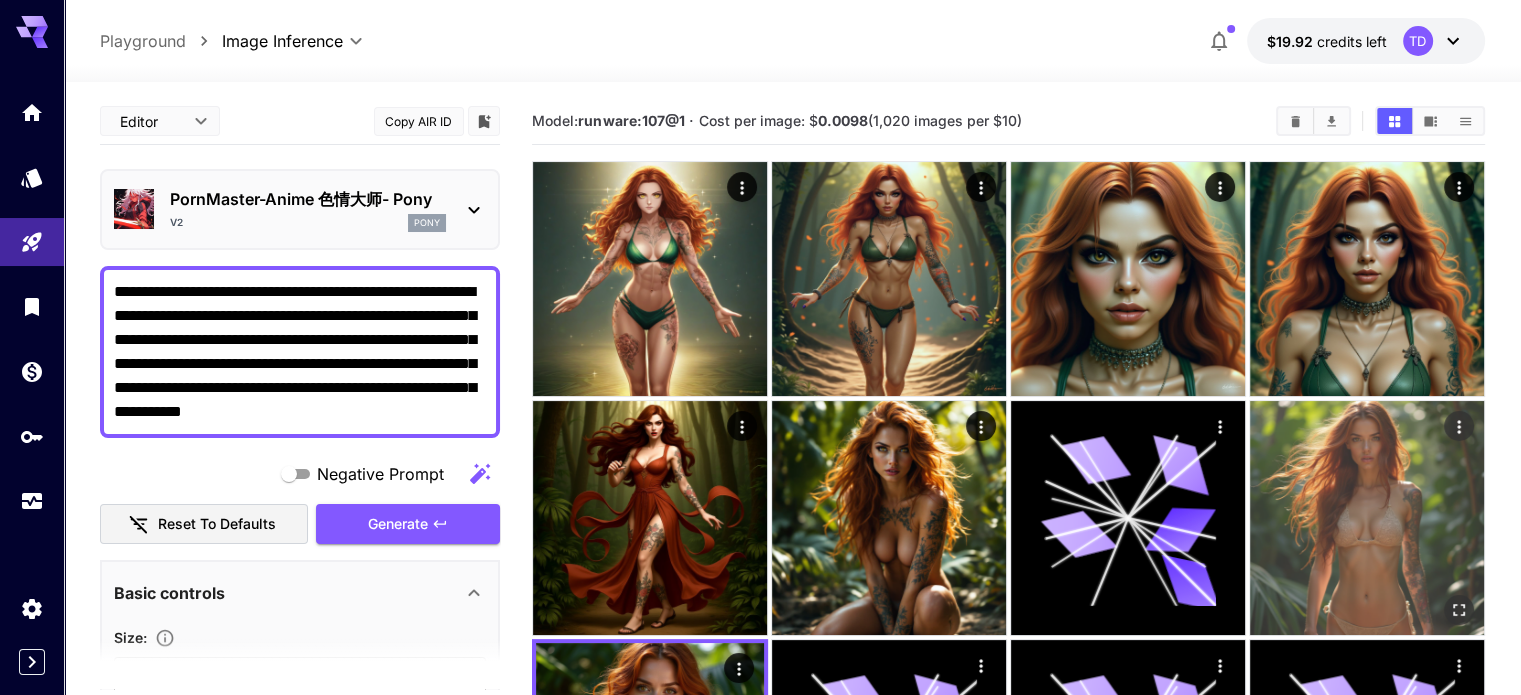 click at bounding box center [1367, 518] 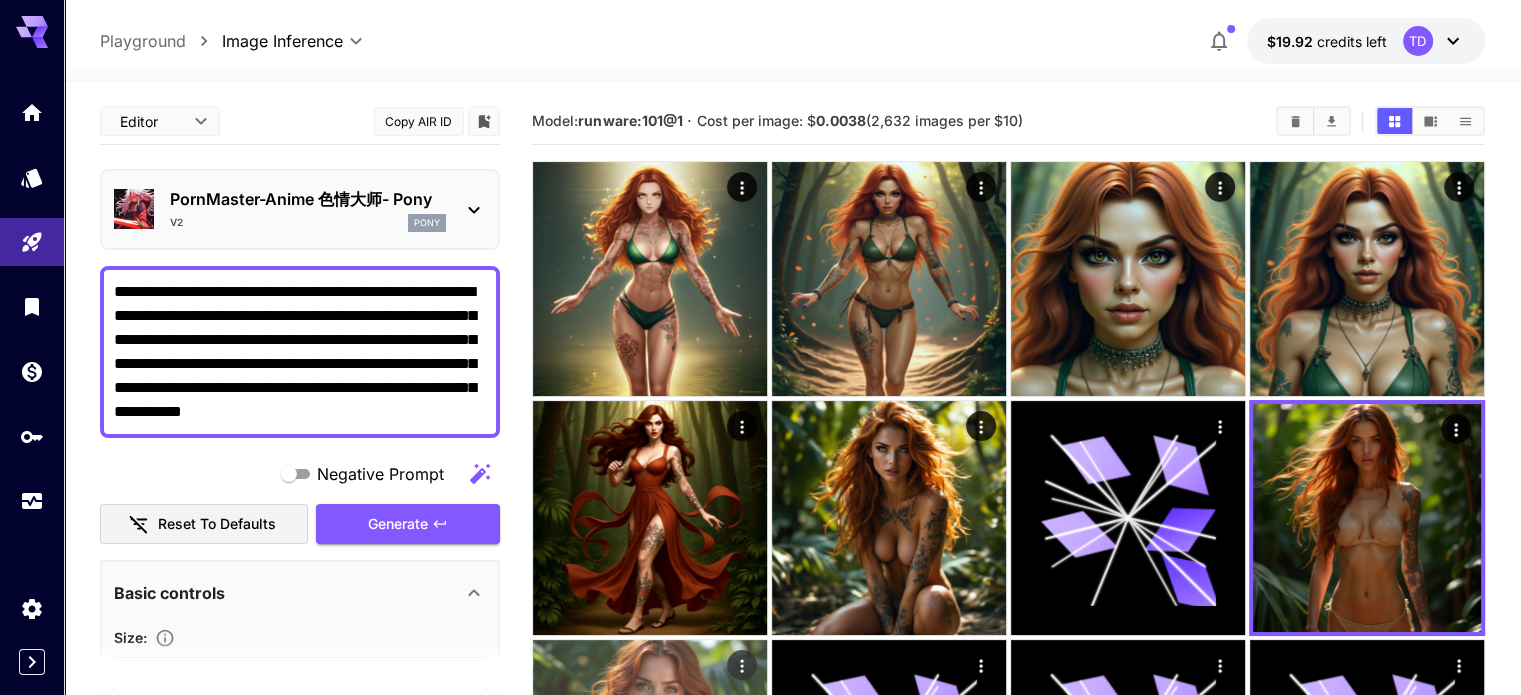 click at bounding box center [650, 757] 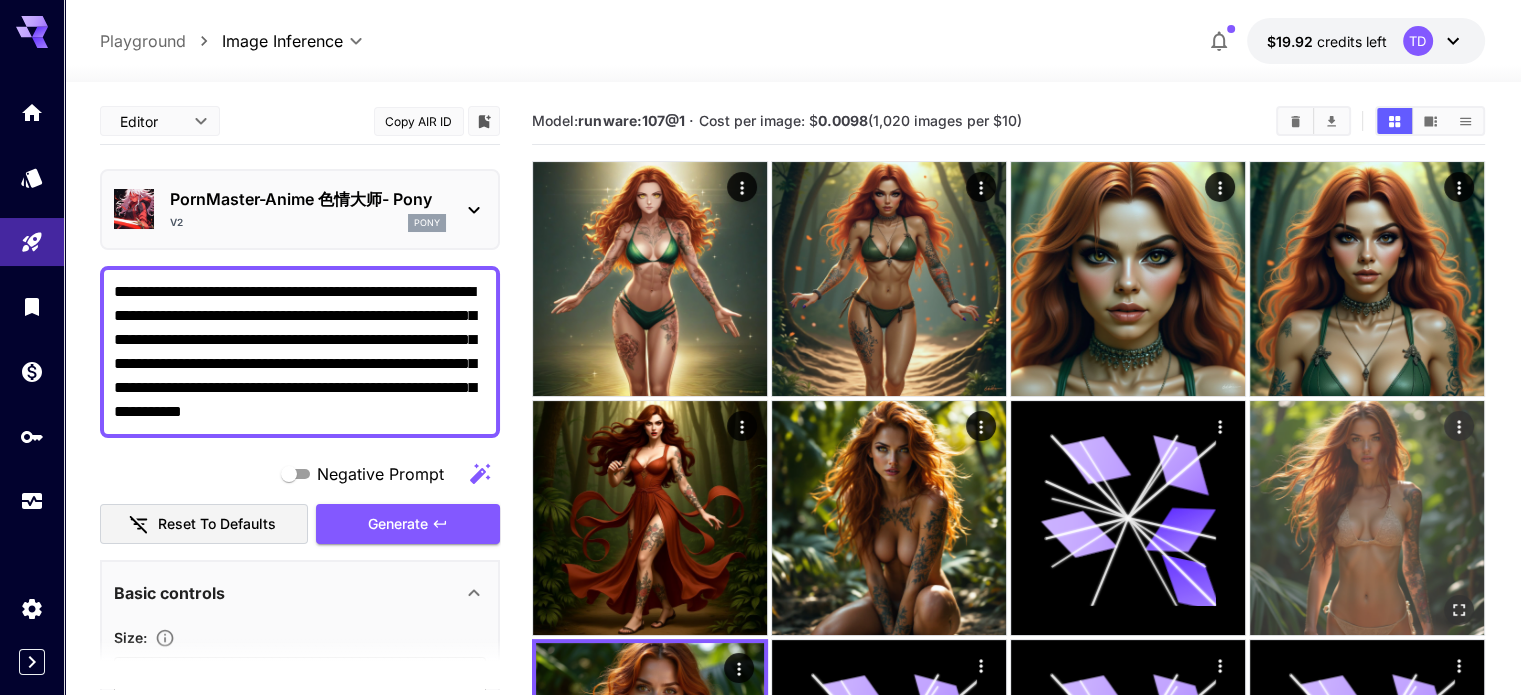 click at bounding box center [1367, 518] 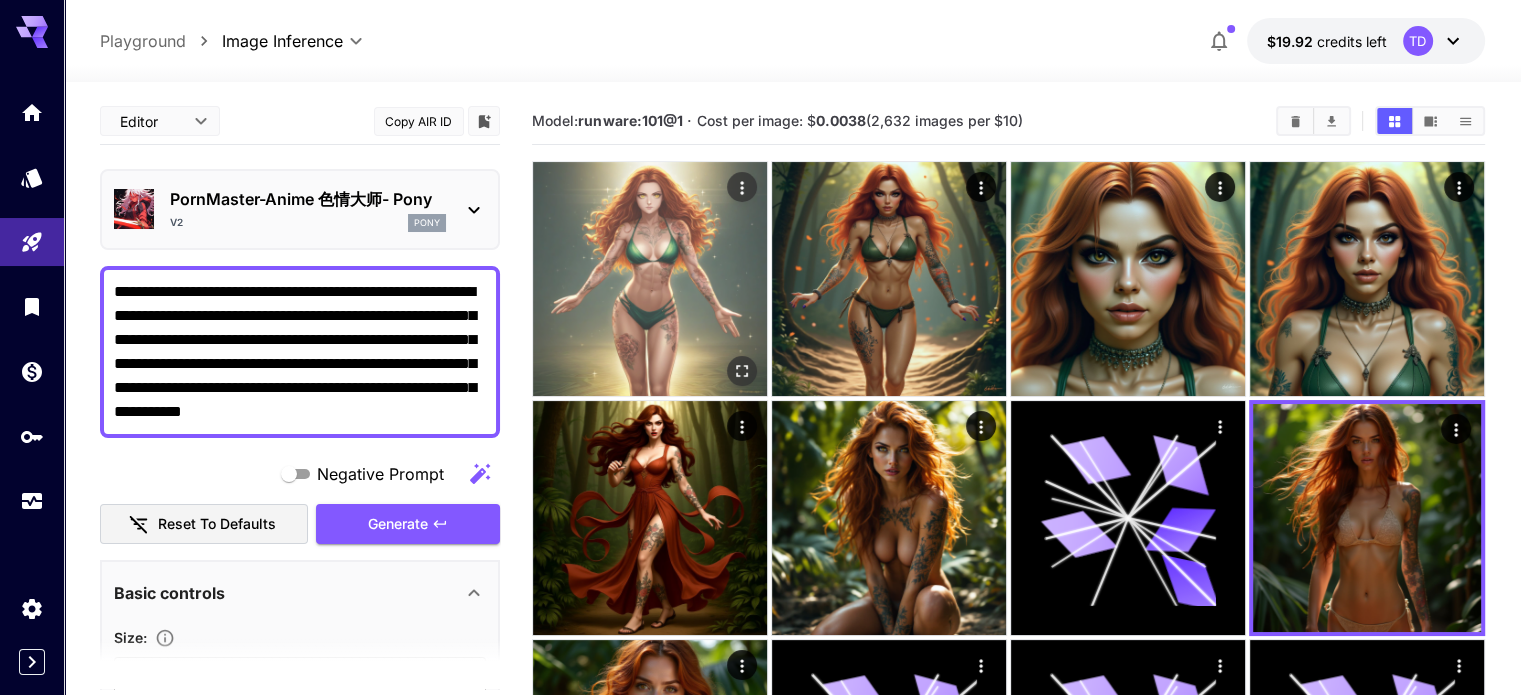 click at bounding box center (650, 279) 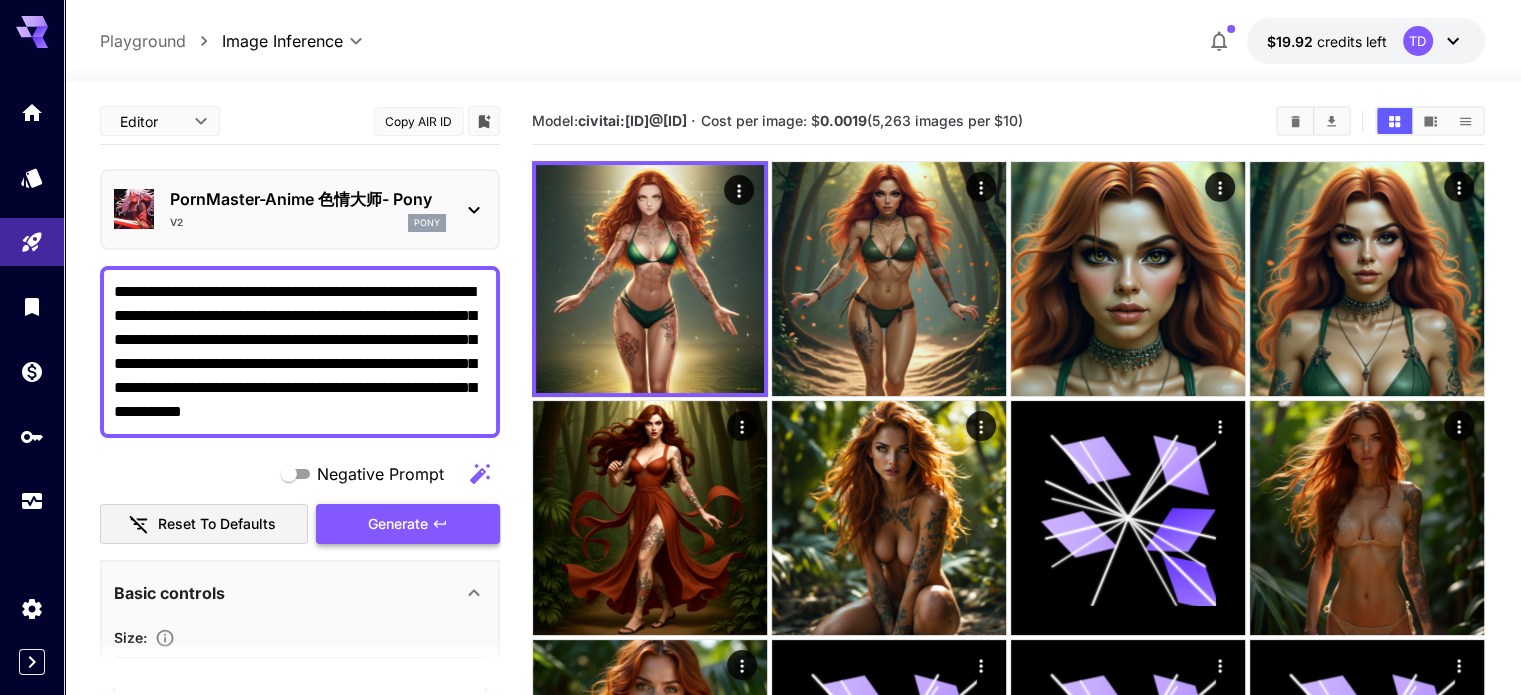 click on "Generate" at bounding box center [398, 524] 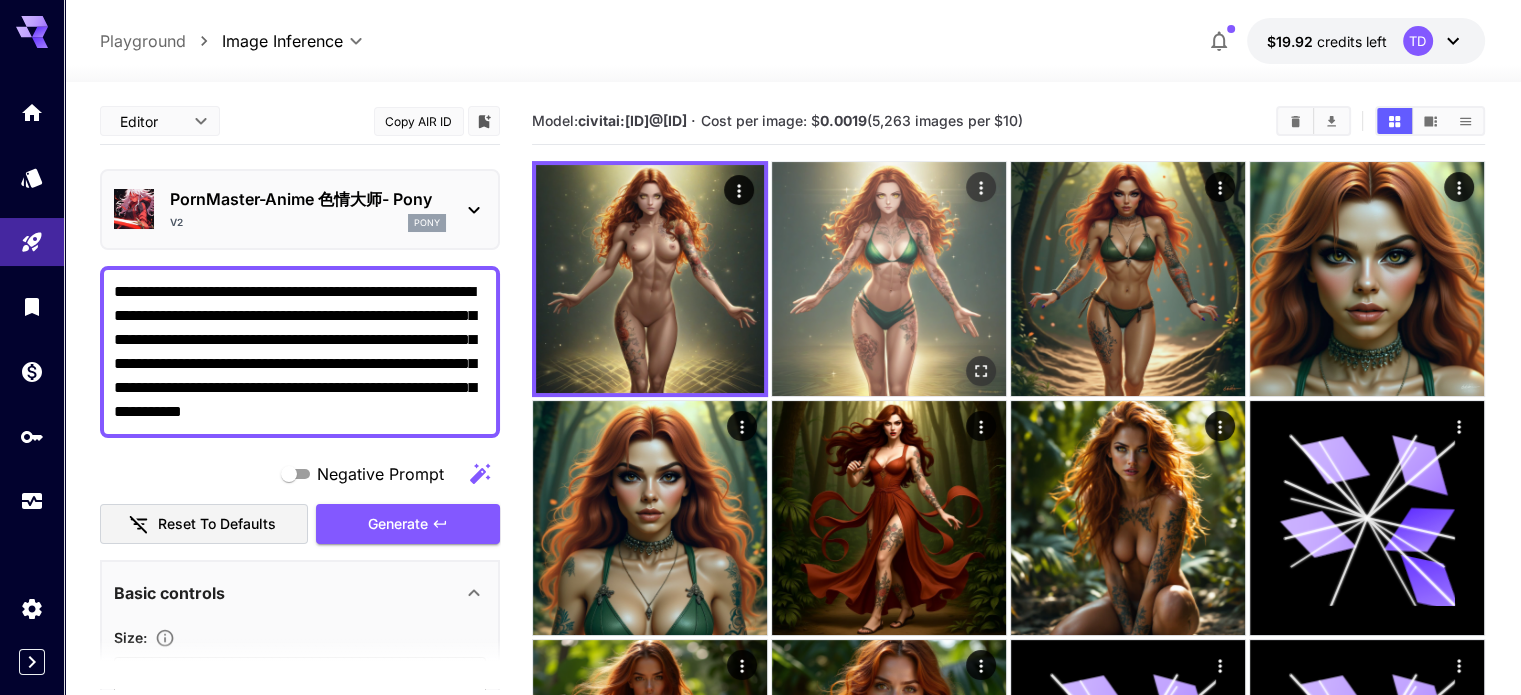 click at bounding box center (889, 279) 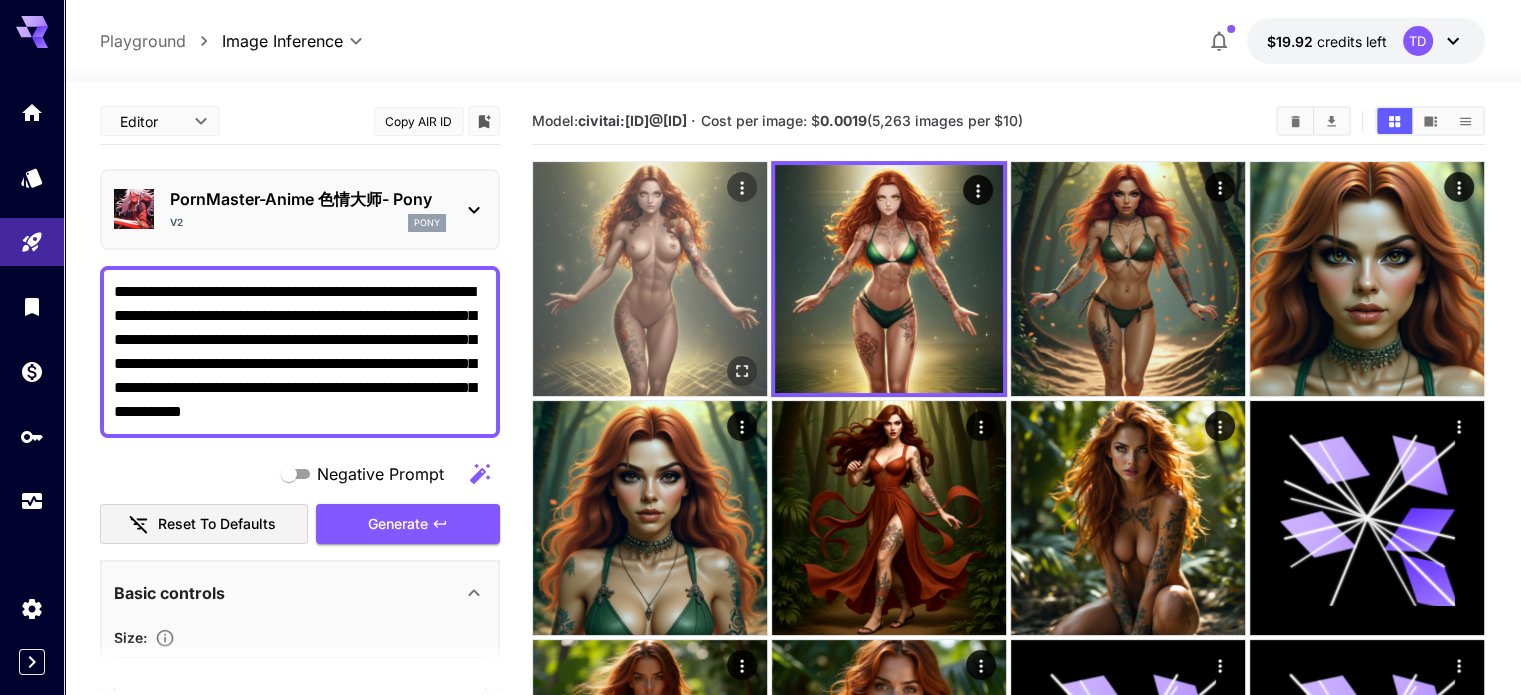 click at bounding box center (650, 279) 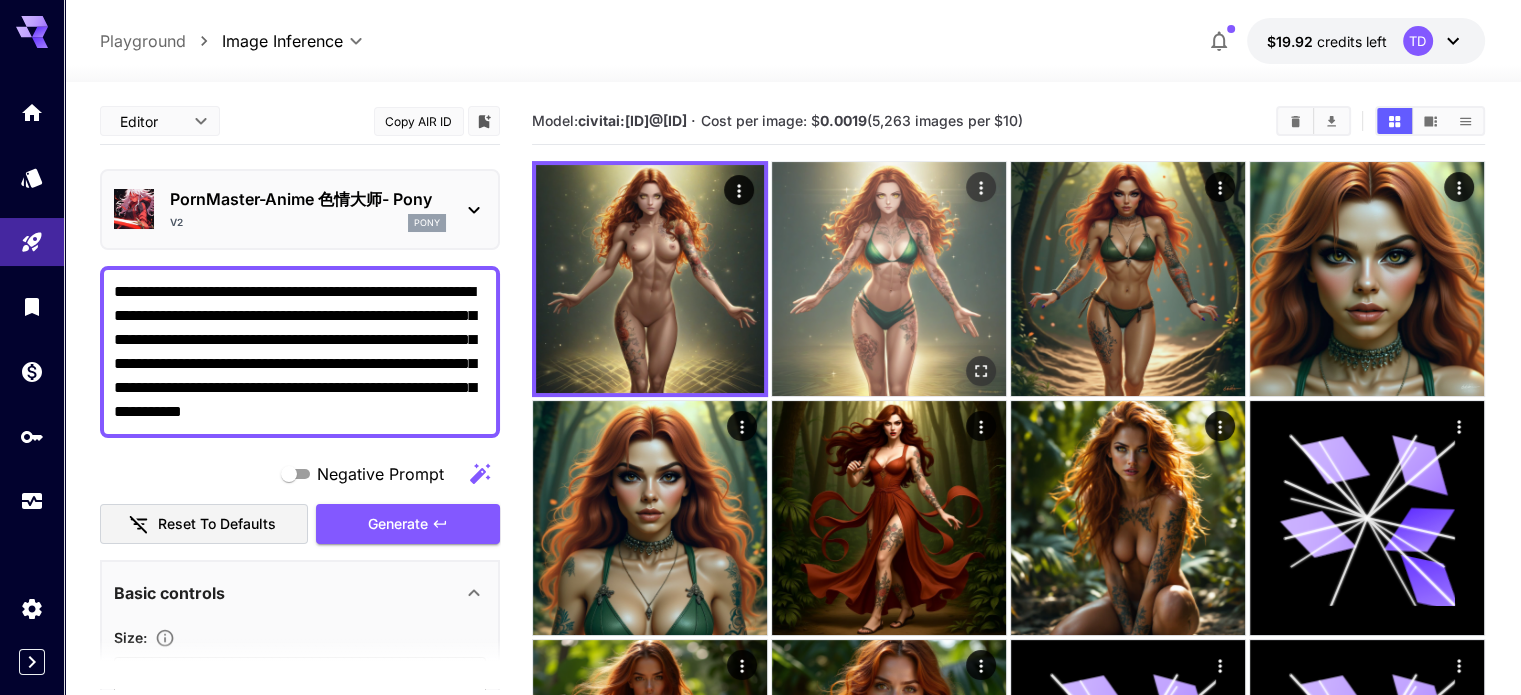 click at bounding box center (889, 279) 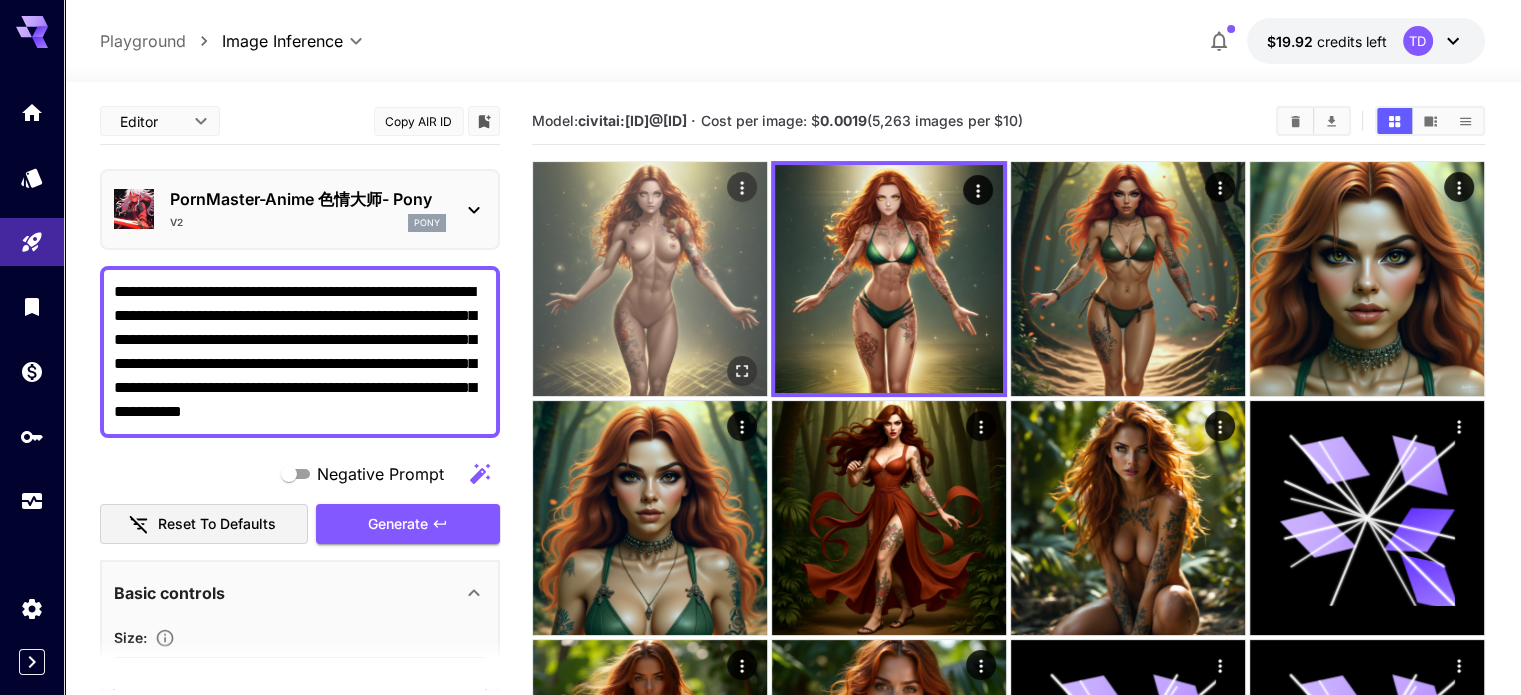 click at bounding box center [650, 279] 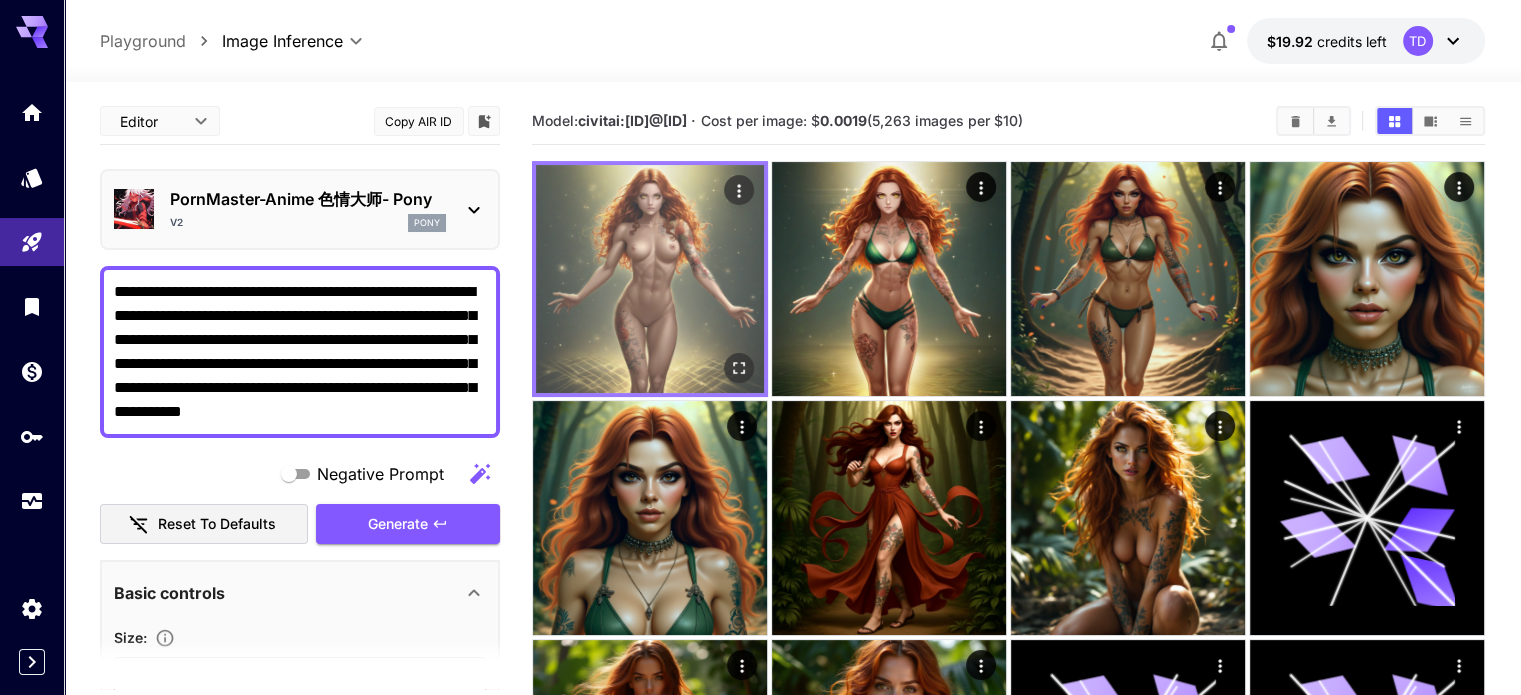 click 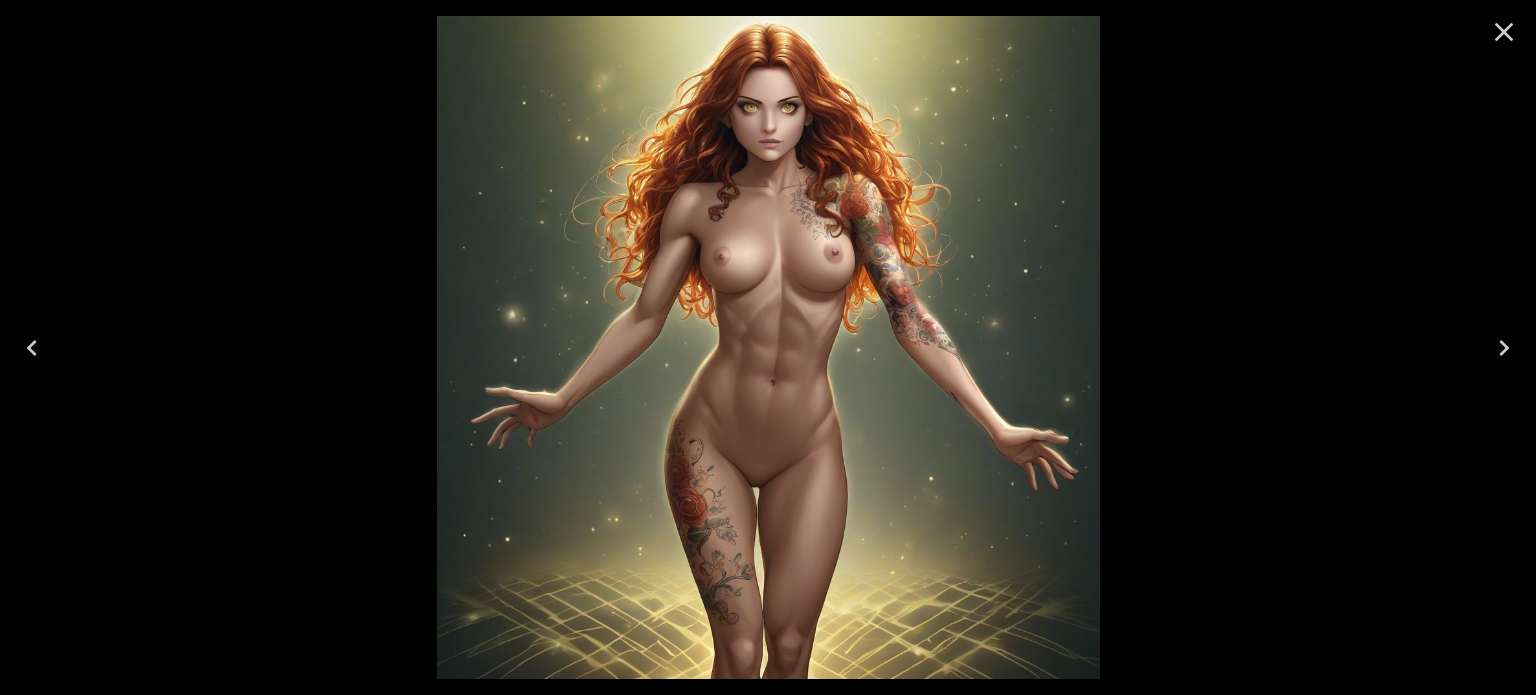 click 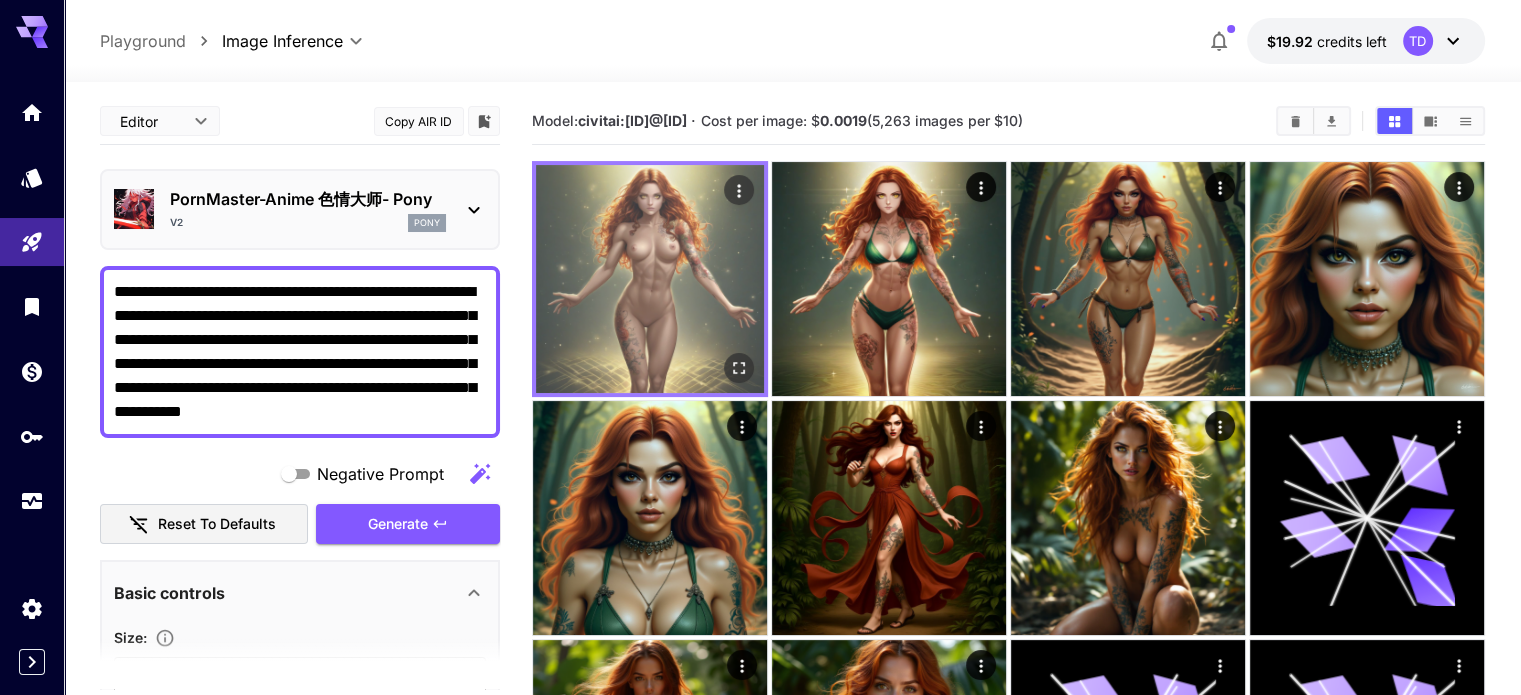 click at bounding box center [650, 279] 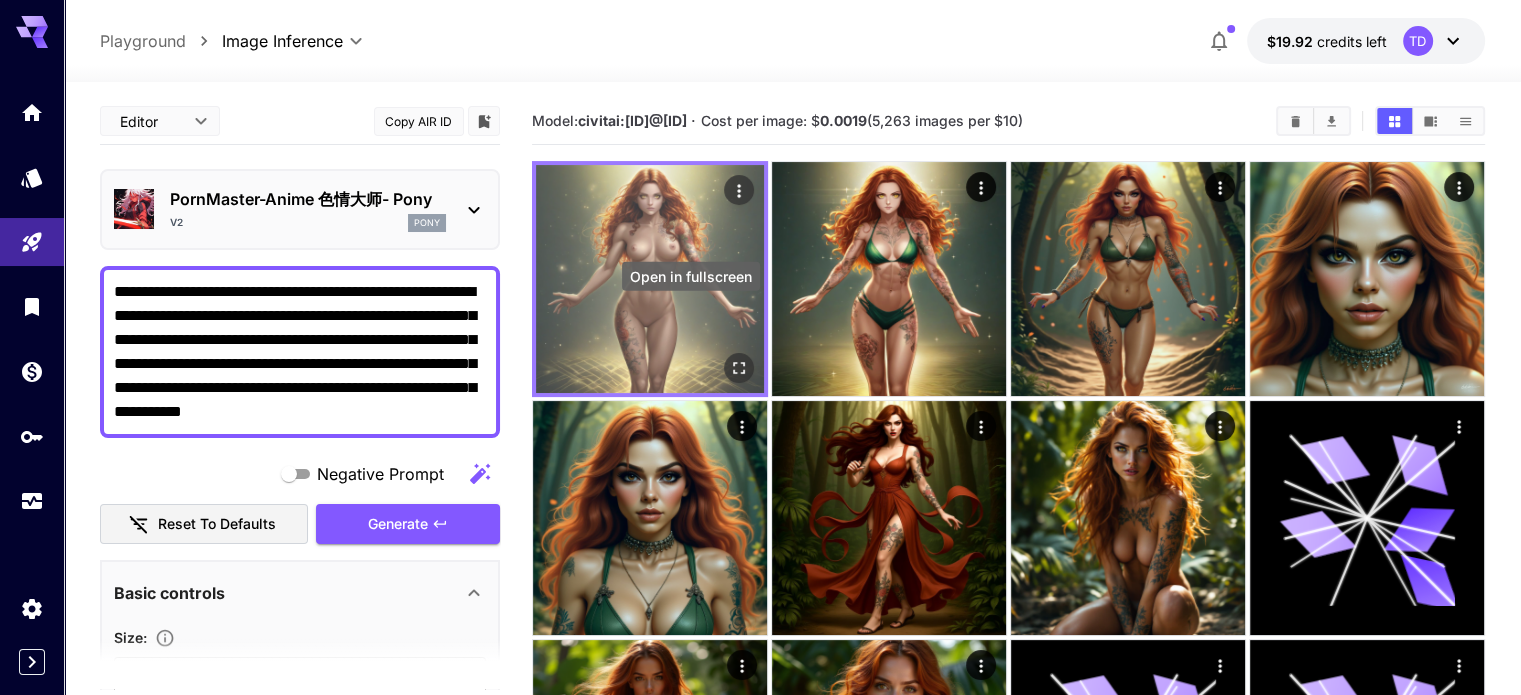 click 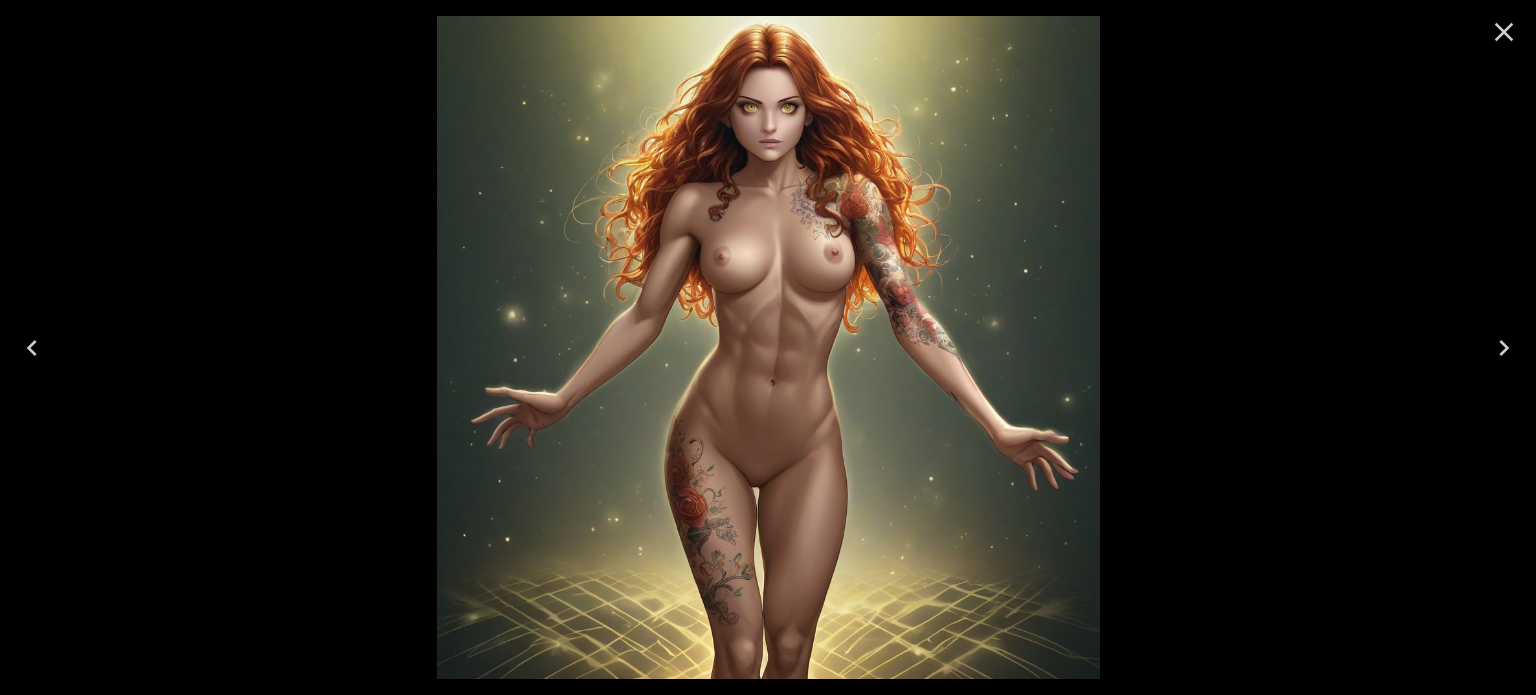 click 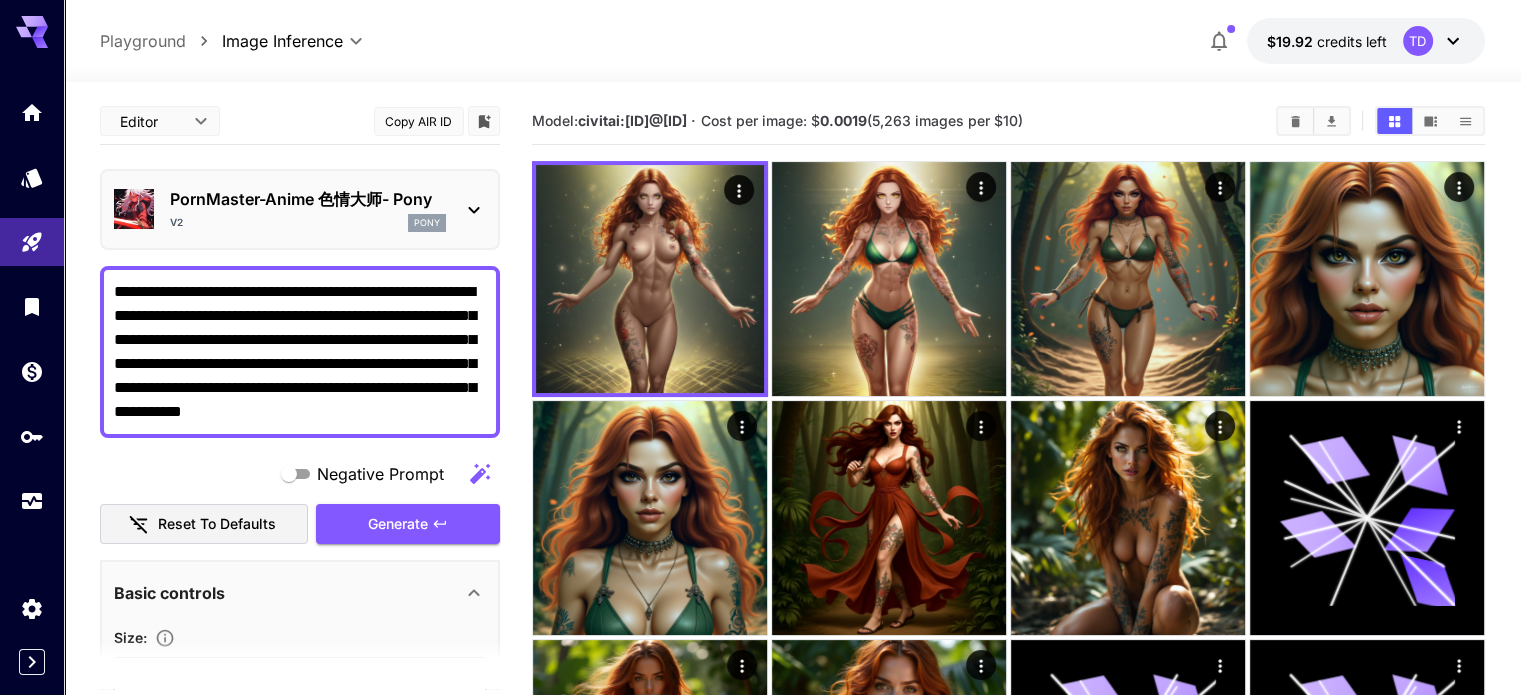 click on "**********" at bounding box center (300, 352) 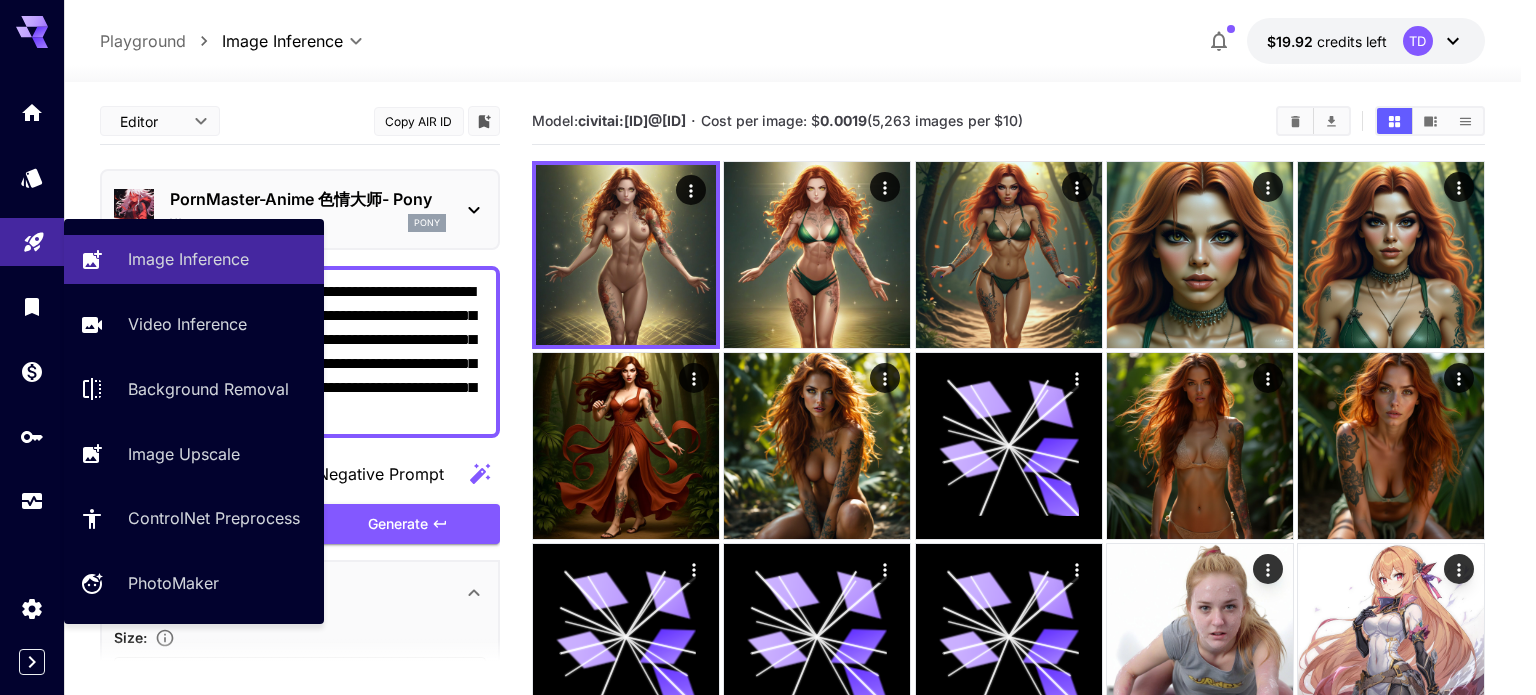 drag, startPoint x: 373, startPoint y: 405, endPoint x: 0, endPoint y: 263, distance: 399.11526 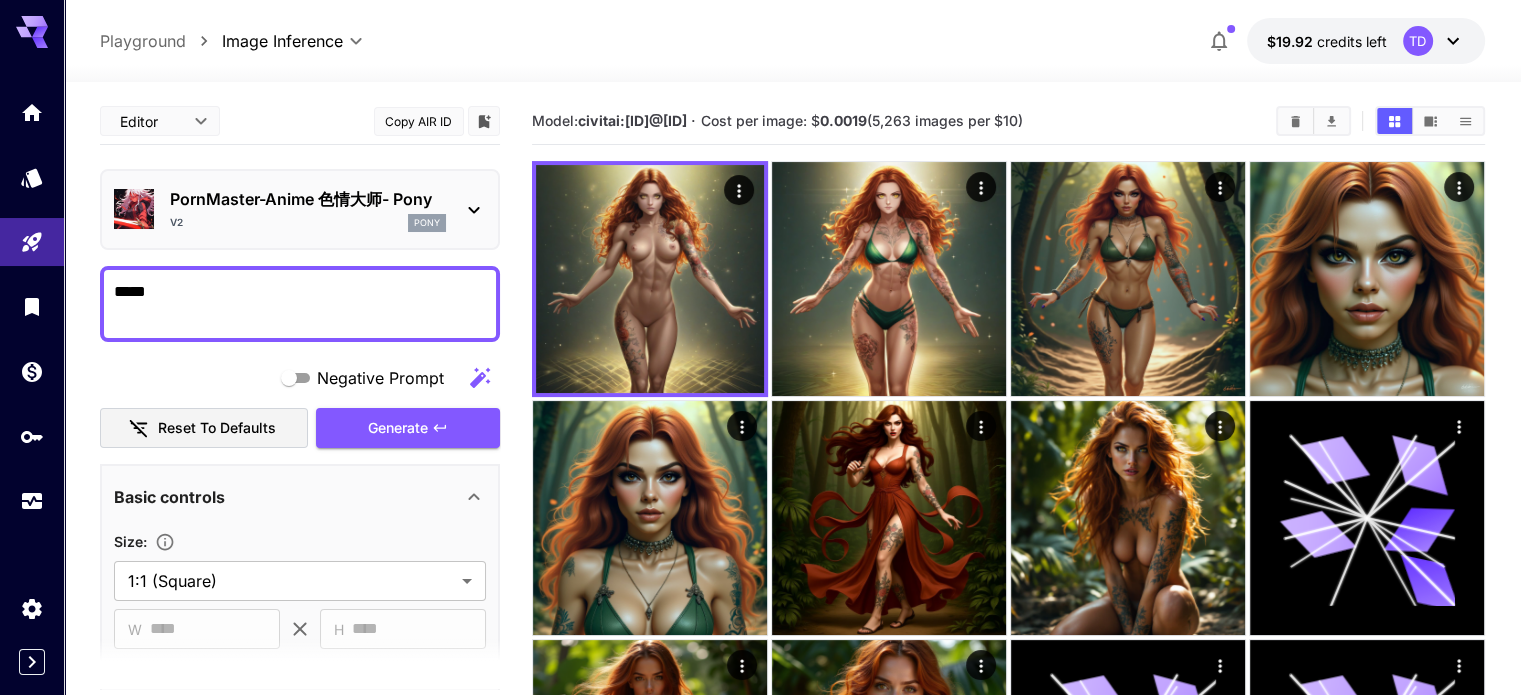 click on "*****" at bounding box center [300, 304] 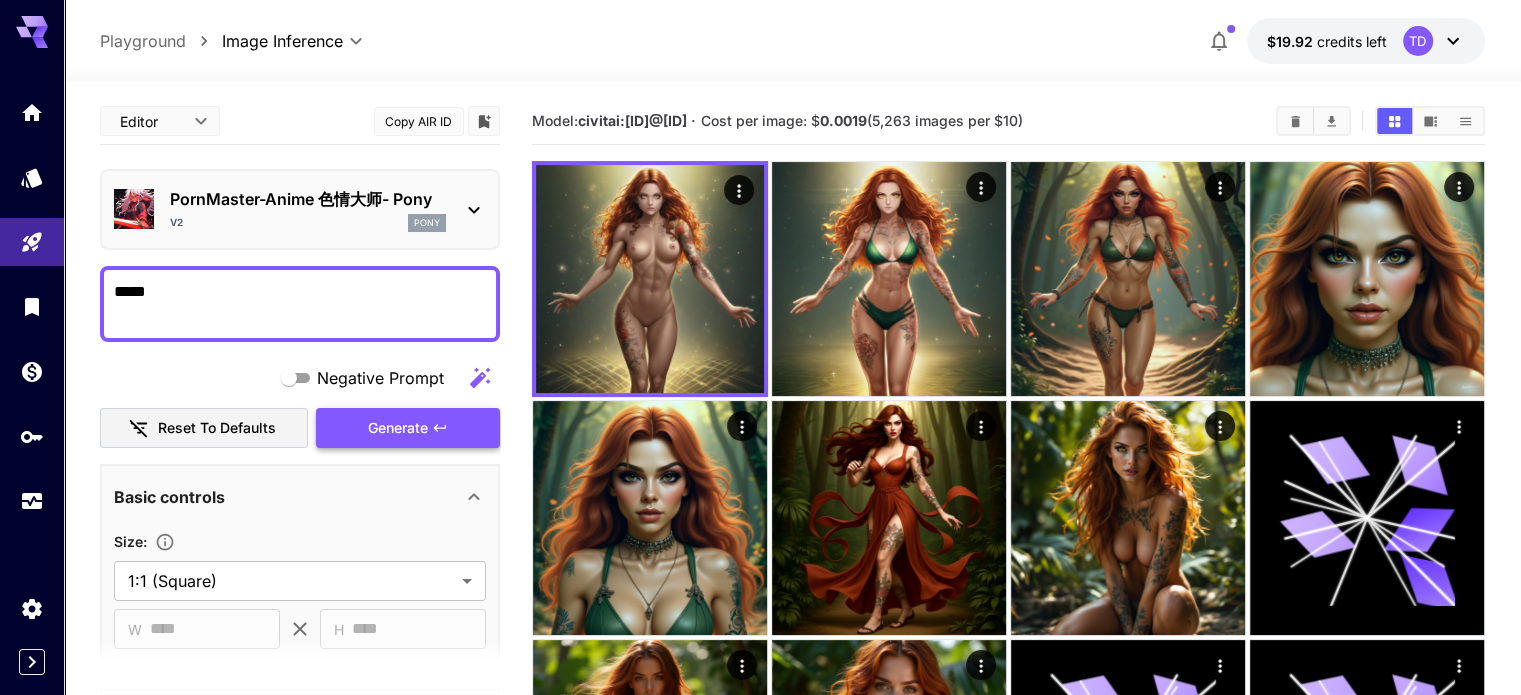 type on "*****" 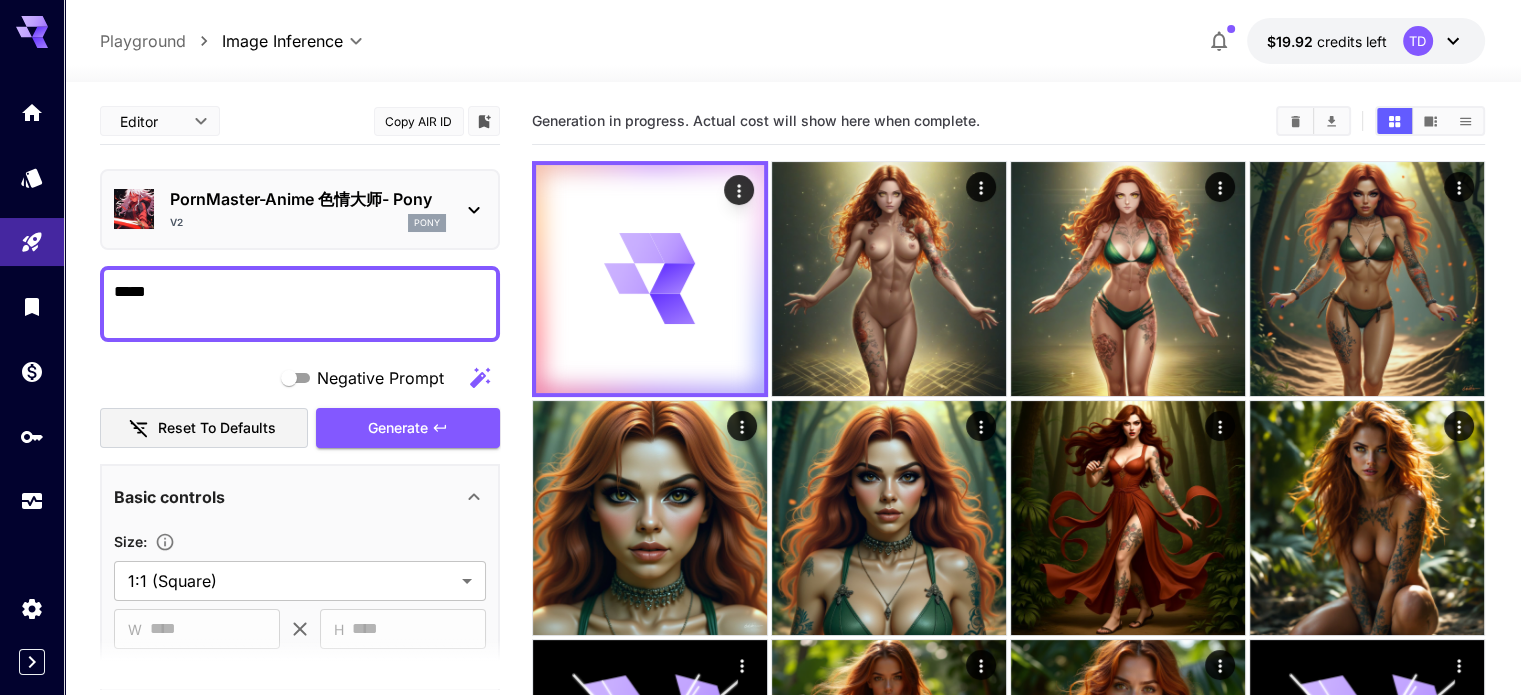 click on "Generation in progress. Actual cost will show here when complete." at bounding box center [896, 121] 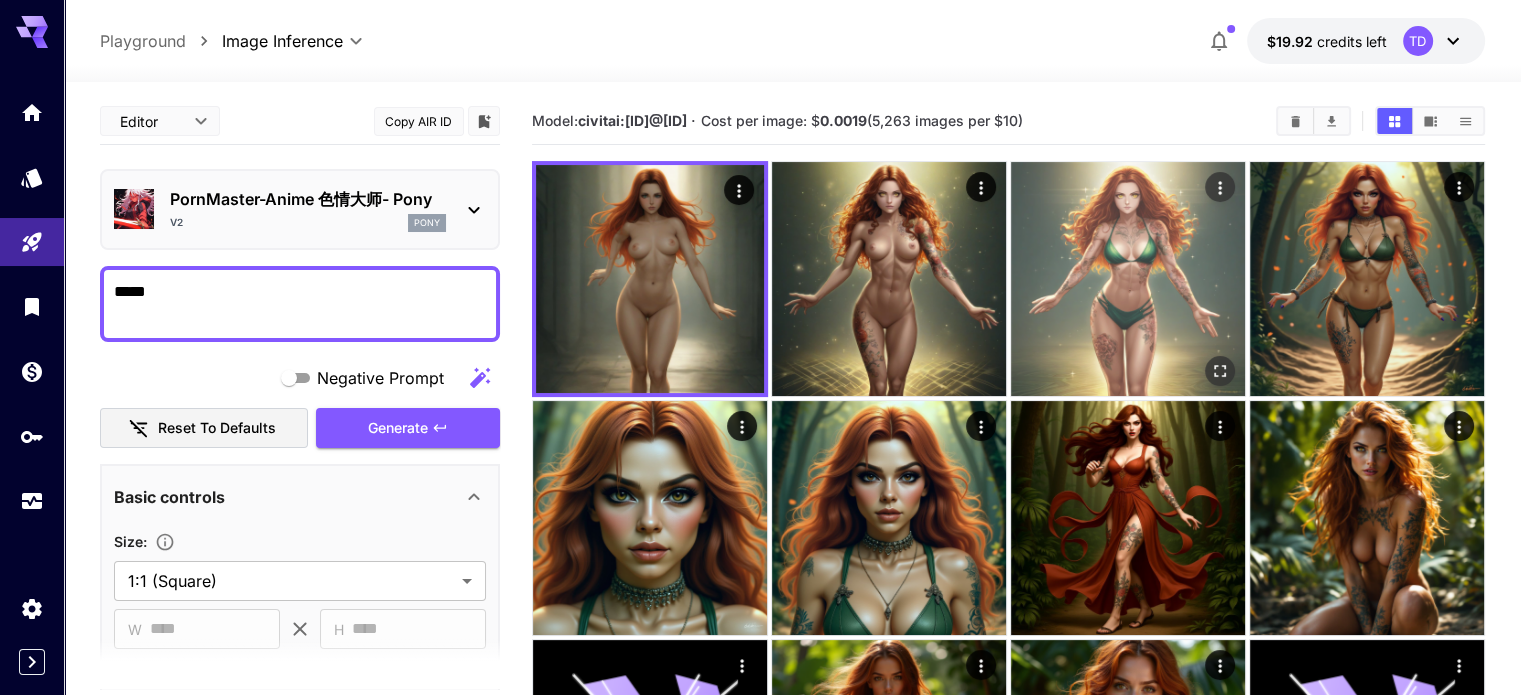 click at bounding box center (1128, 279) 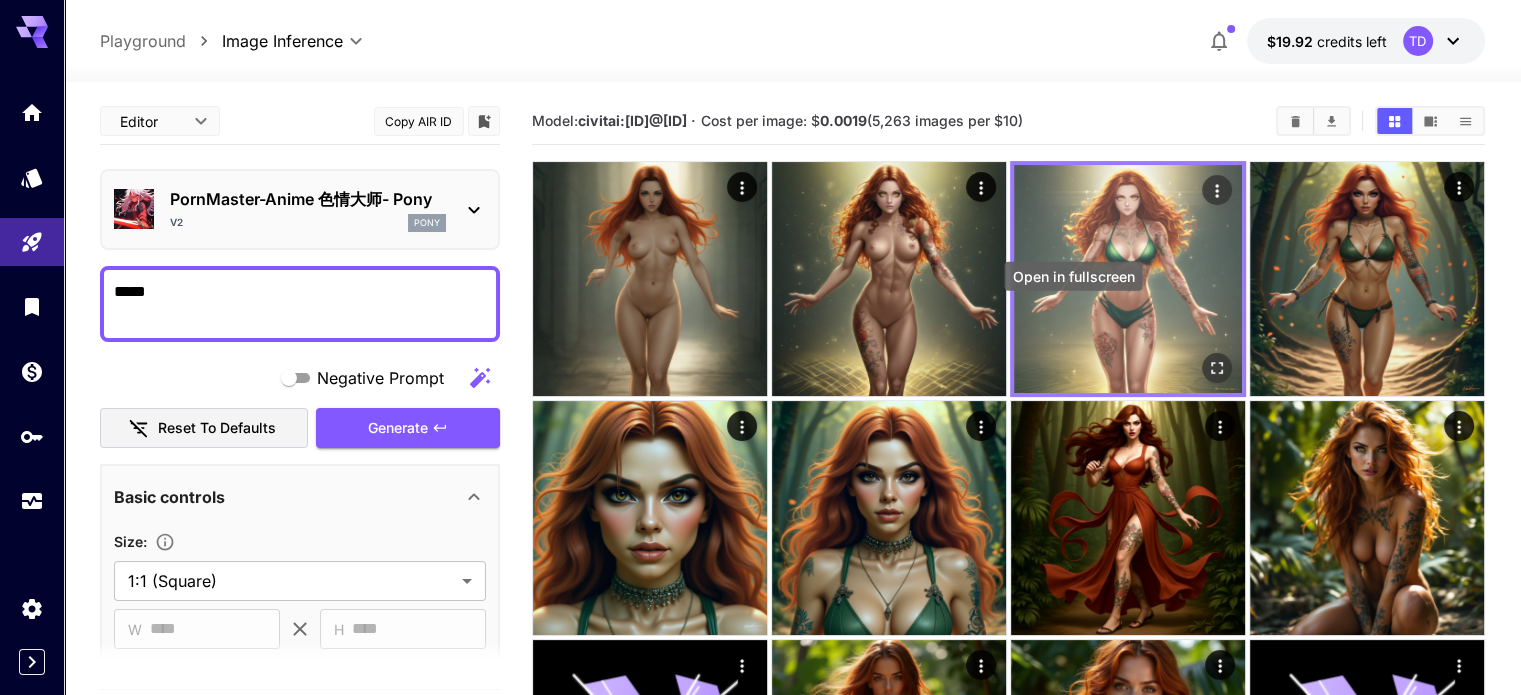 click 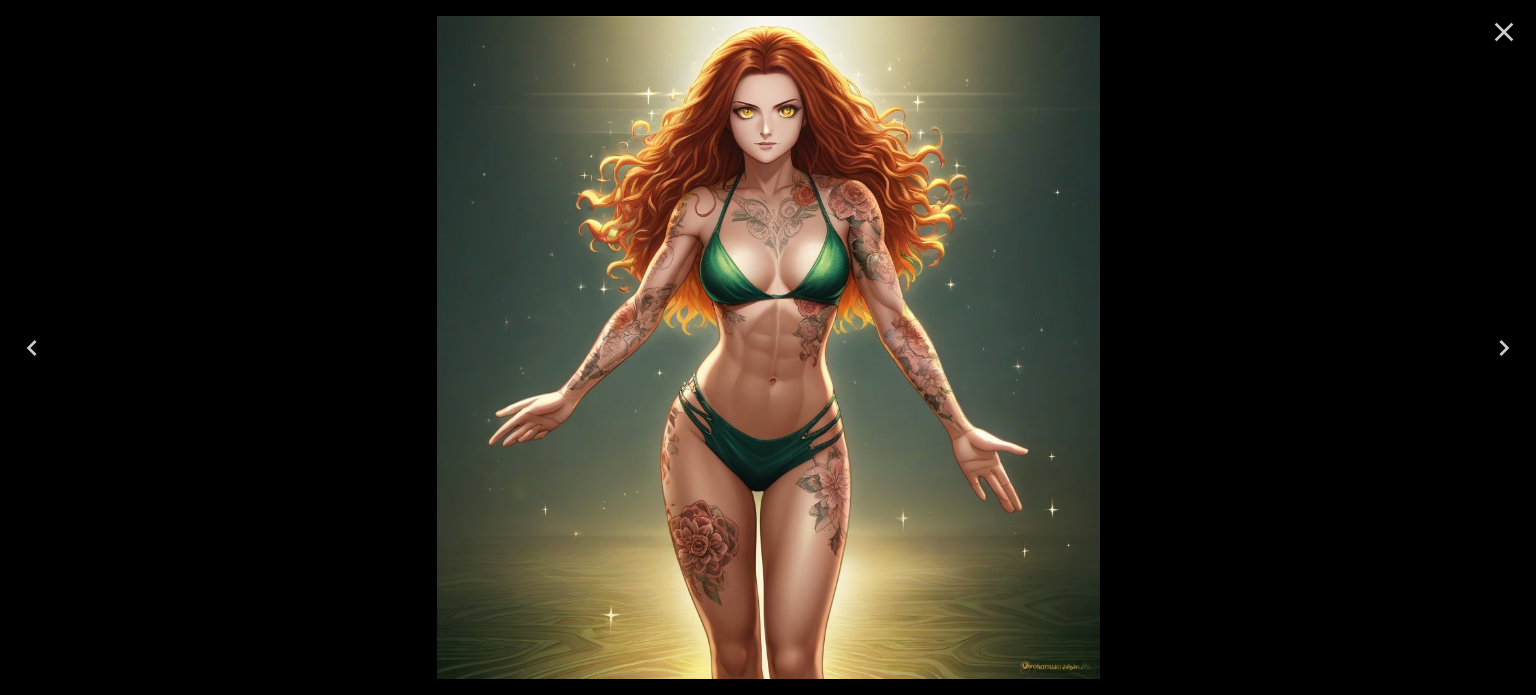 click 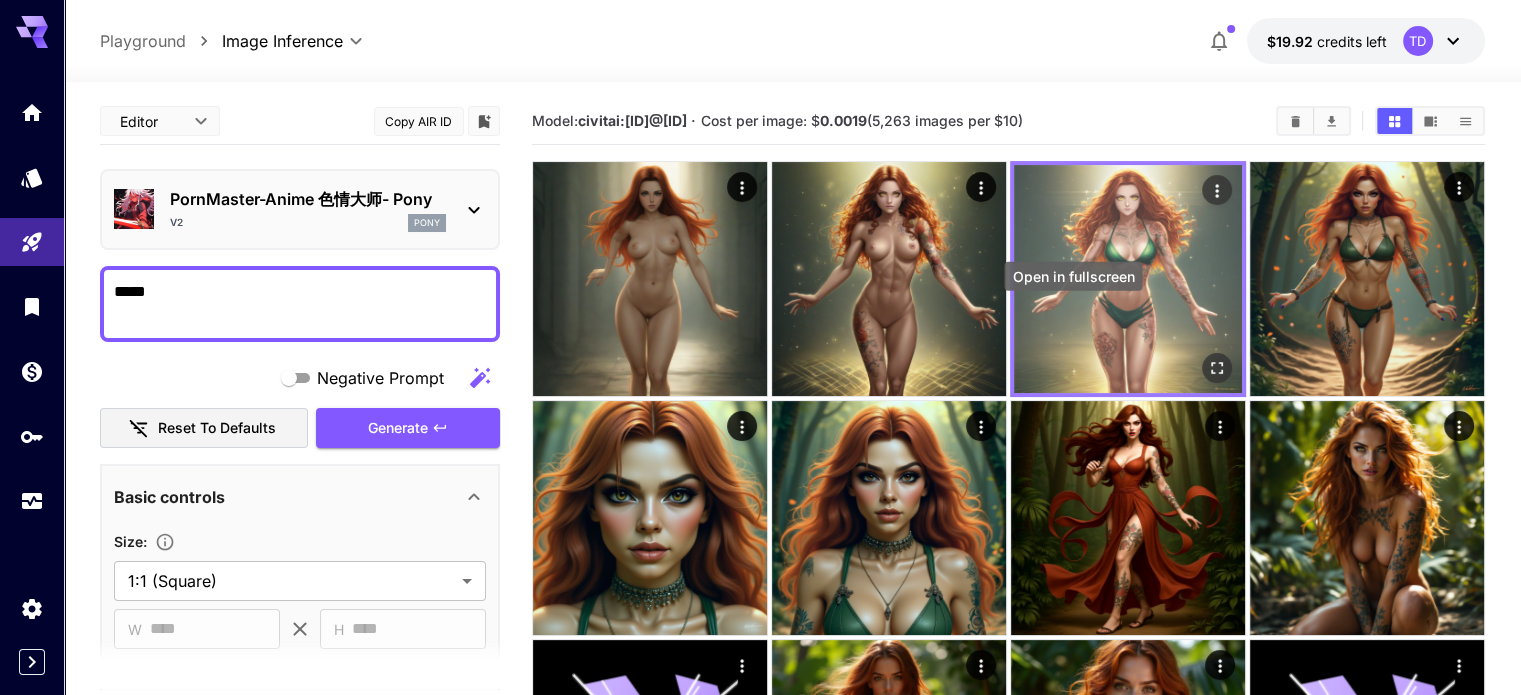 click 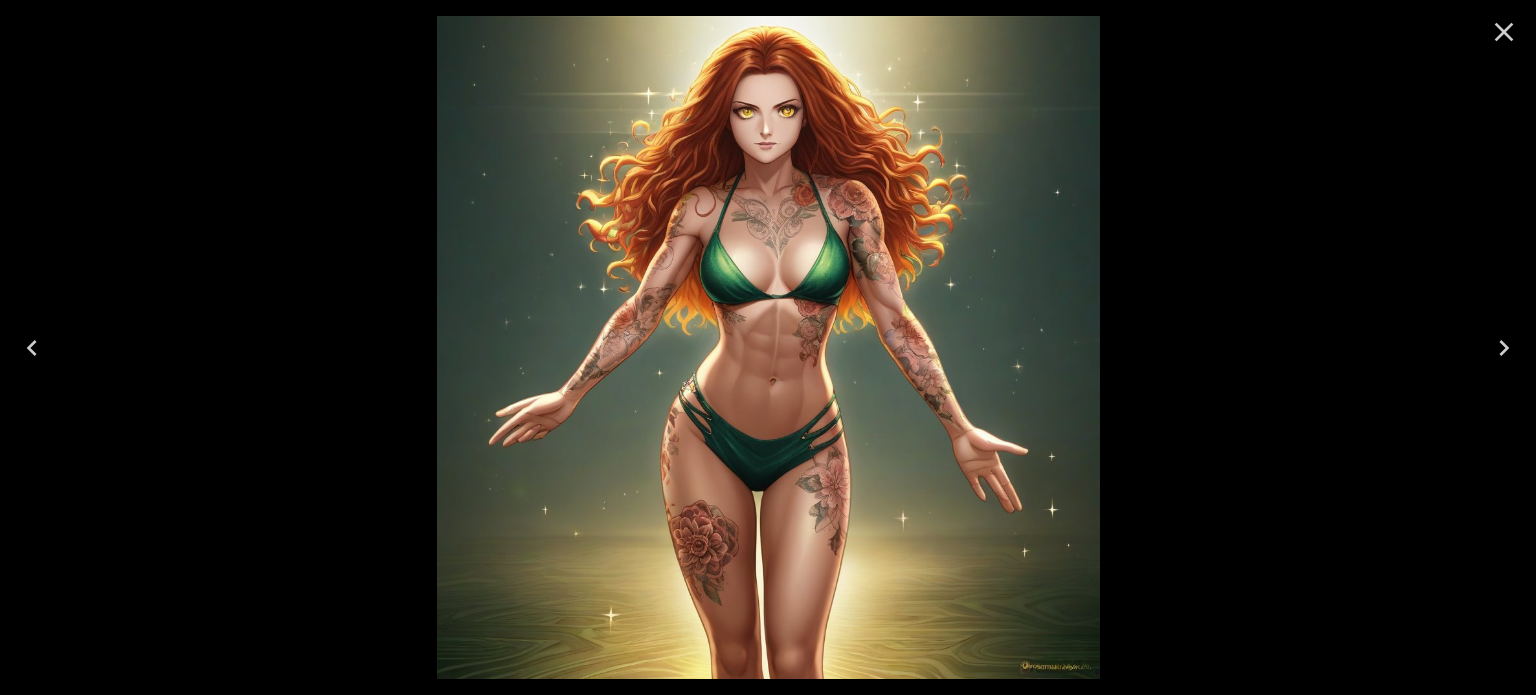 click 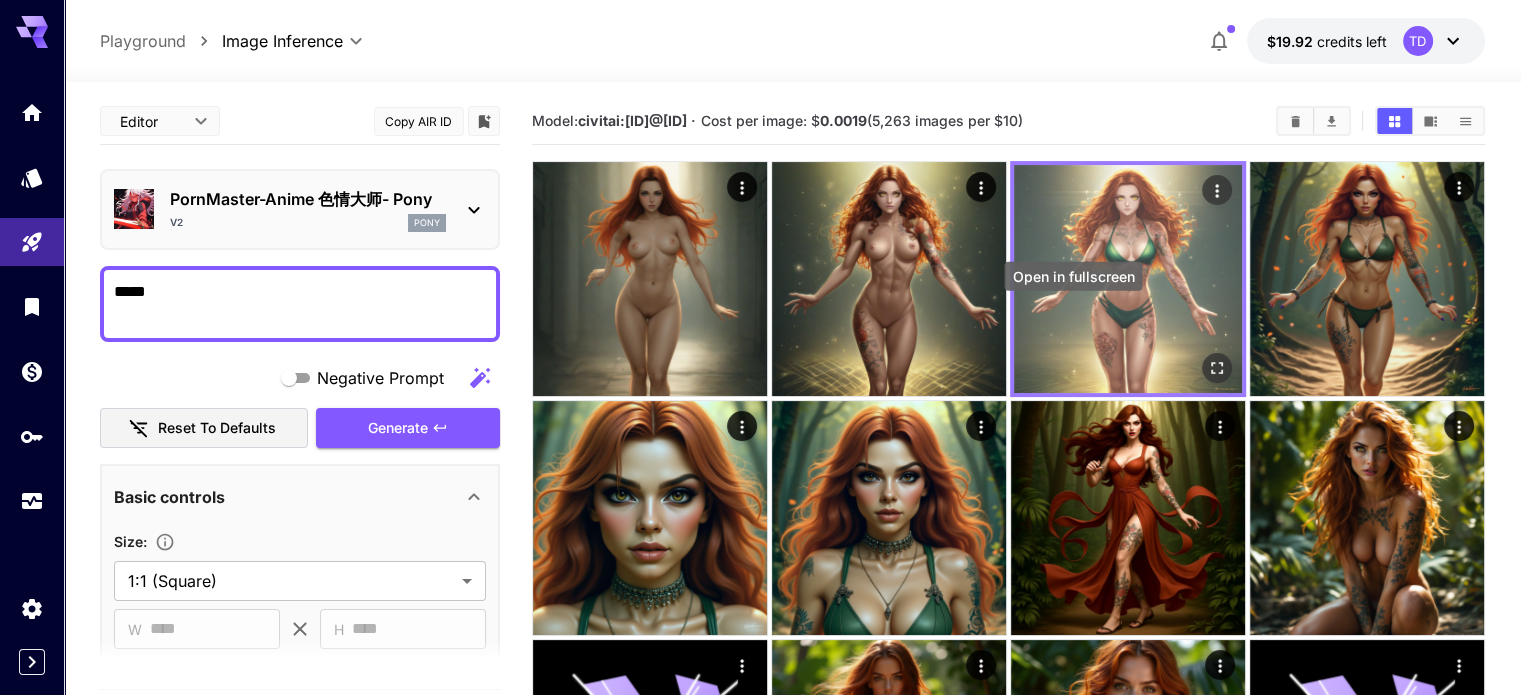 click 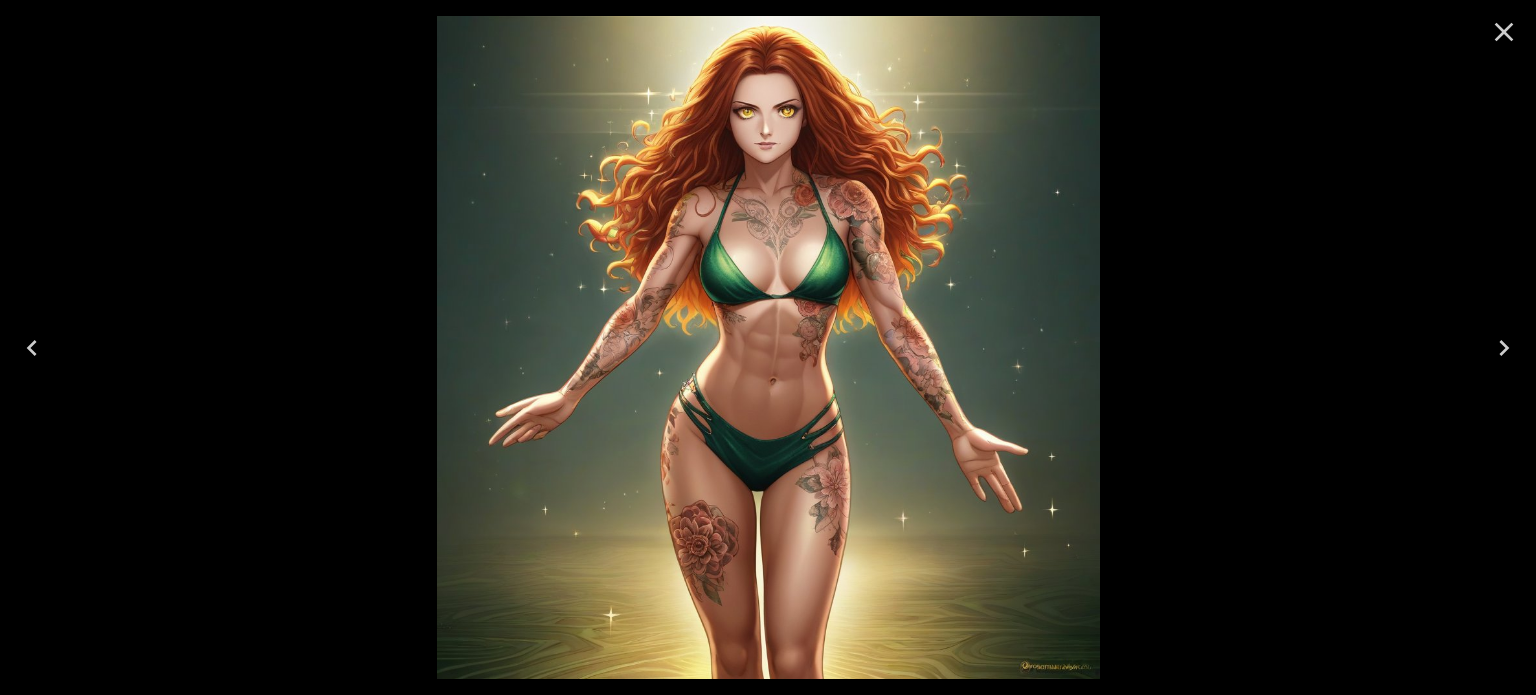 click 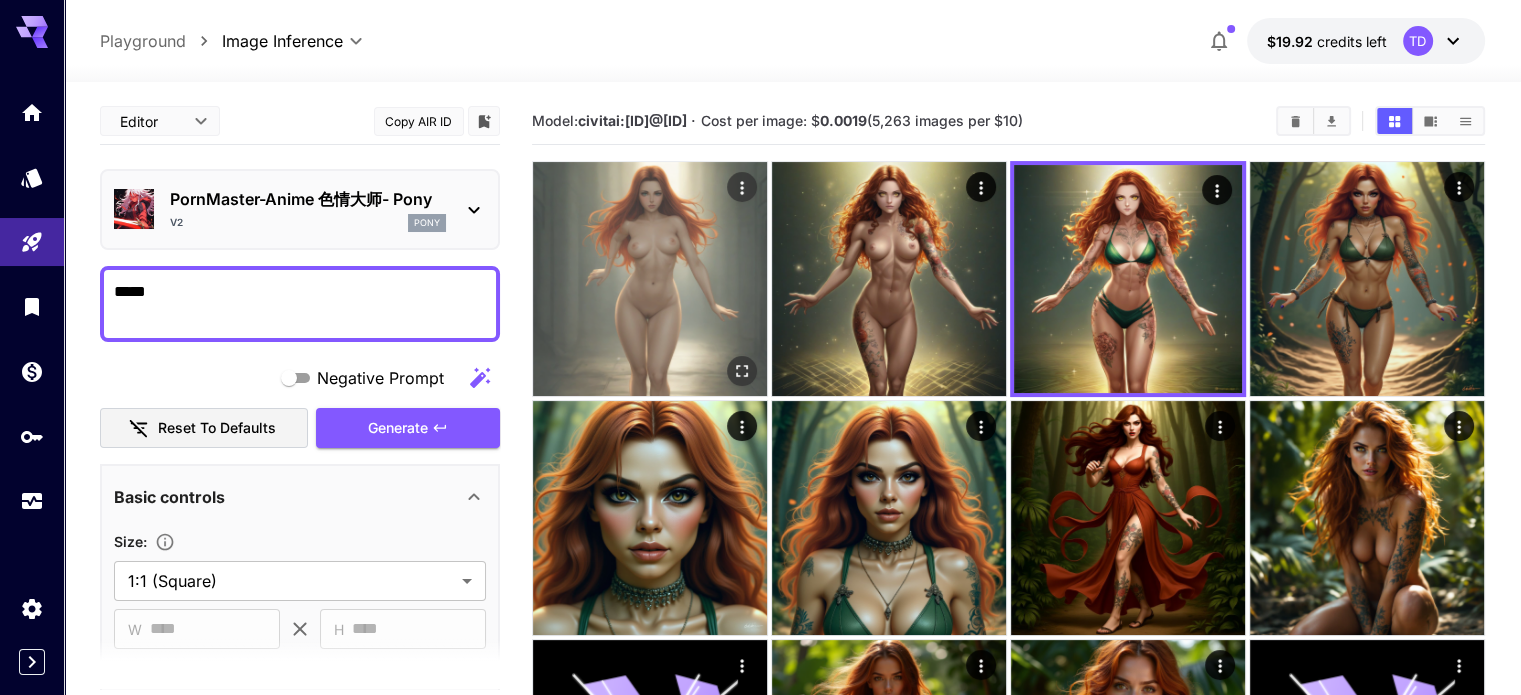 click at bounding box center [650, 279] 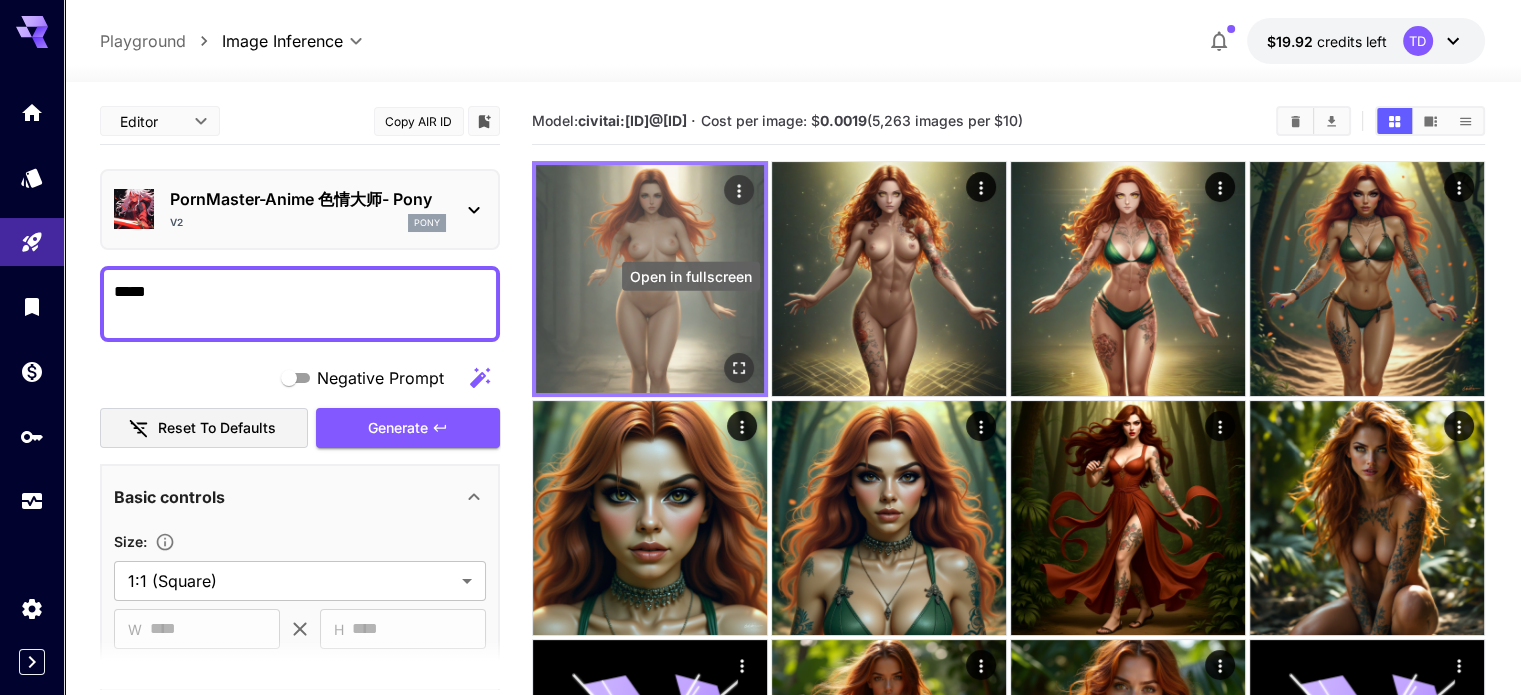 click 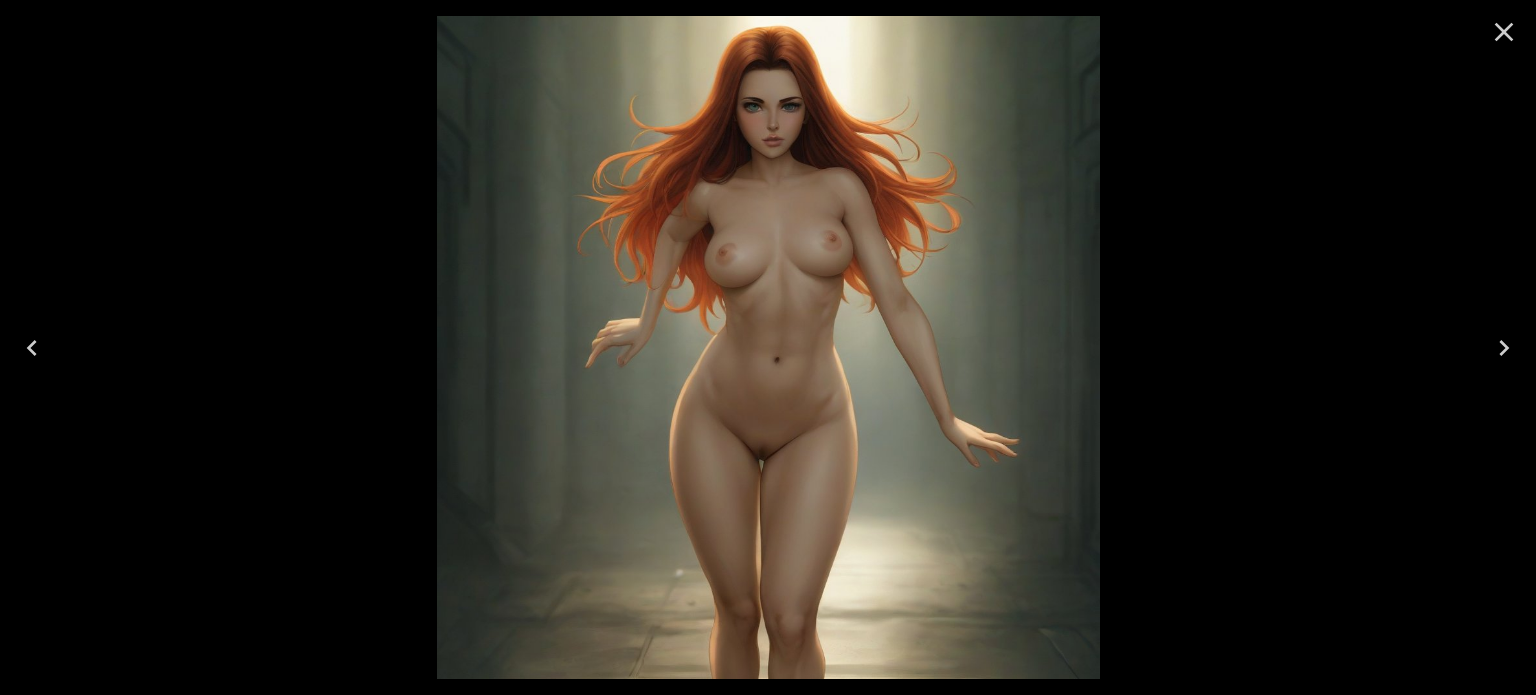 click 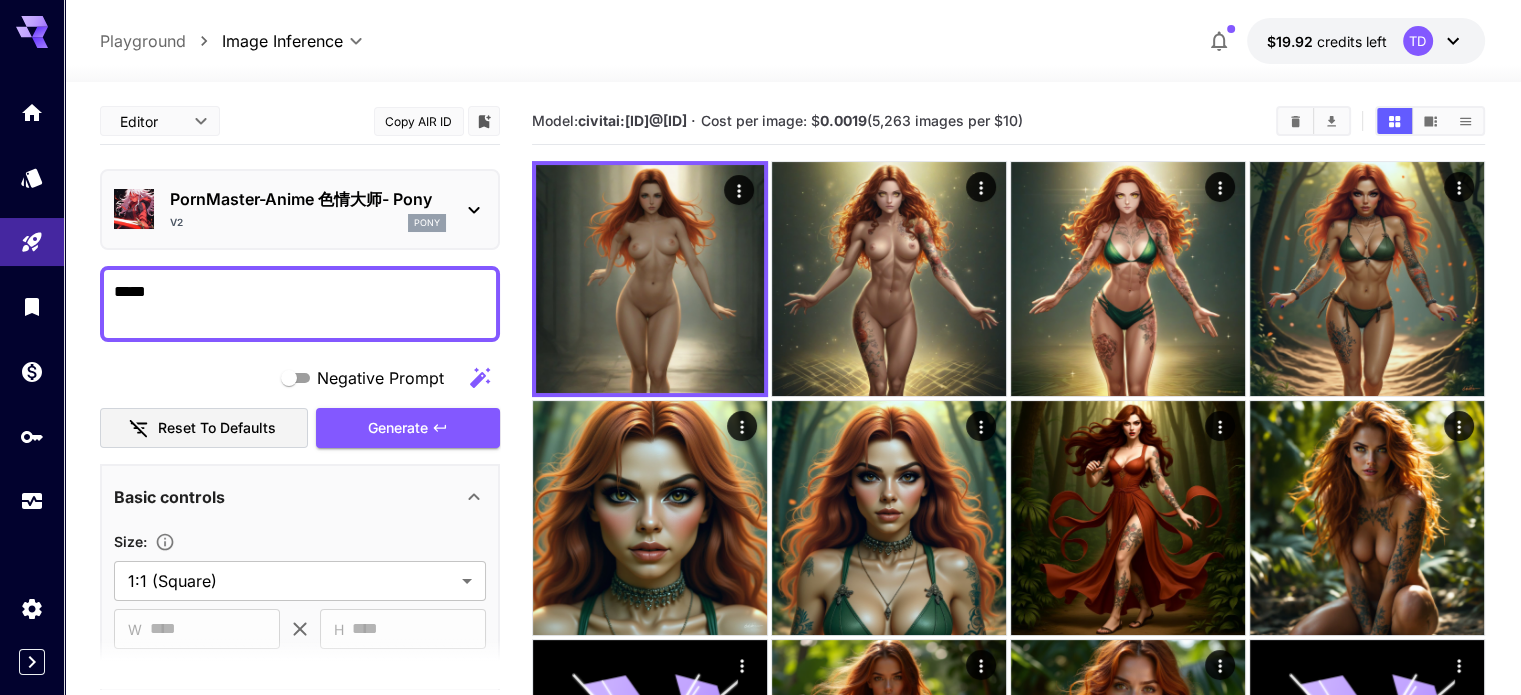 click on "*****" at bounding box center (300, 304) 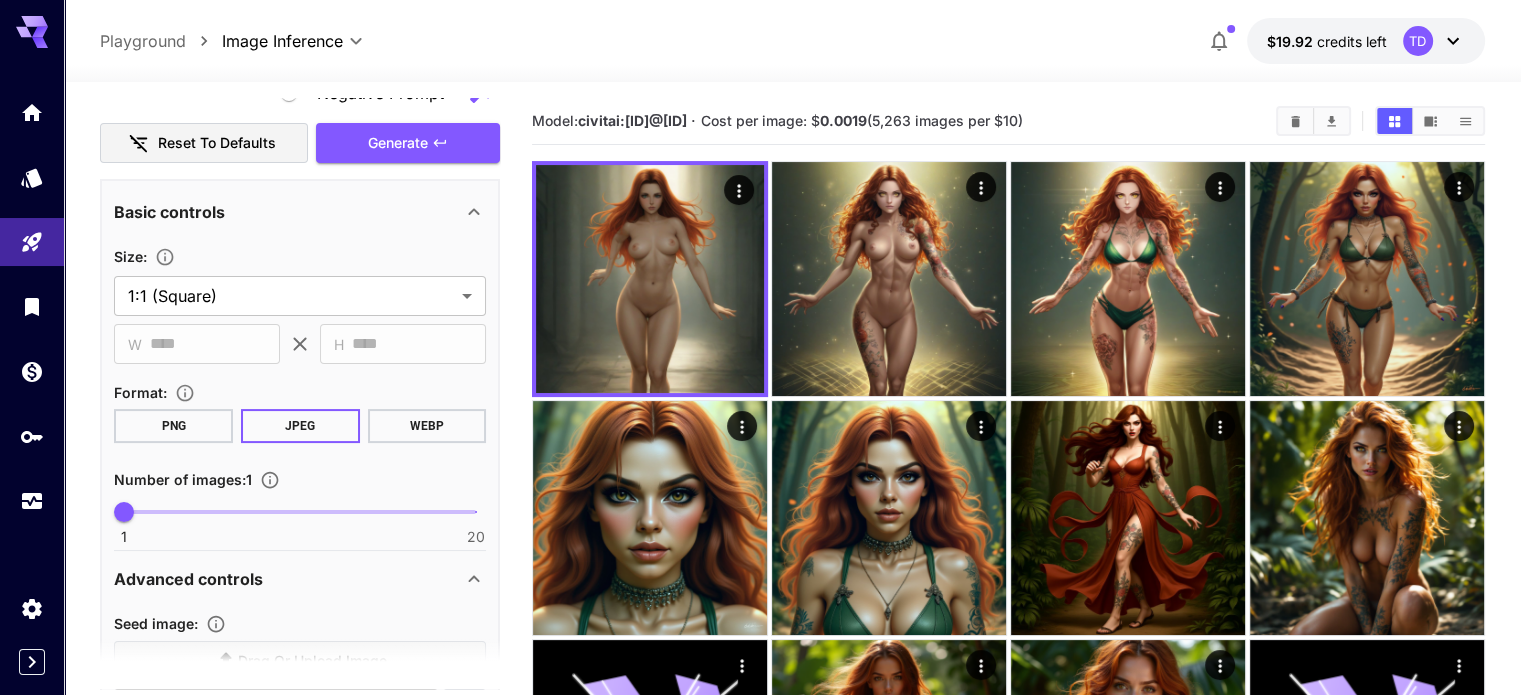 scroll, scrollTop: 0, scrollLeft: 0, axis: both 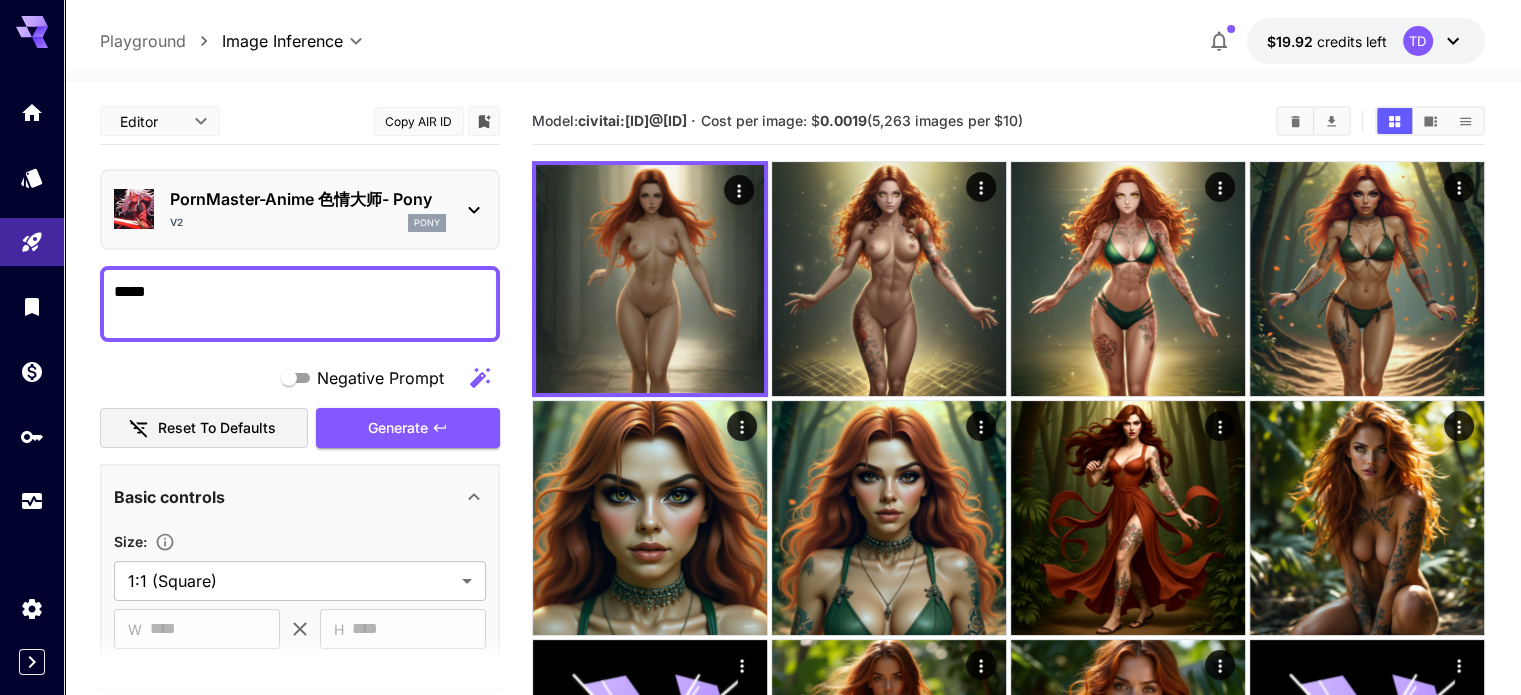 click on "**********" at bounding box center [300, 1515] 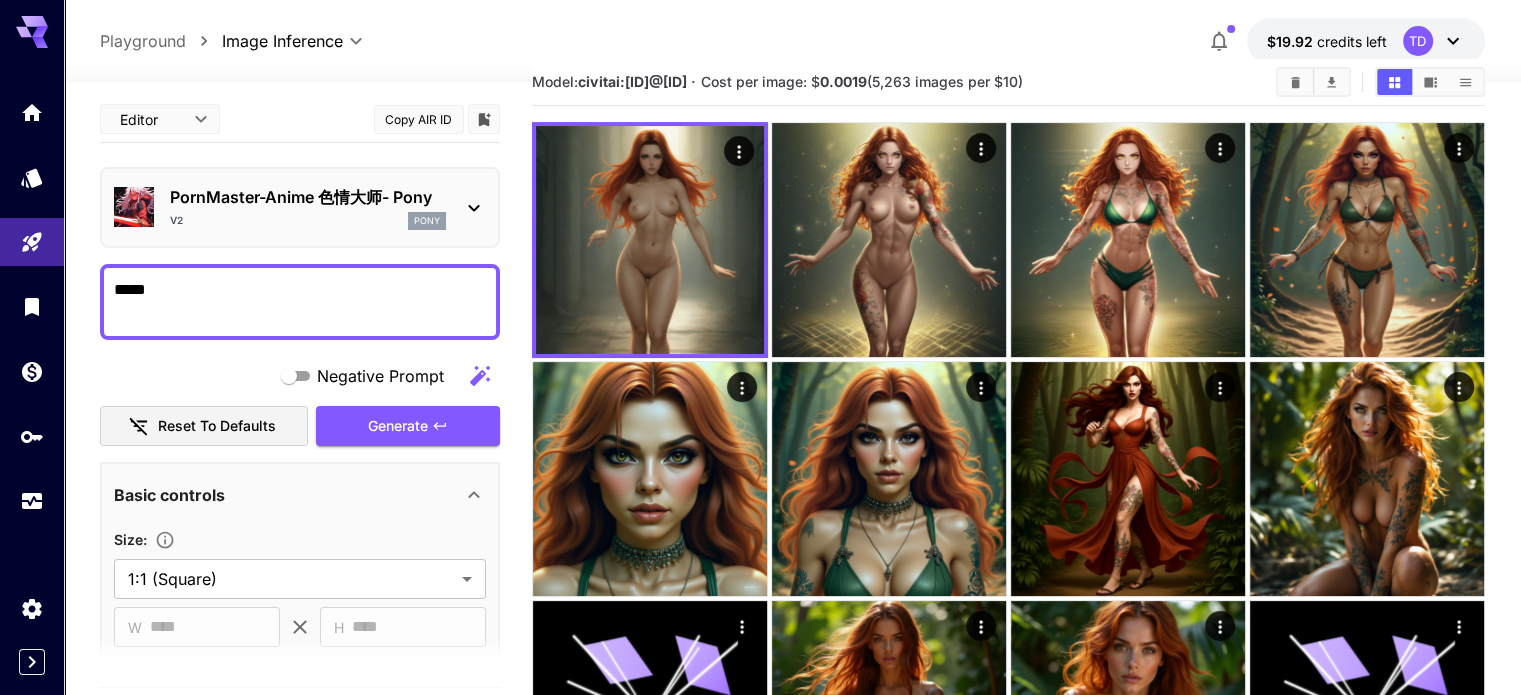 scroll, scrollTop: 0, scrollLeft: 0, axis: both 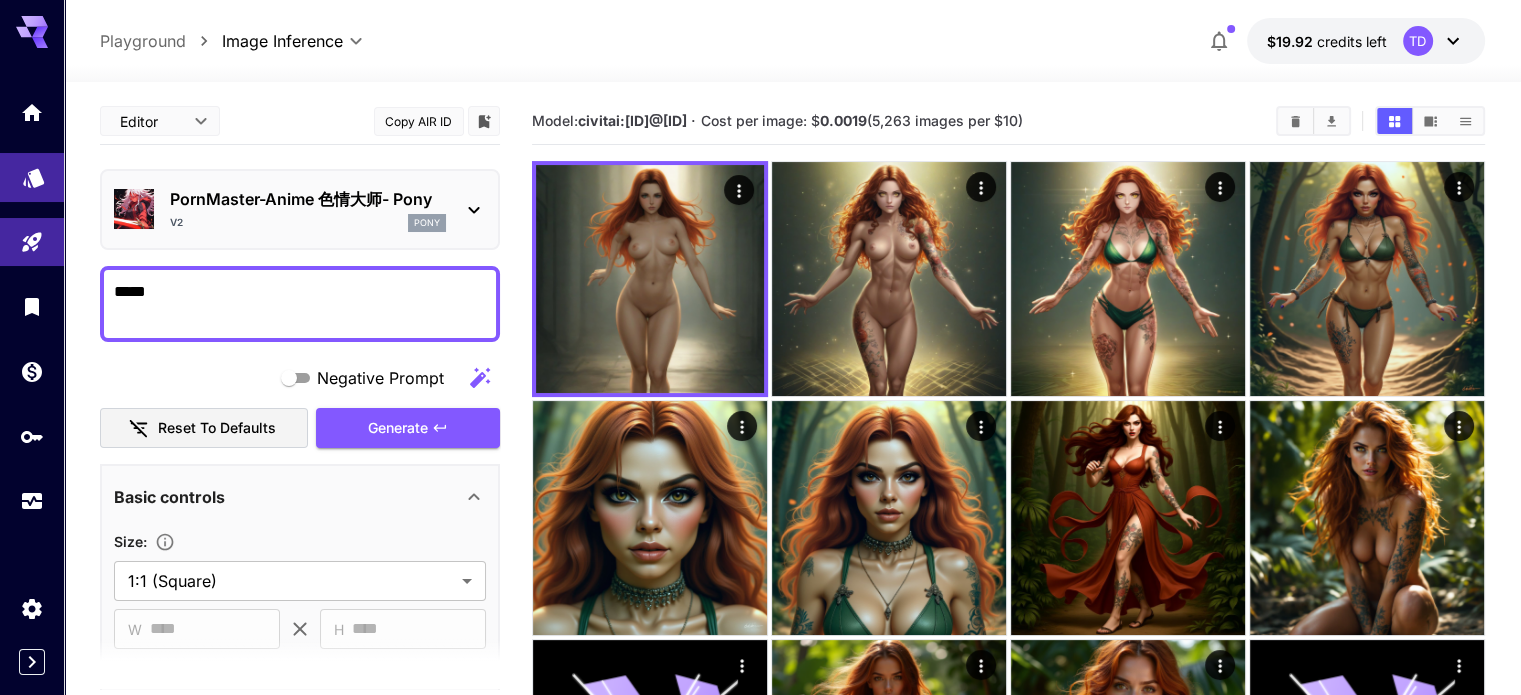 click at bounding box center (32, 177) 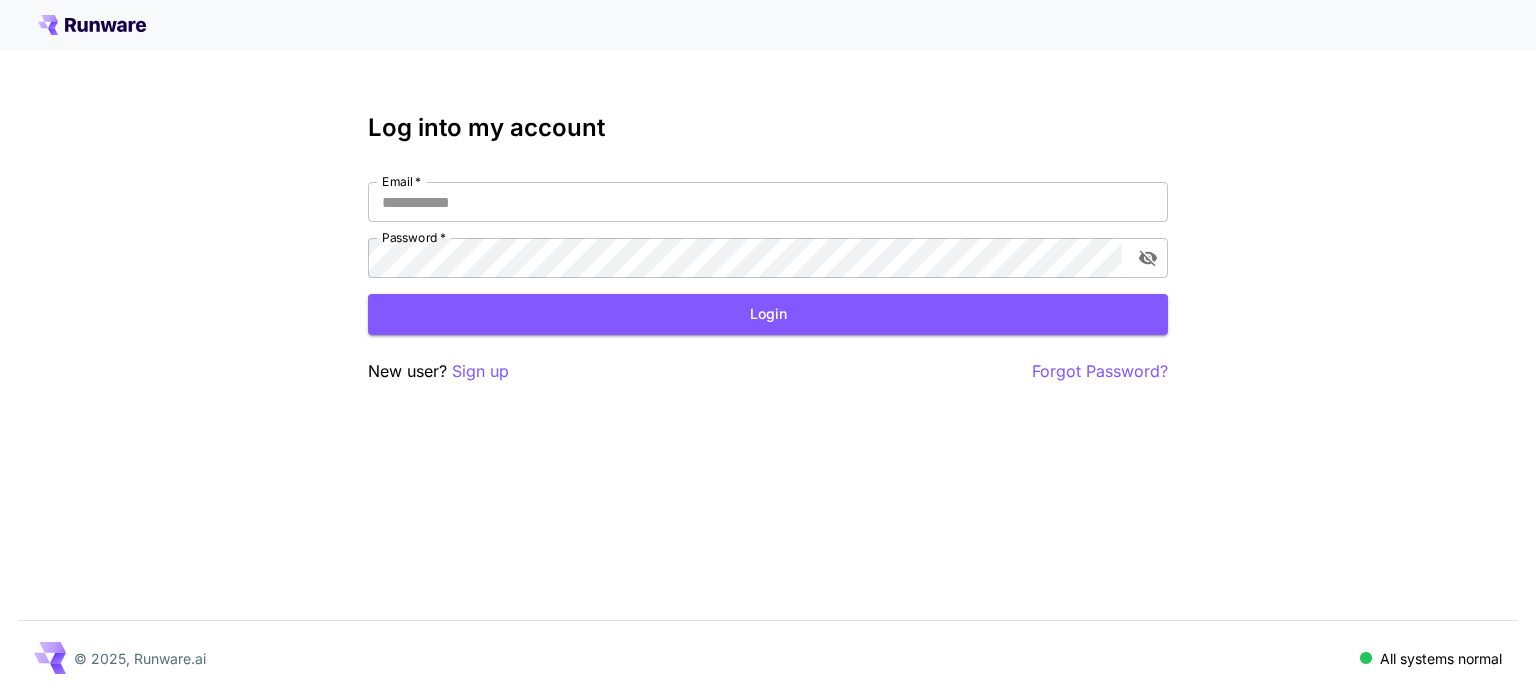 type on "*********" 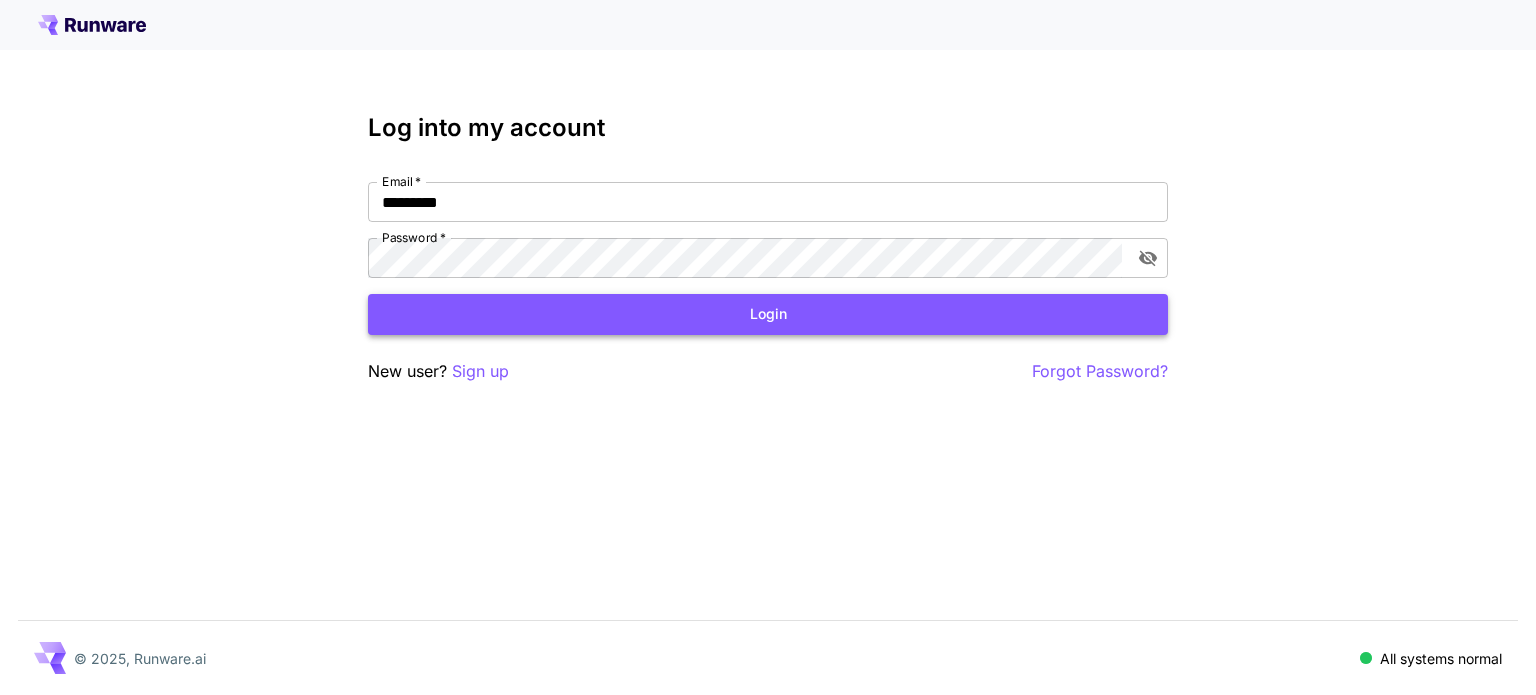 click on "Login" at bounding box center (768, 314) 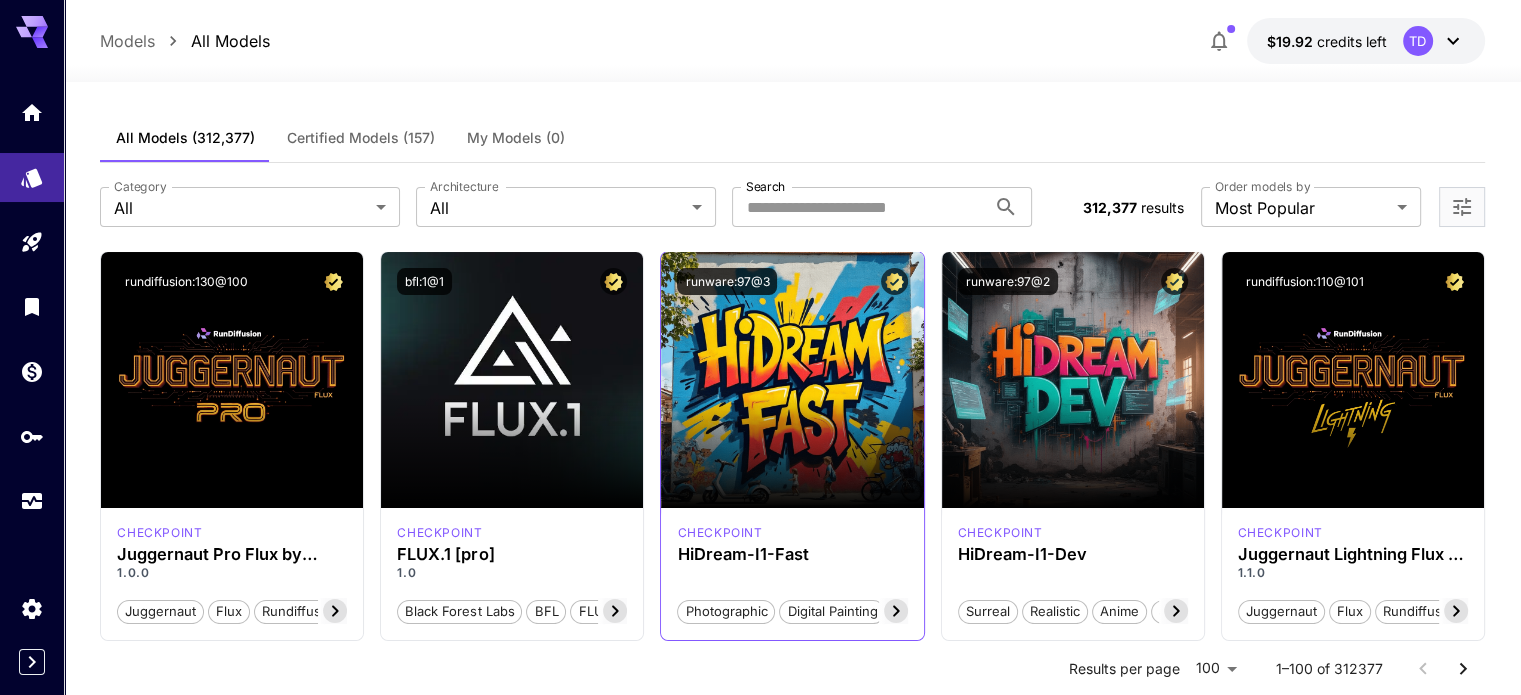 click 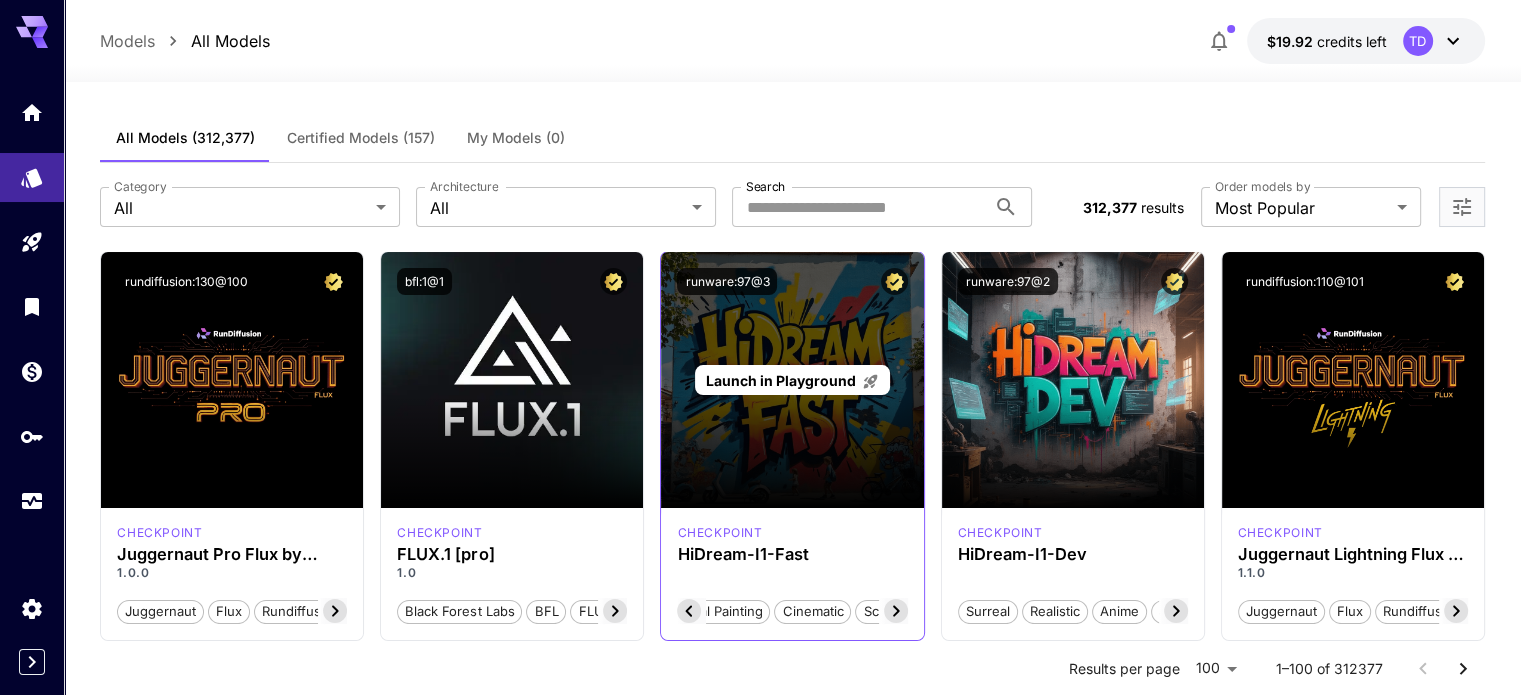 click on "Launch in Playground" at bounding box center [781, 380] 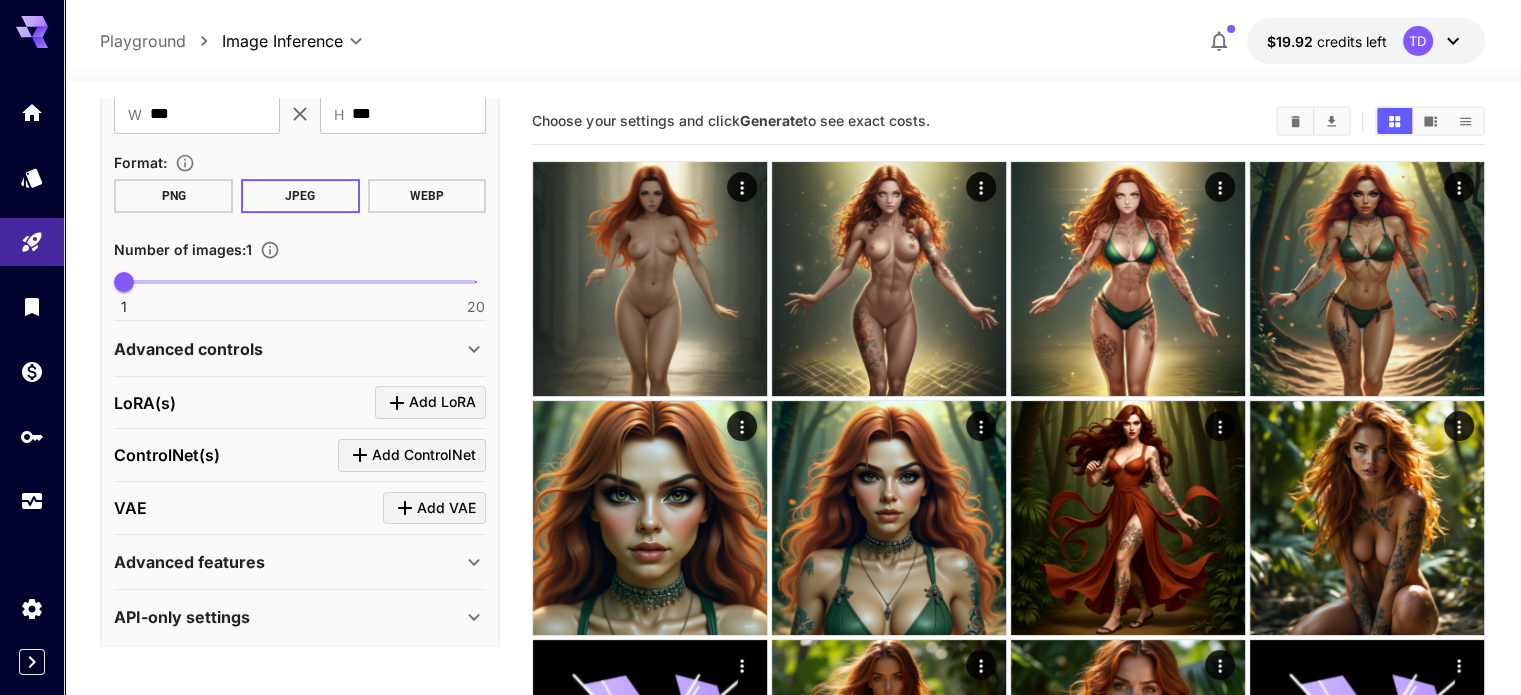 scroll, scrollTop: 516, scrollLeft: 0, axis: vertical 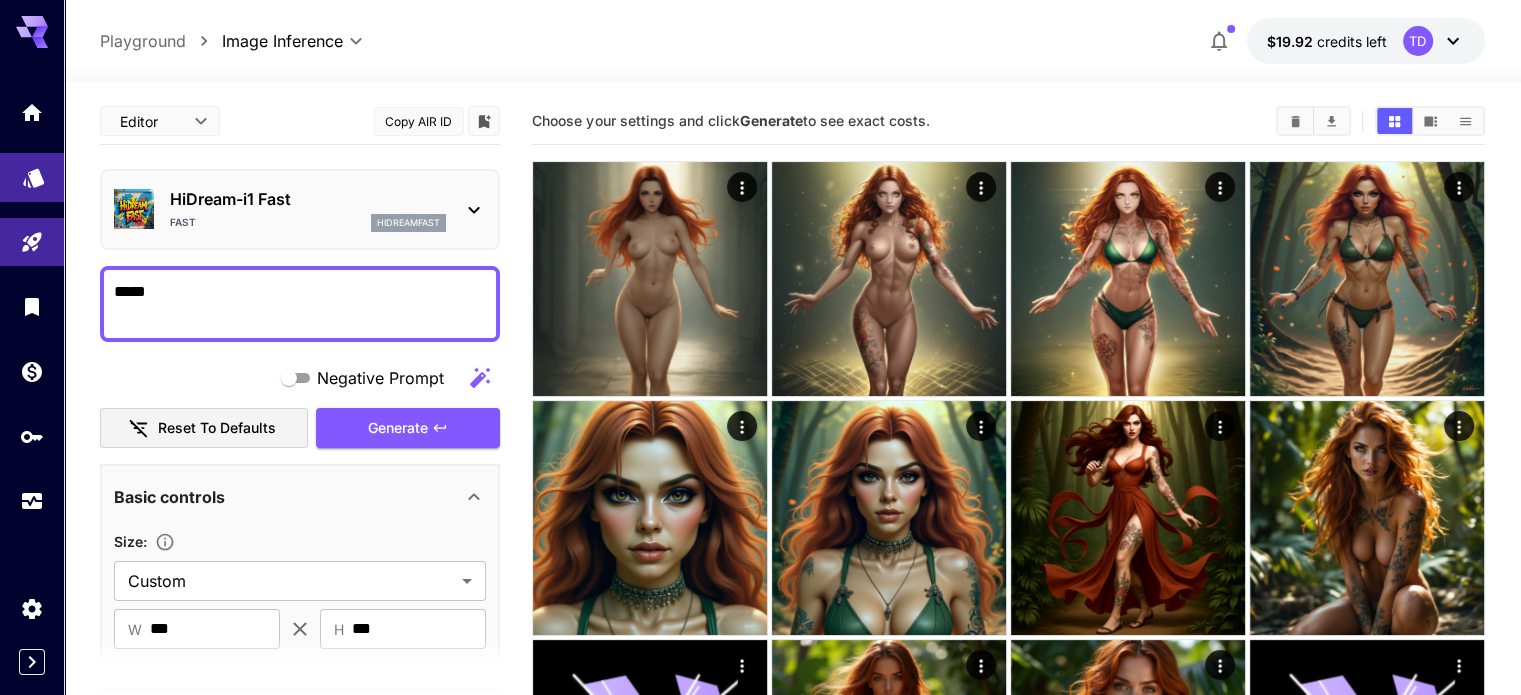 click at bounding box center [32, 177] 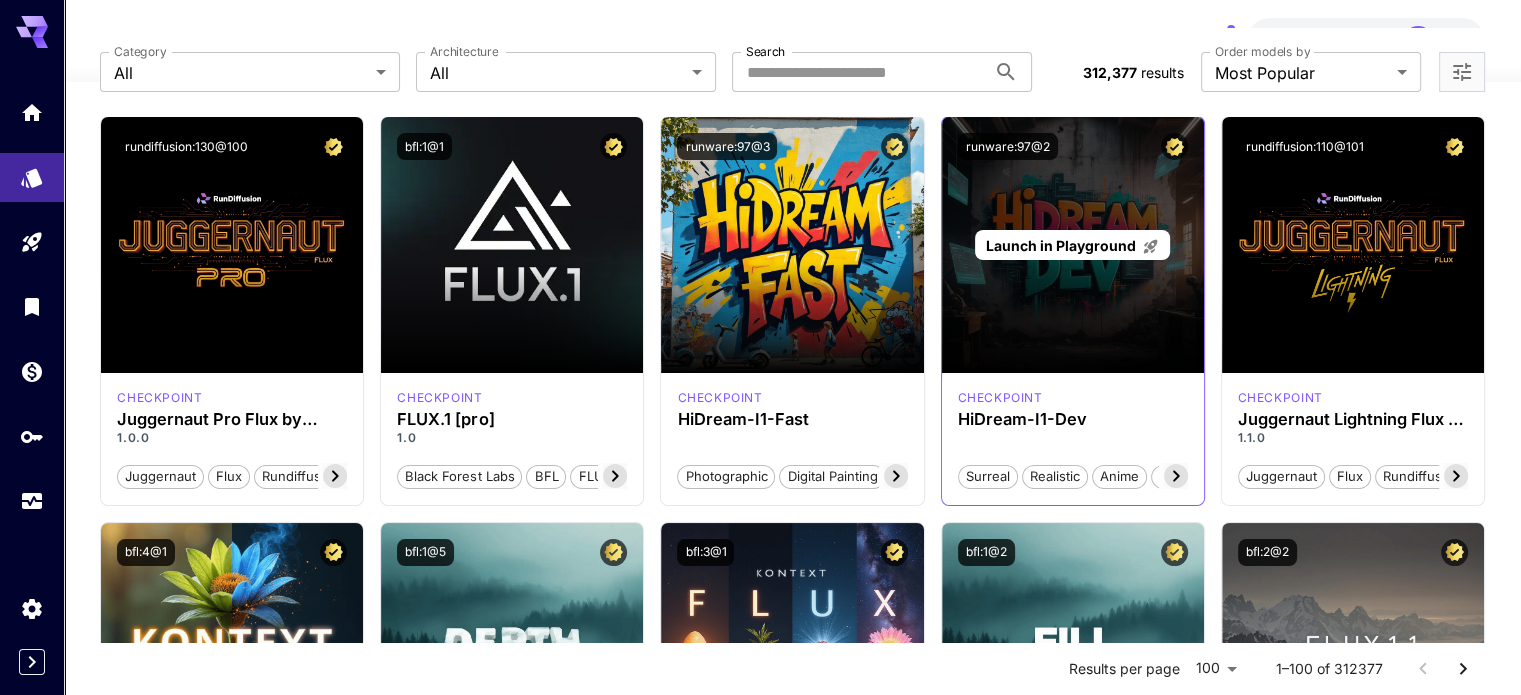 scroll, scrollTop: 166, scrollLeft: 0, axis: vertical 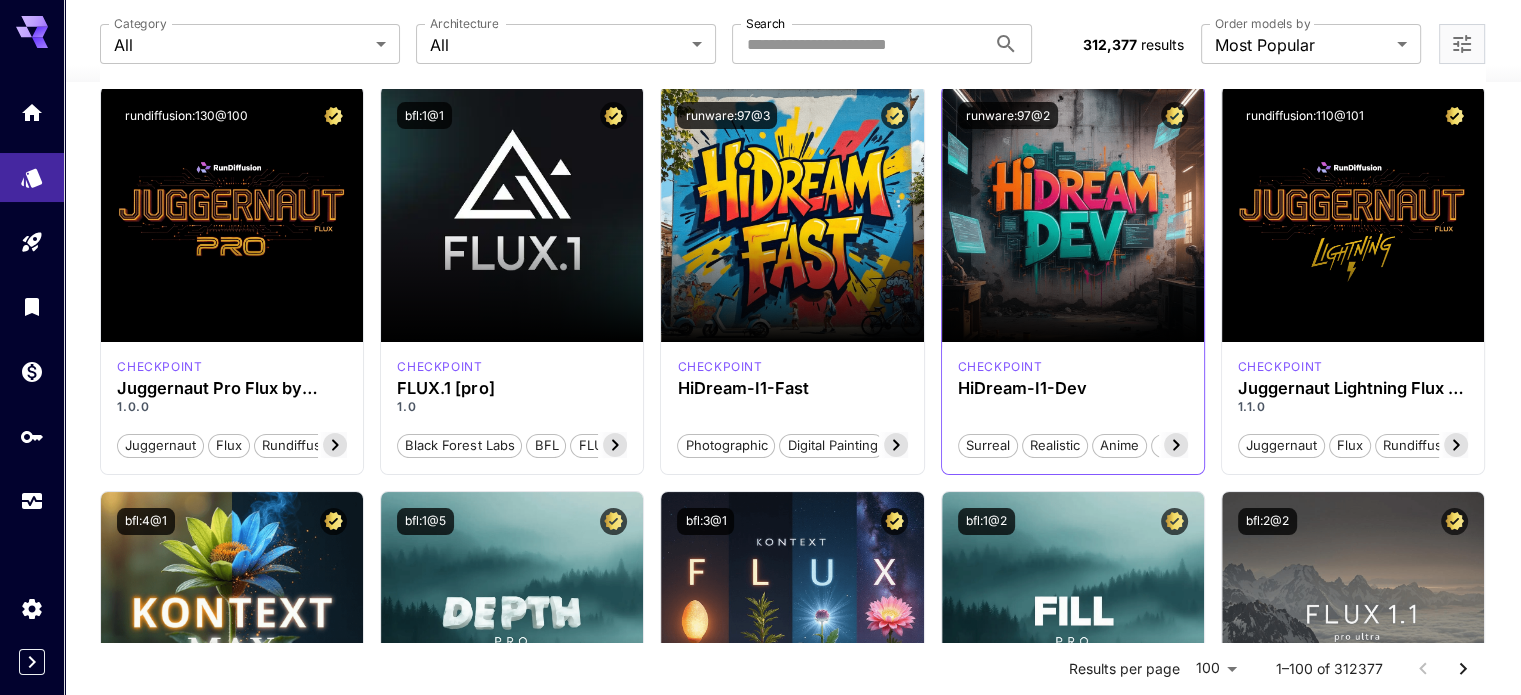 click 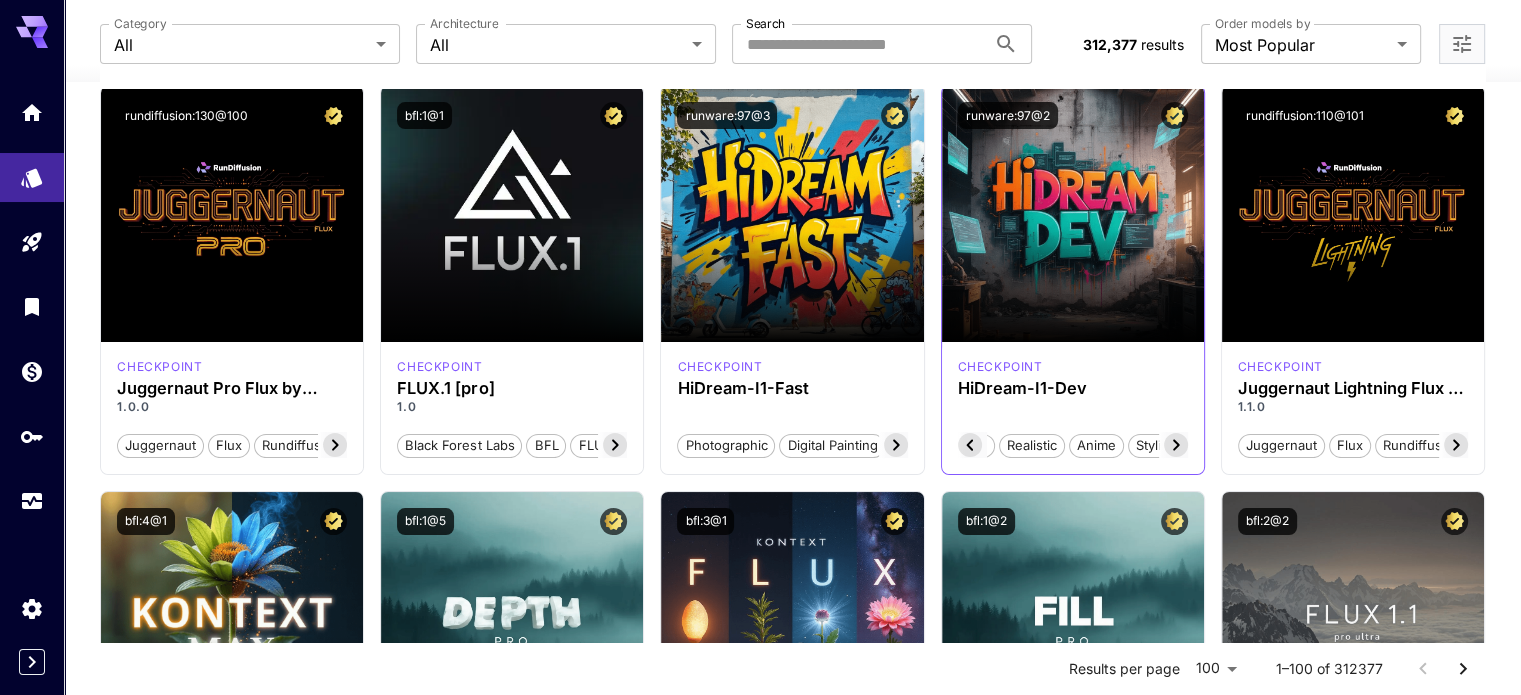 scroll, scrollTop: 0, scrollLeft: 56, axis: horizontal 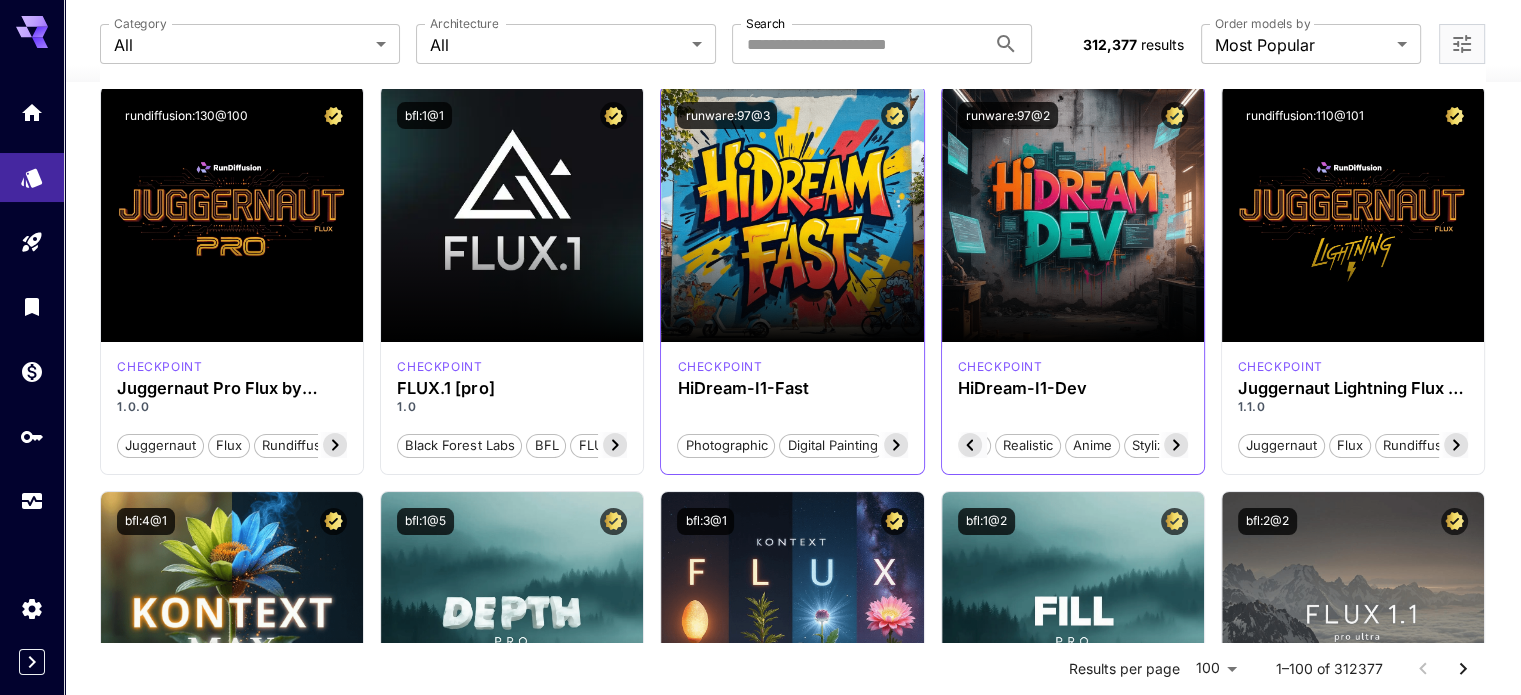 click 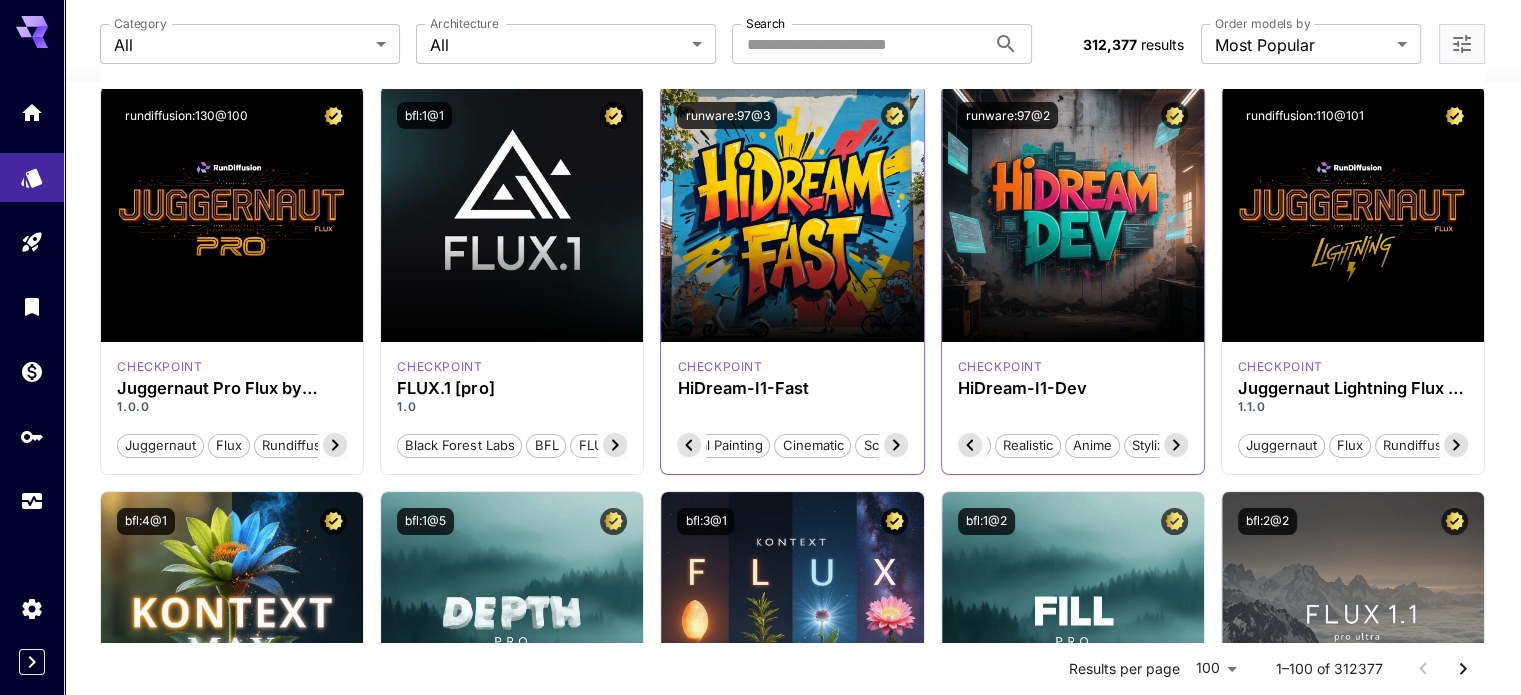 click 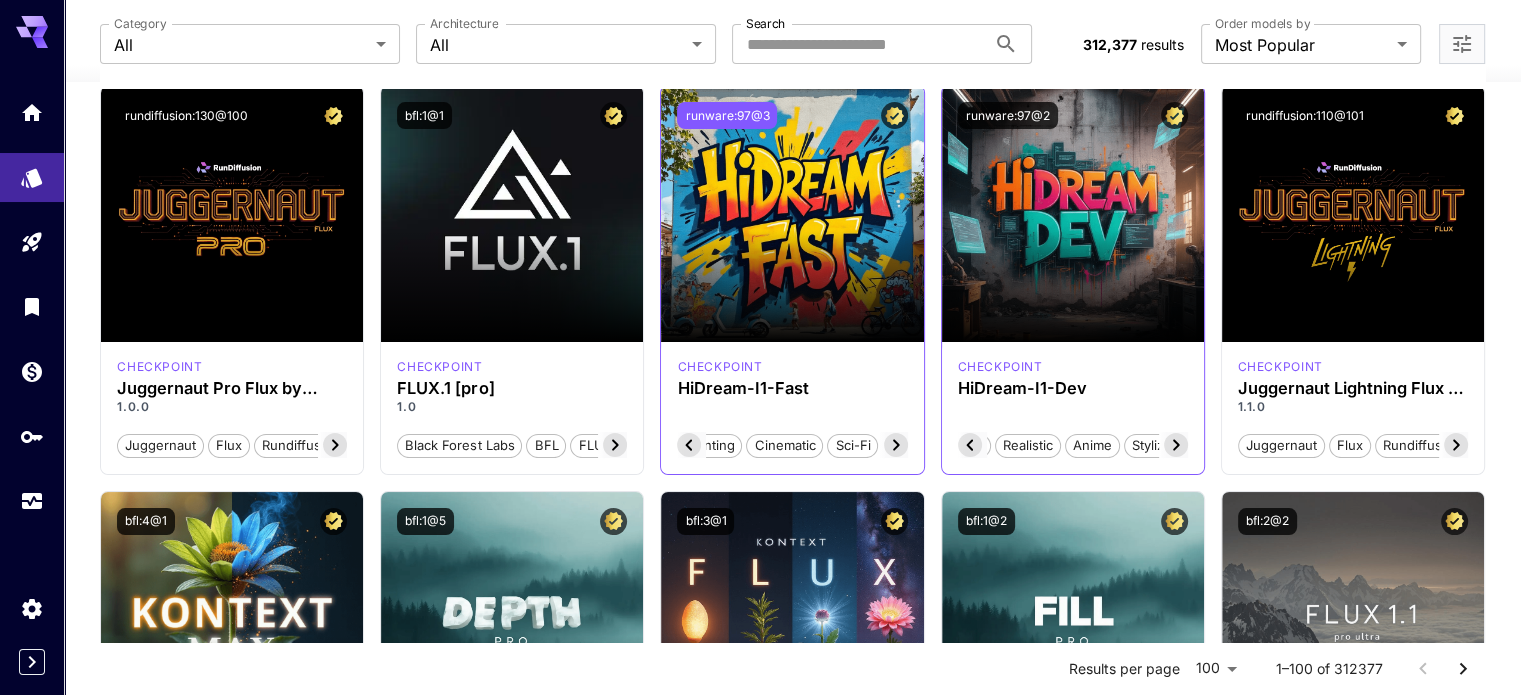 click on "runware:97@3" at bounding box center (727, 115) 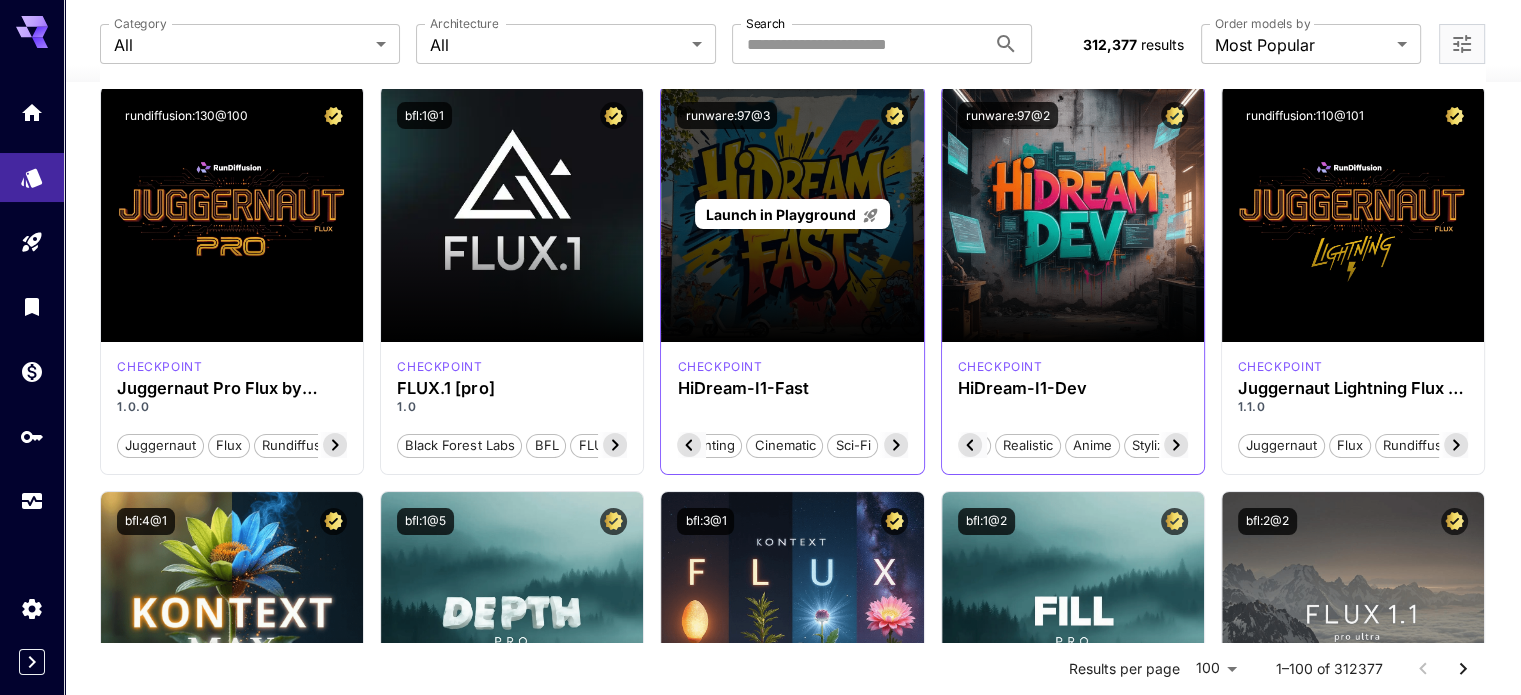 drag, startPoint x: 860, startPoint y: 142, endPoint x: 802, endPoint y: 147, distance: 58.21512 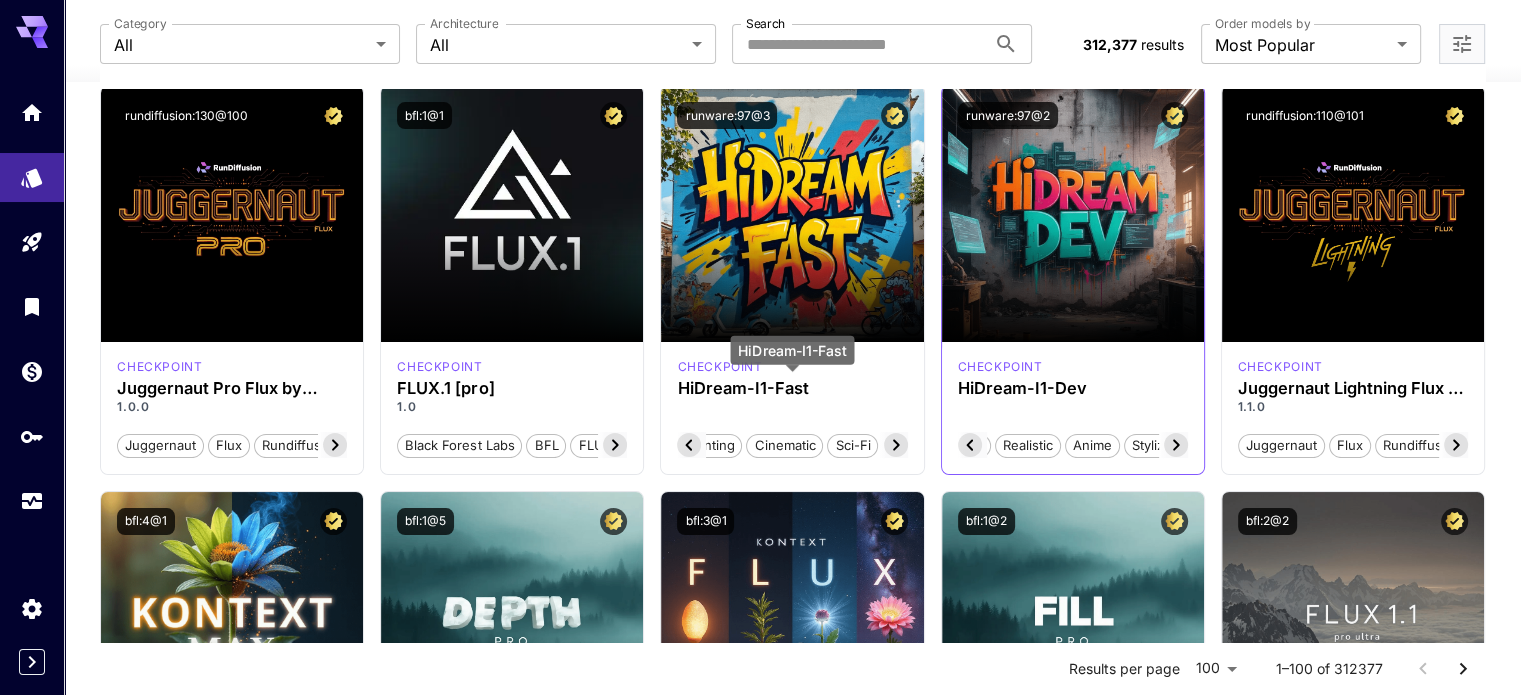 click on "HiDream-I1-Fast" at bounding box center [792, 388] 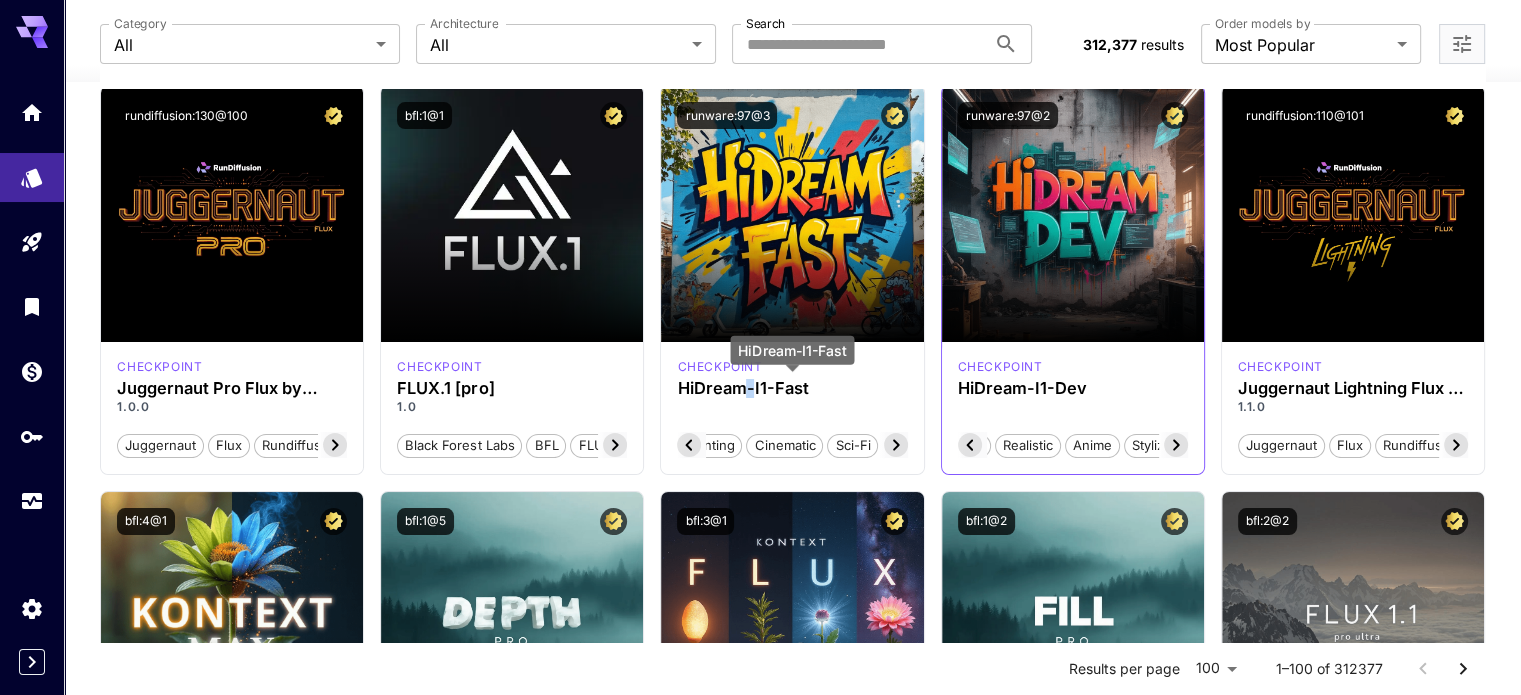 click on "HiDream-I1-Fast" at bounding box center (792, 388) 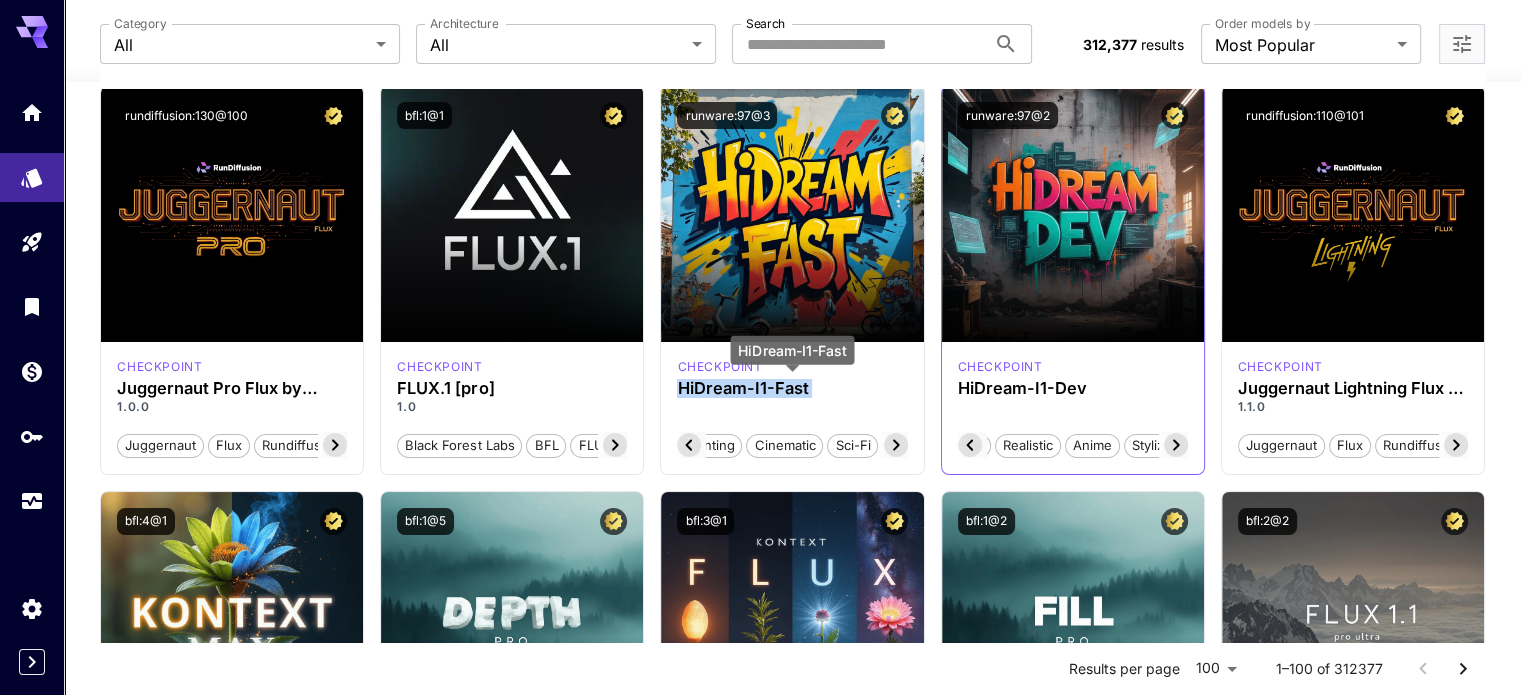click on "HiDream-I1-Fast" at bounding box center [792, 388] 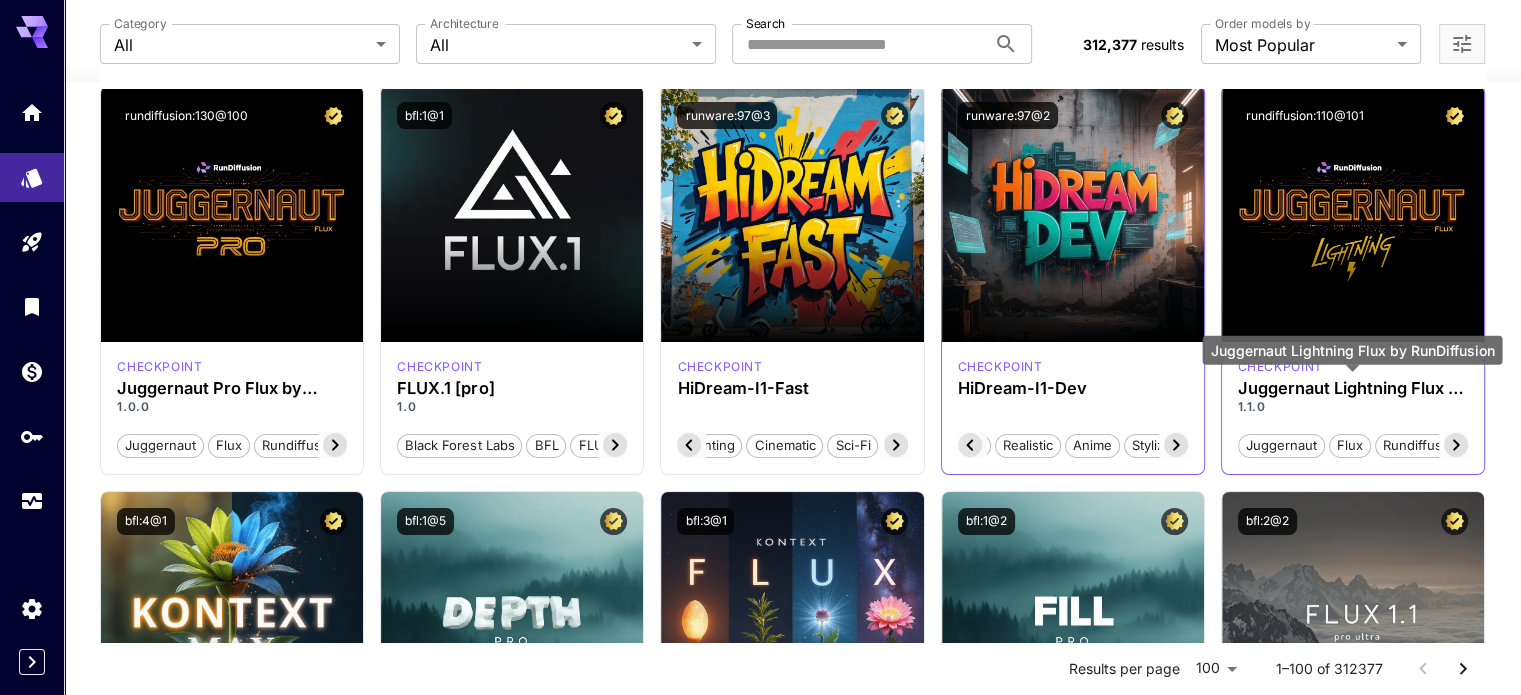 click on "Juggernaut Lightning Flux by RunDiffusion" at bounding box center (1353, 388) 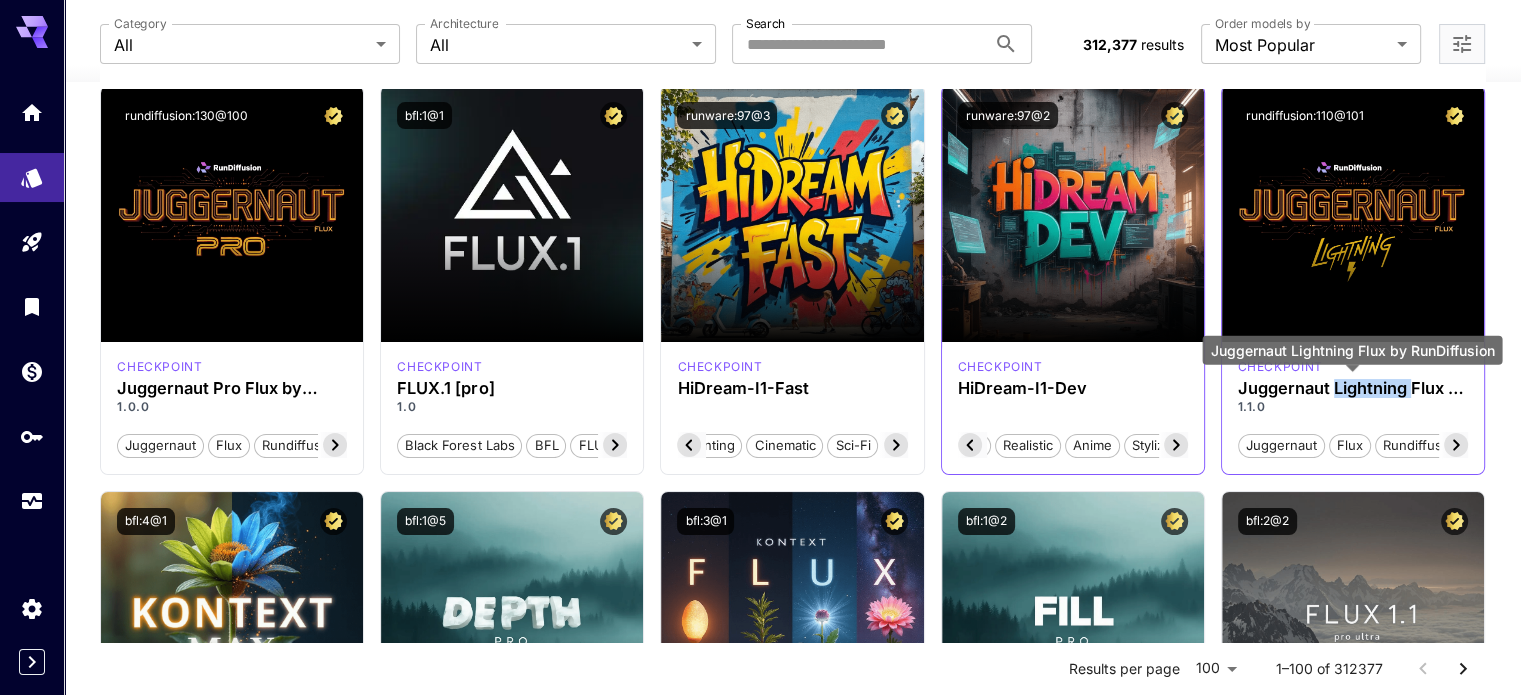 click on "Juggernaut Lightning Flux by RunDiffusion" at bounding box center (1353, 388) 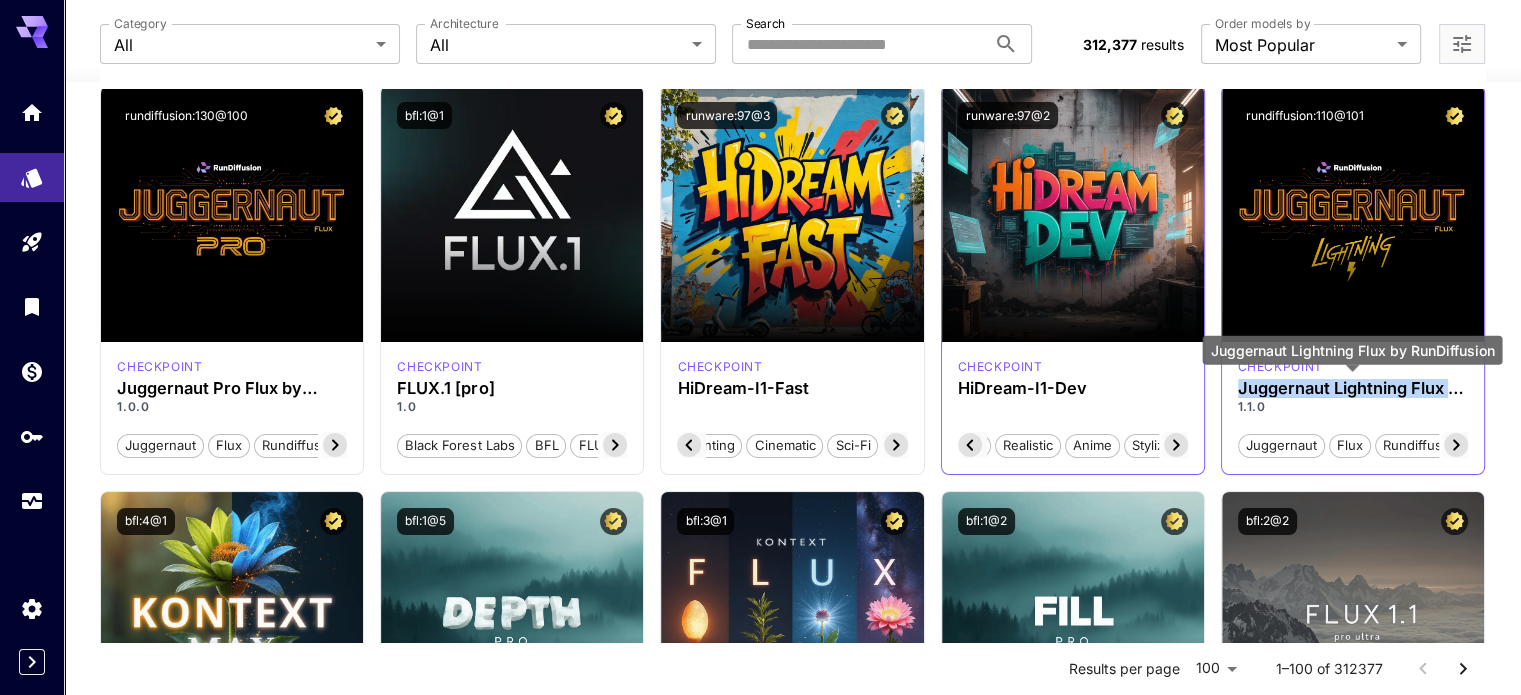 click on "Juggernaut Lightning Flux by RunDiffusion" at bounding box center [1353, 388] 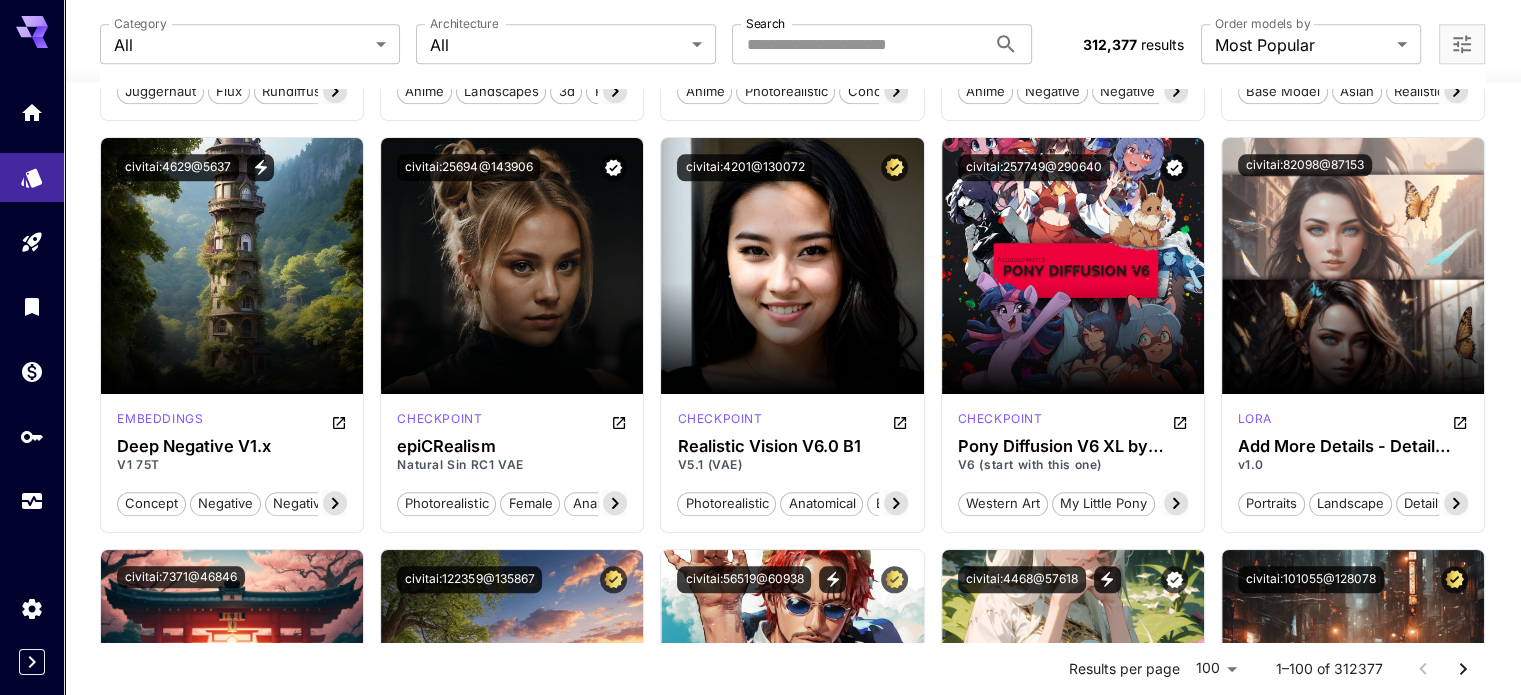 scroll, scrollTop: 2166, scrollLeft: 0, axis: vertical 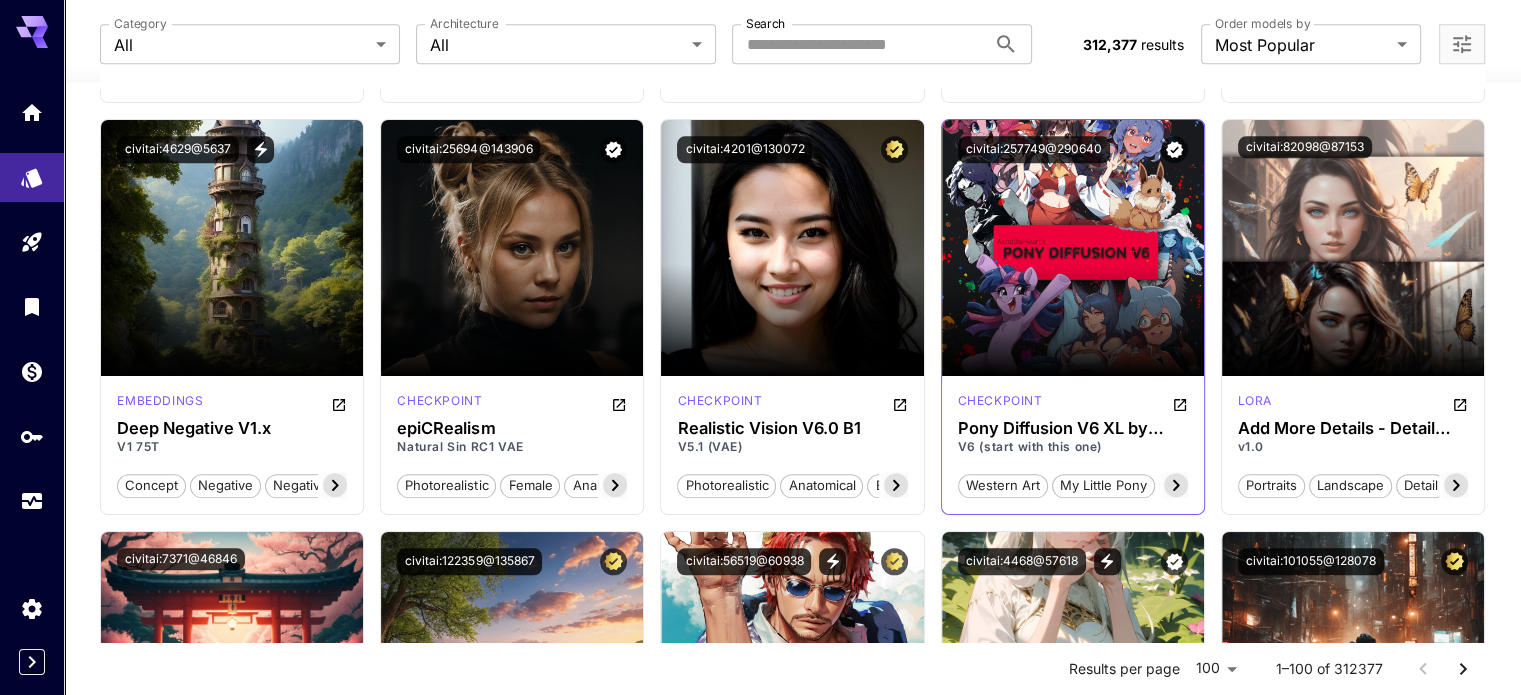 click 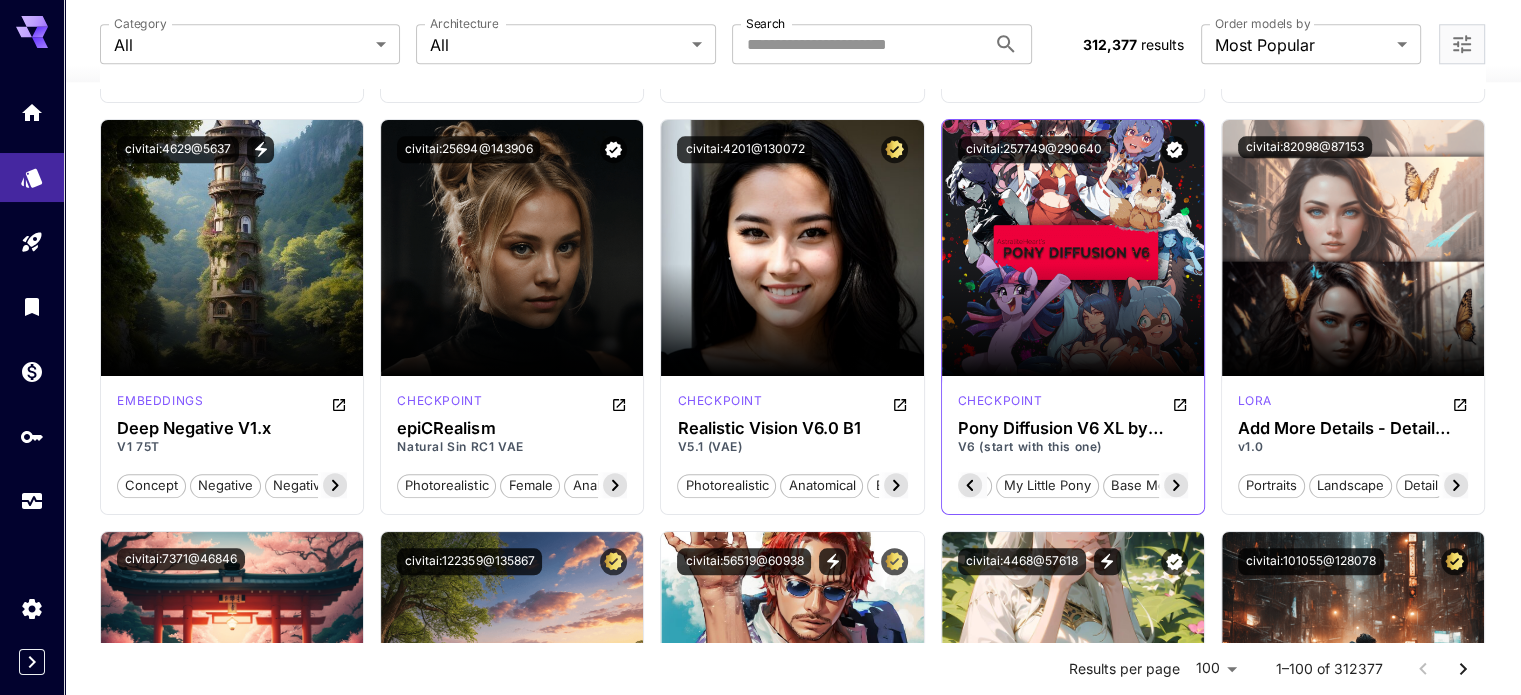 click 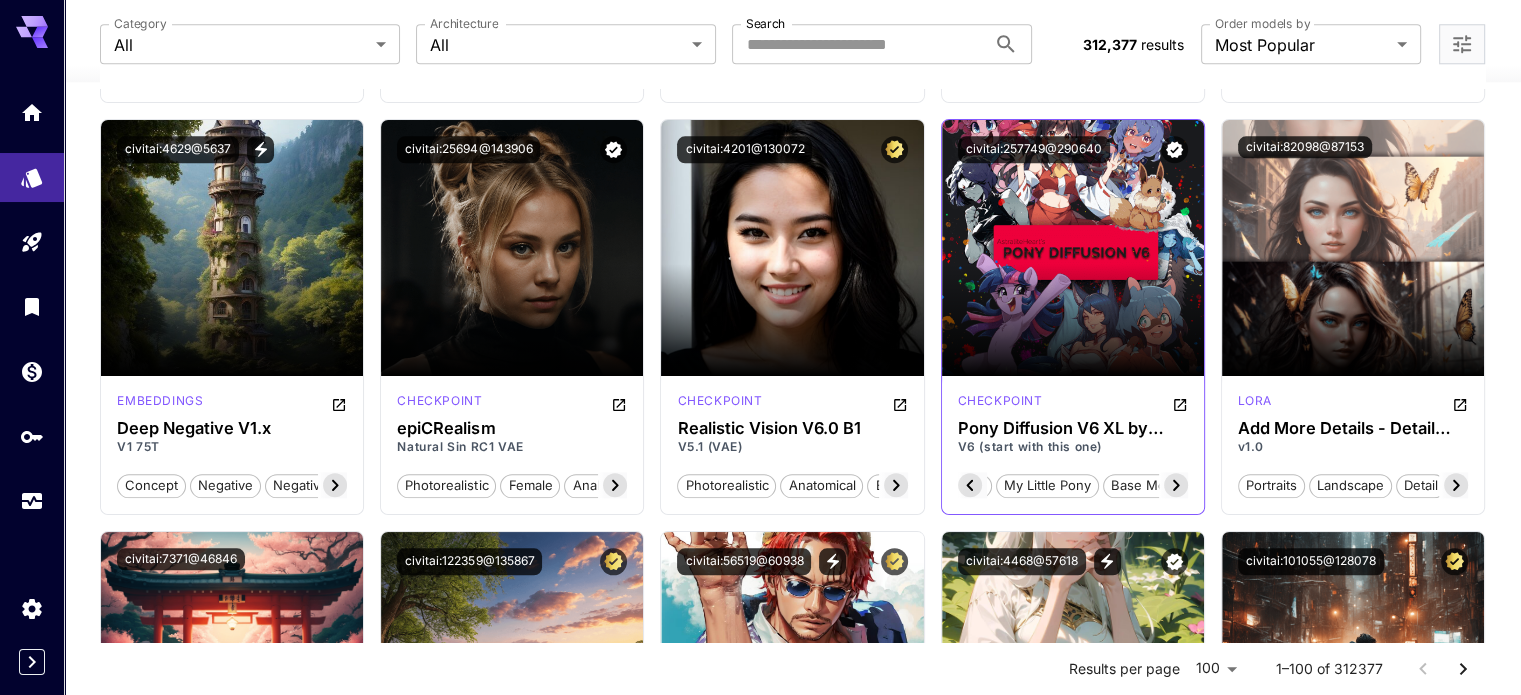 scroll, scrollTop: 0, scrollLeft: 114, axis: horizontal 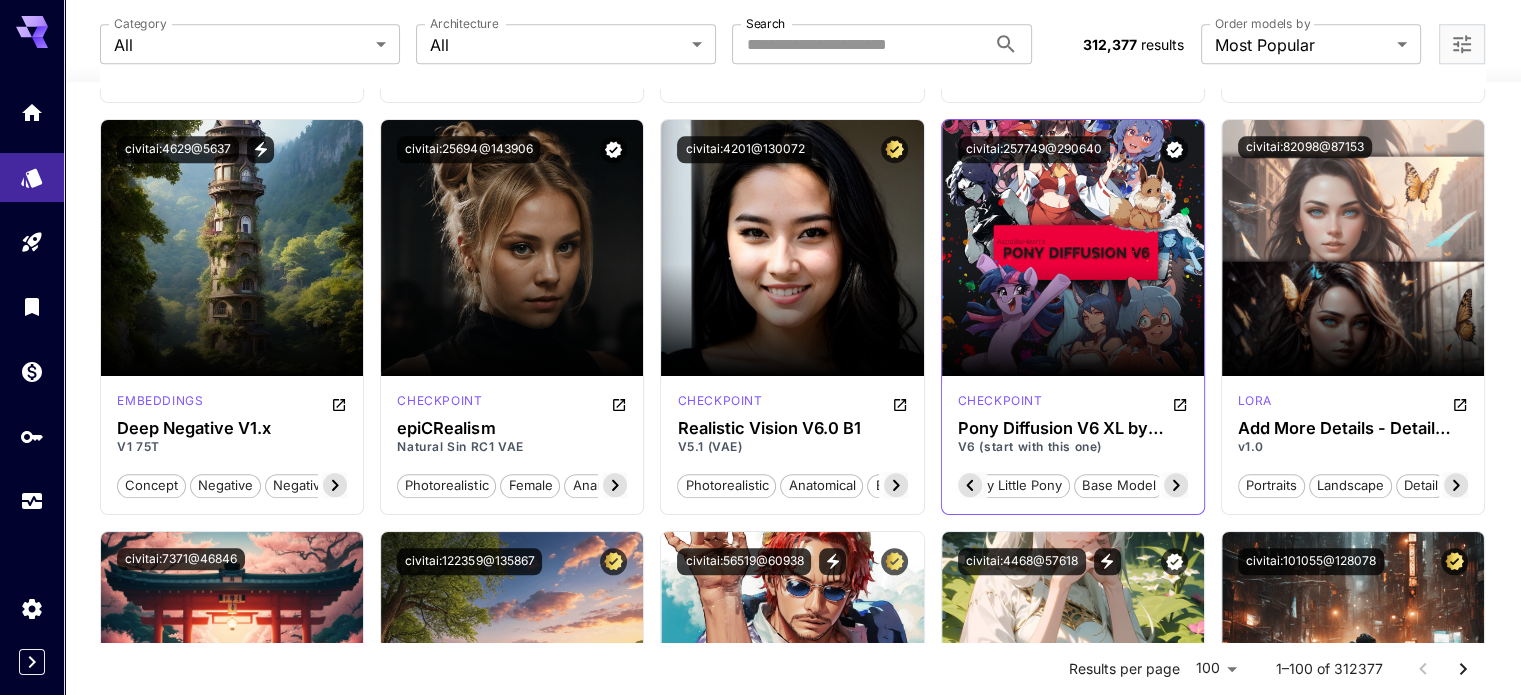 click 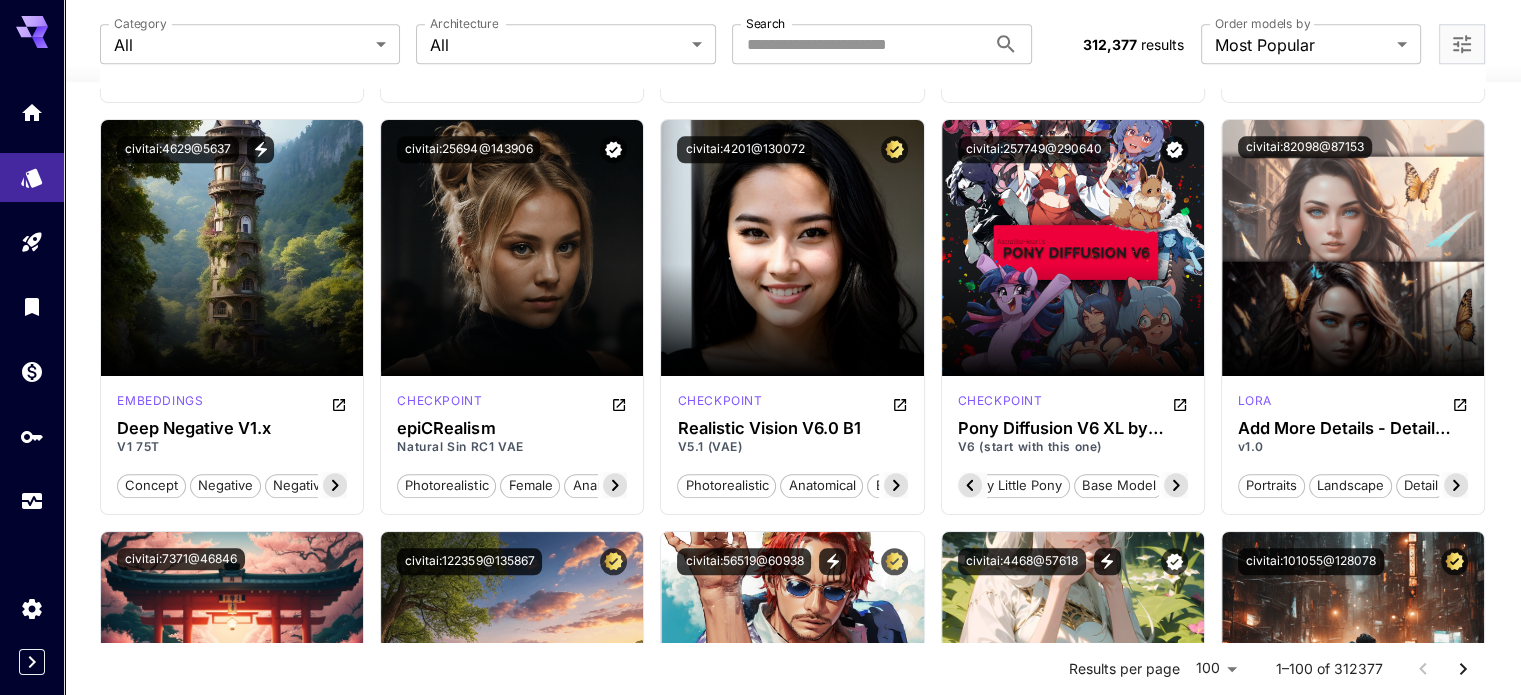 click 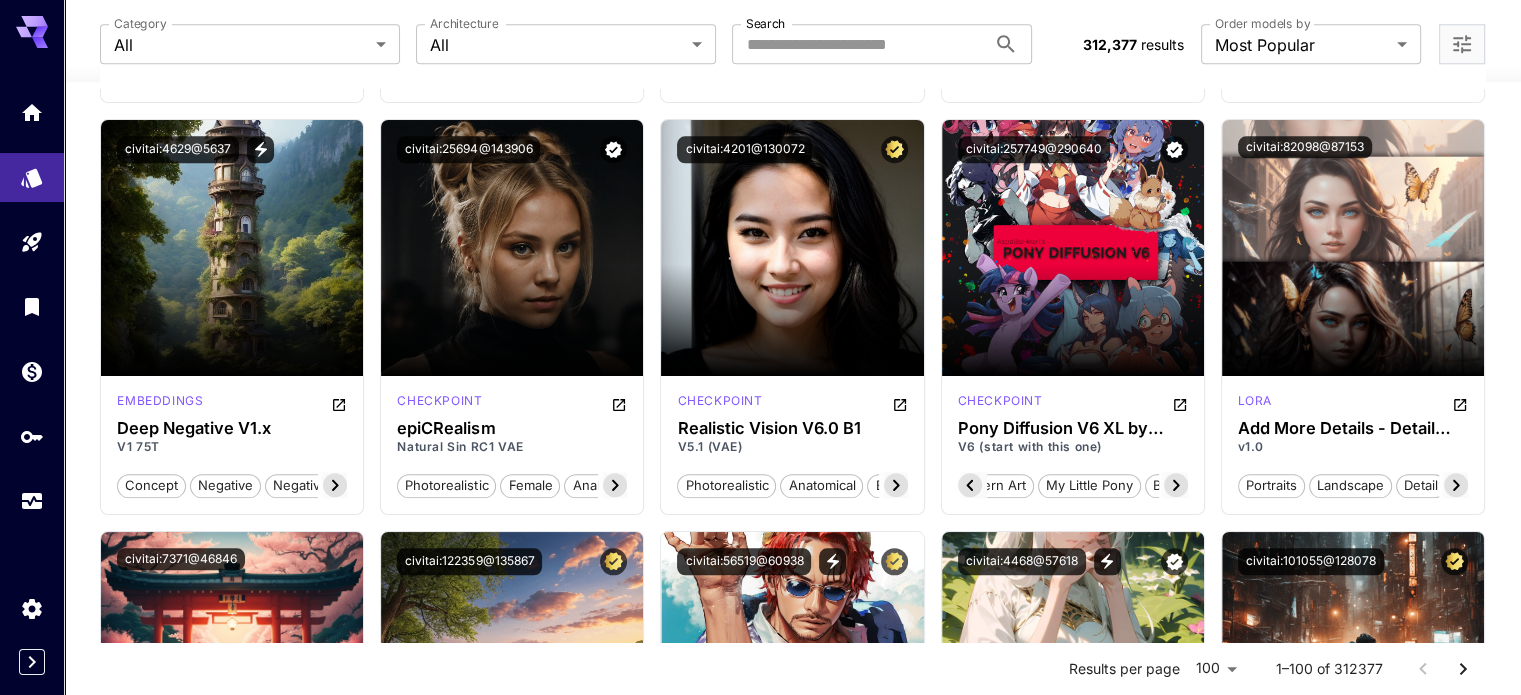 scroll, scrollTop: 0, scrollLeft: 14, axis: horizontal 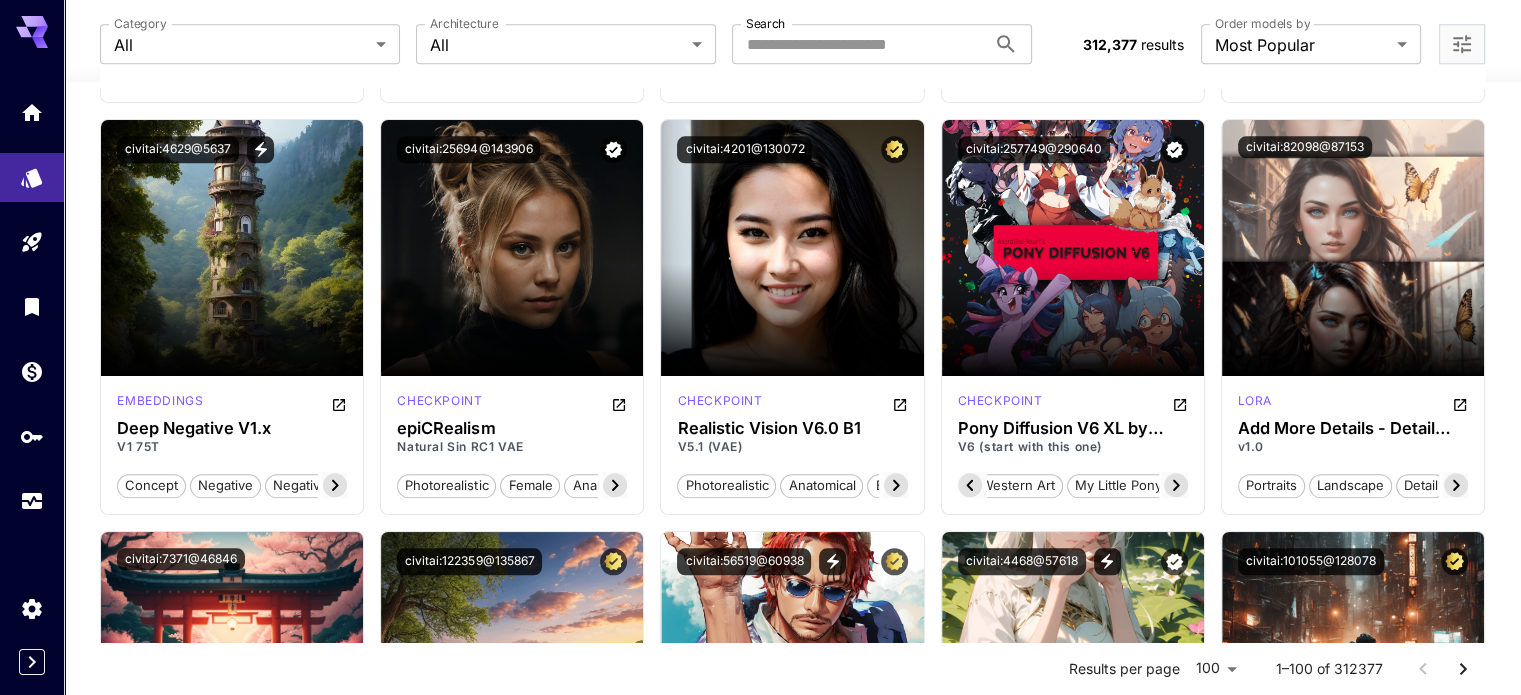 click 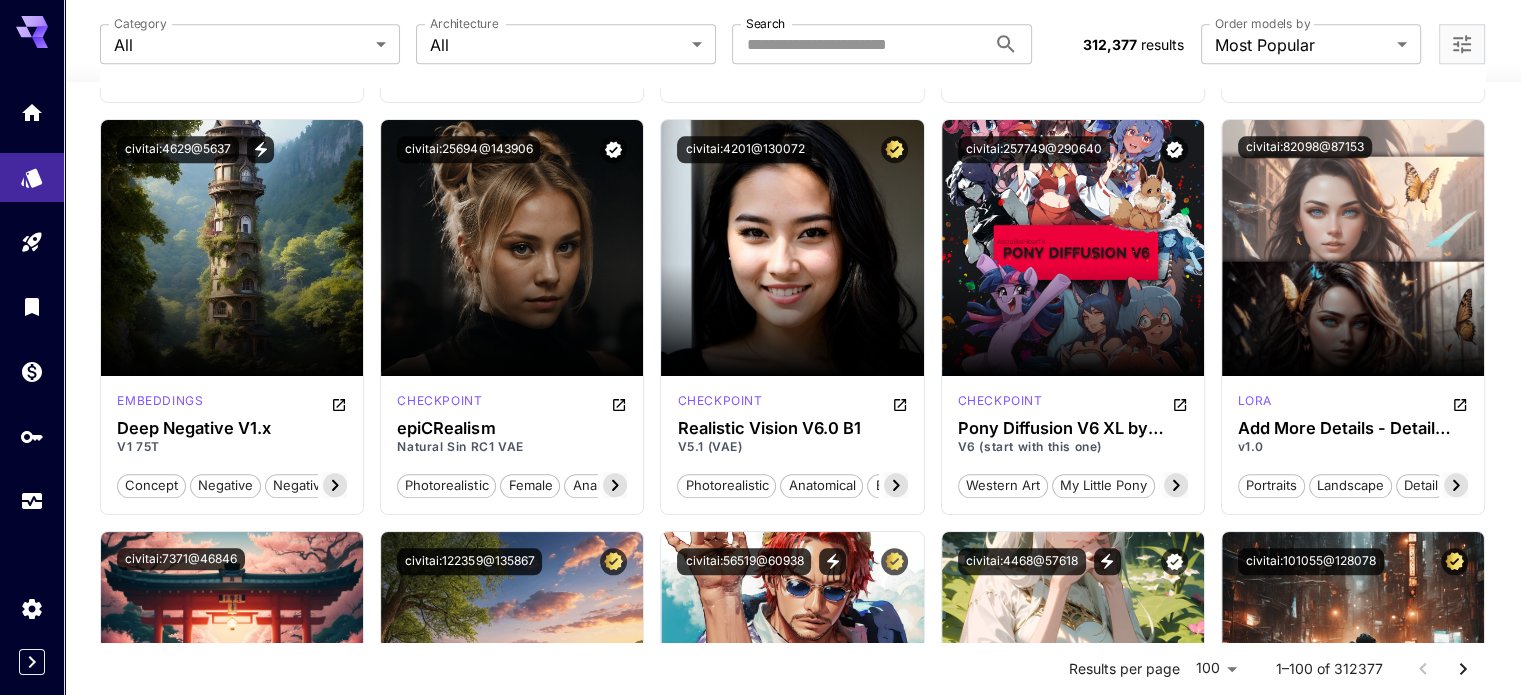 click on "western art" at bounding box center [1003, 486] 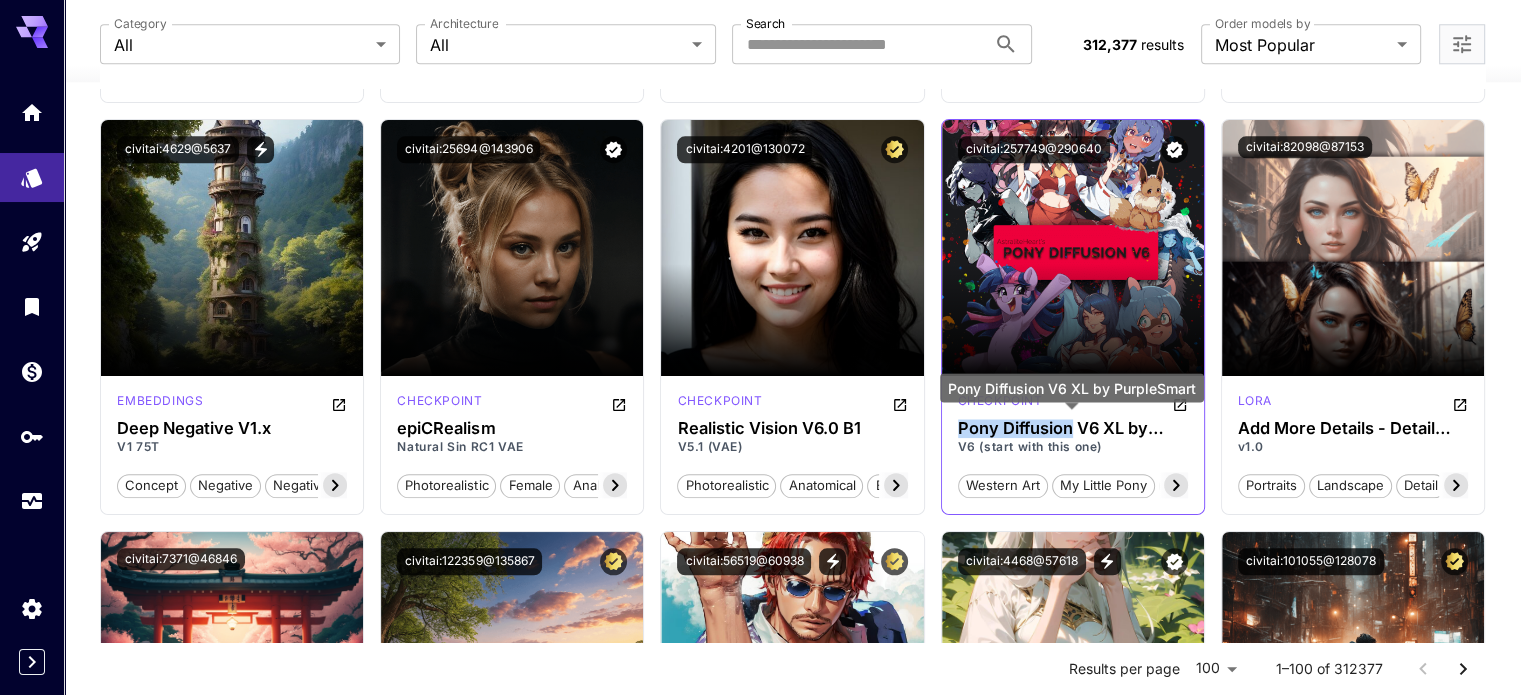 drag, startPoint x: 955, startPoint y: 427, endPoint x: 1069, endPoint y: 426, distance: 114.00439 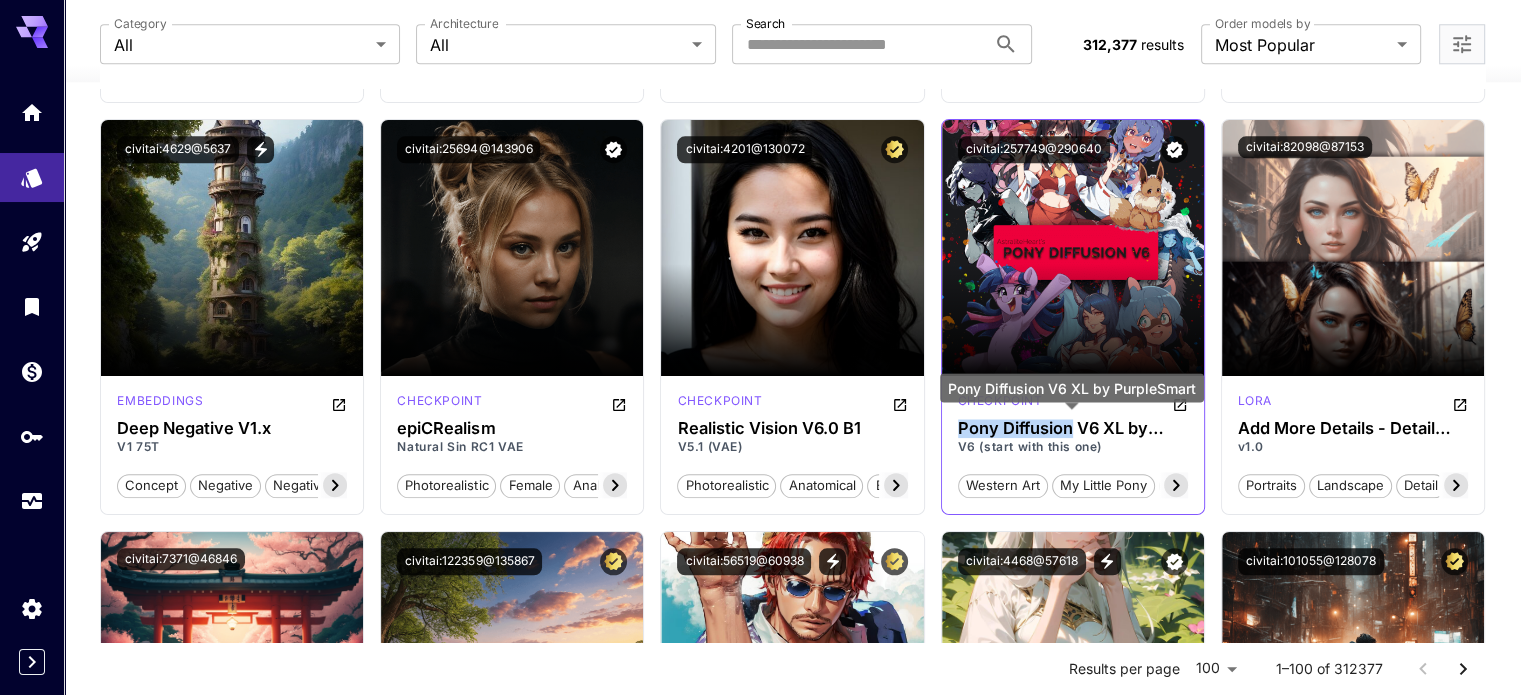 click on "checkpoint Pony Diffusion V6 XL by PurpleSmart V6 (start with this one) western art my little pony base model" at bounding box center (1073, 445) 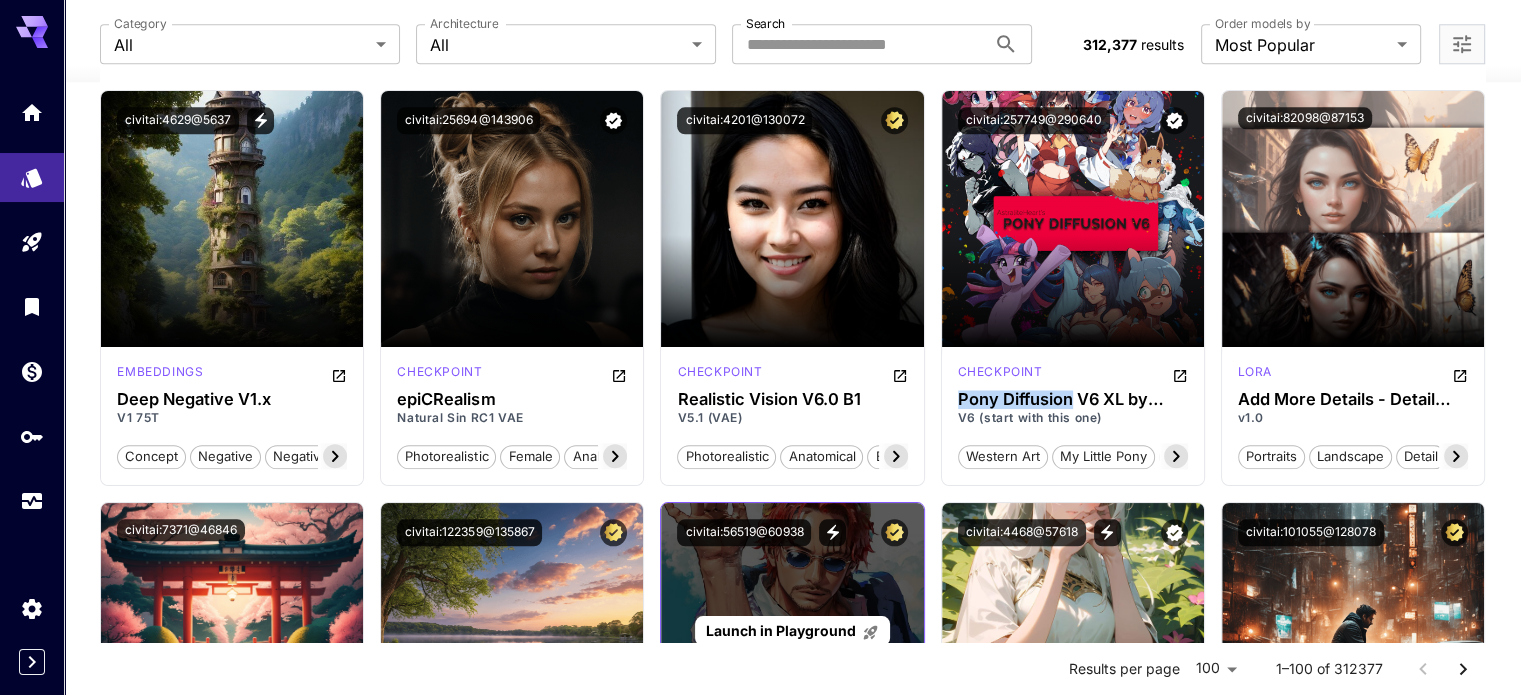 scroll, scrollTop: 2500, scrollLeft: 0, axis: vertical 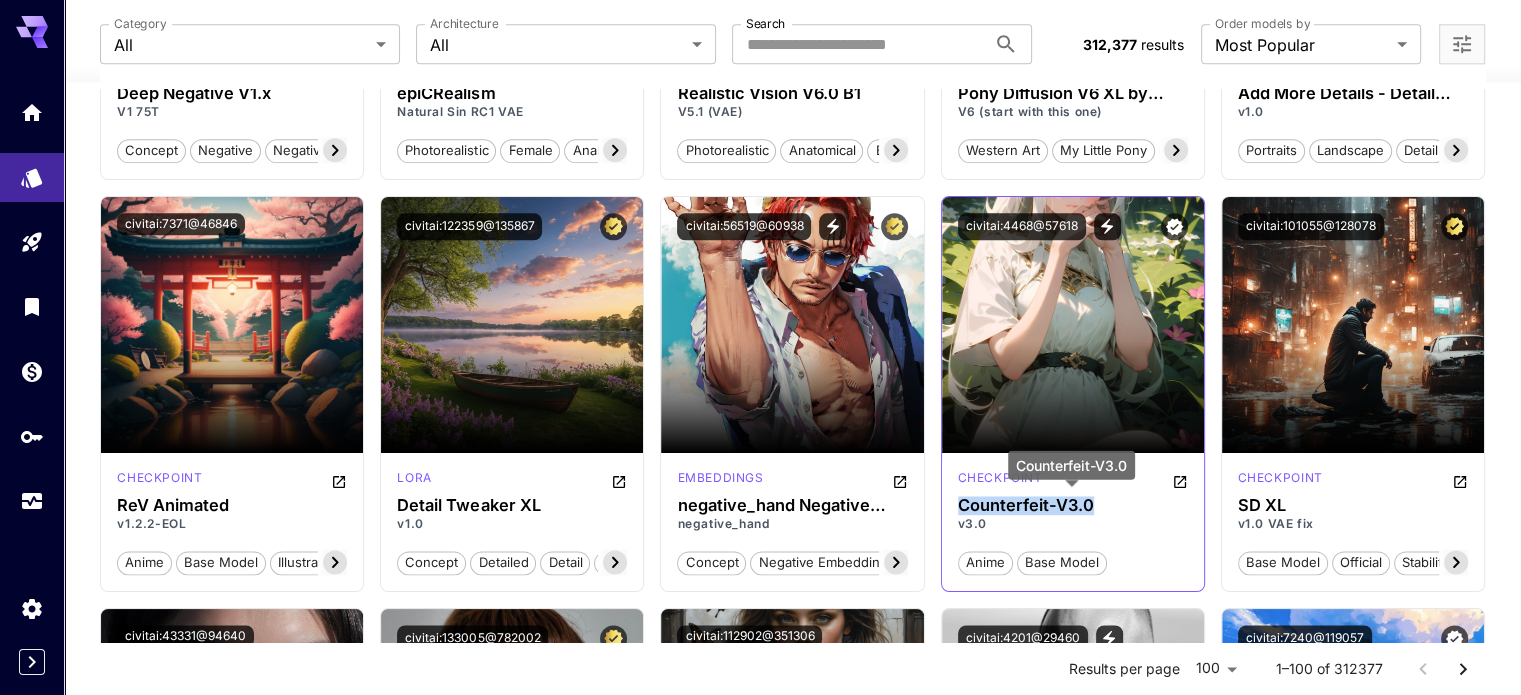 drag, startPoint x: 959, startPoint y: 503, endPoint x: 1095, endPoint y: 503, distance: 136 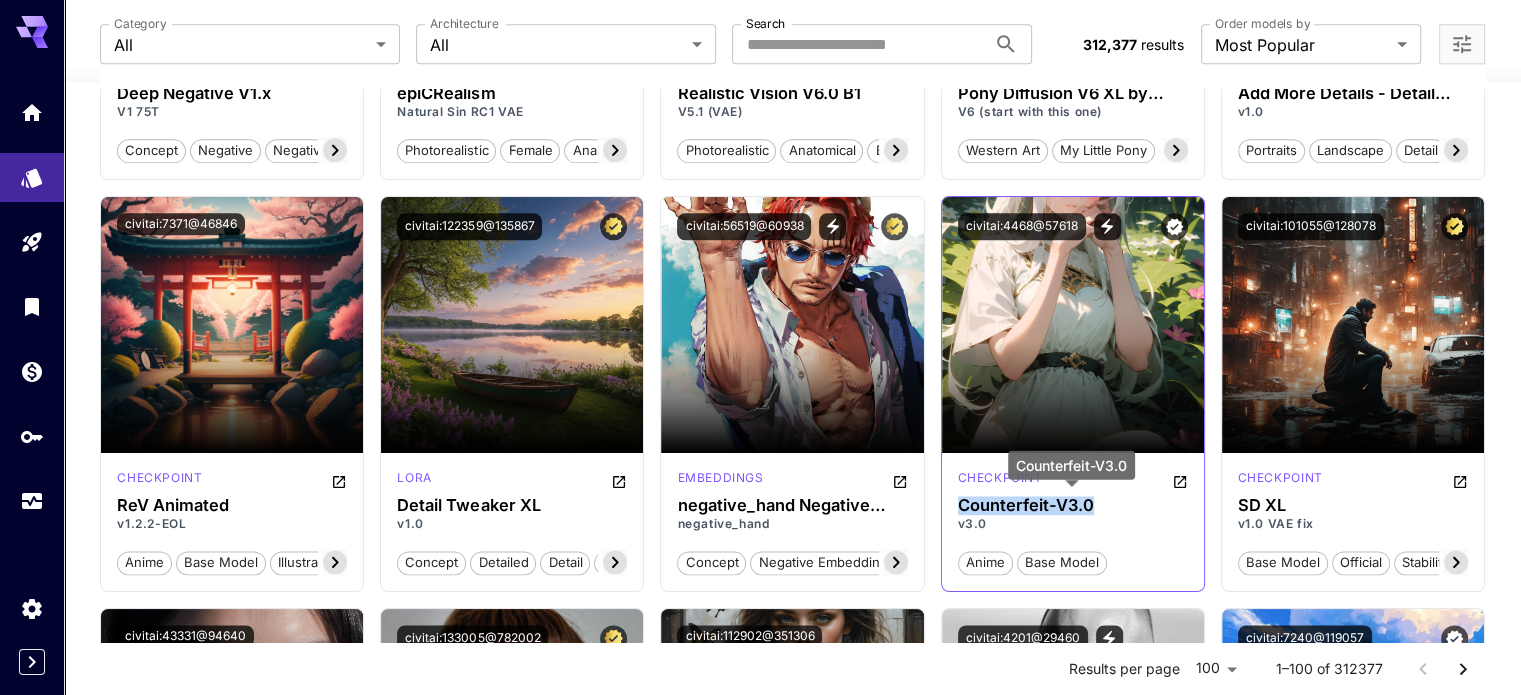 click on "Counterfeit-V3.0" at bounding box center (1073, 505) 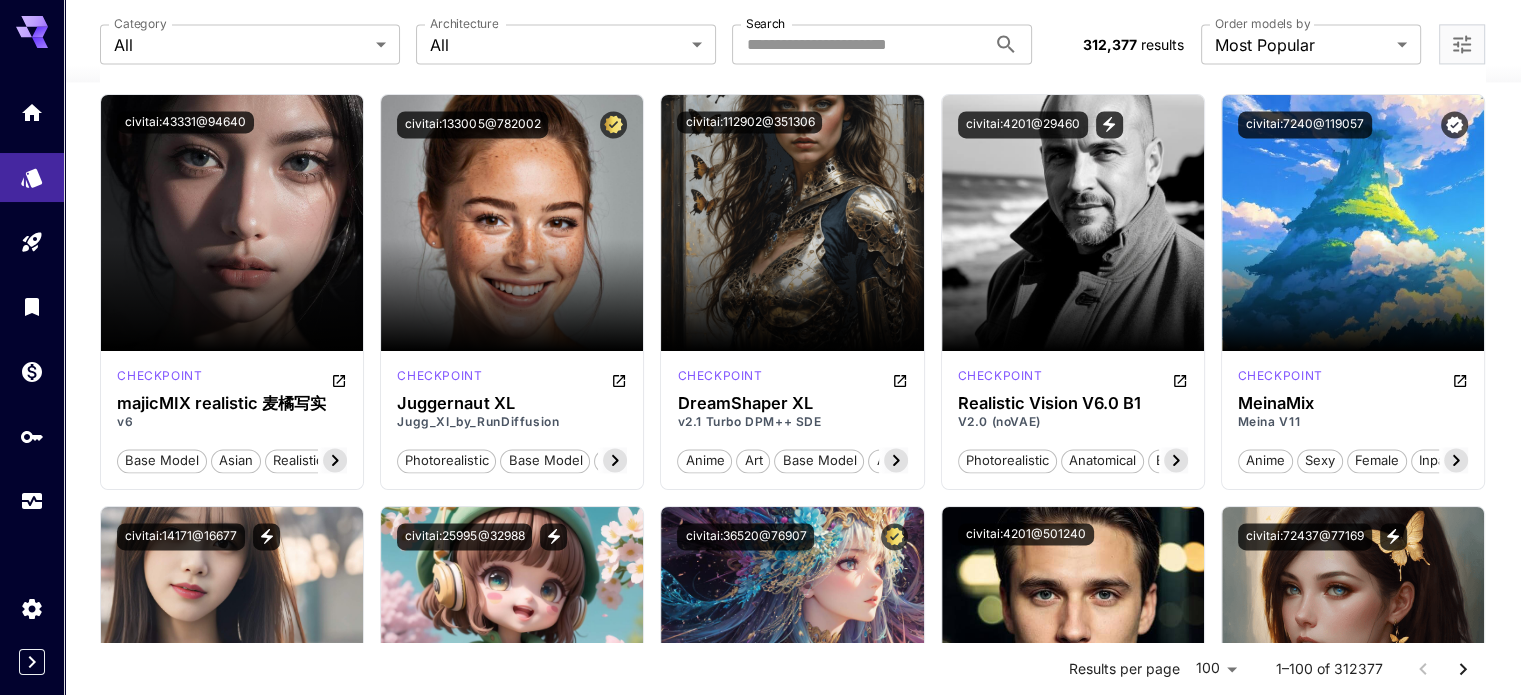 scroll, scrollTop: 3000, scrollLeft: 0, axis: vertical 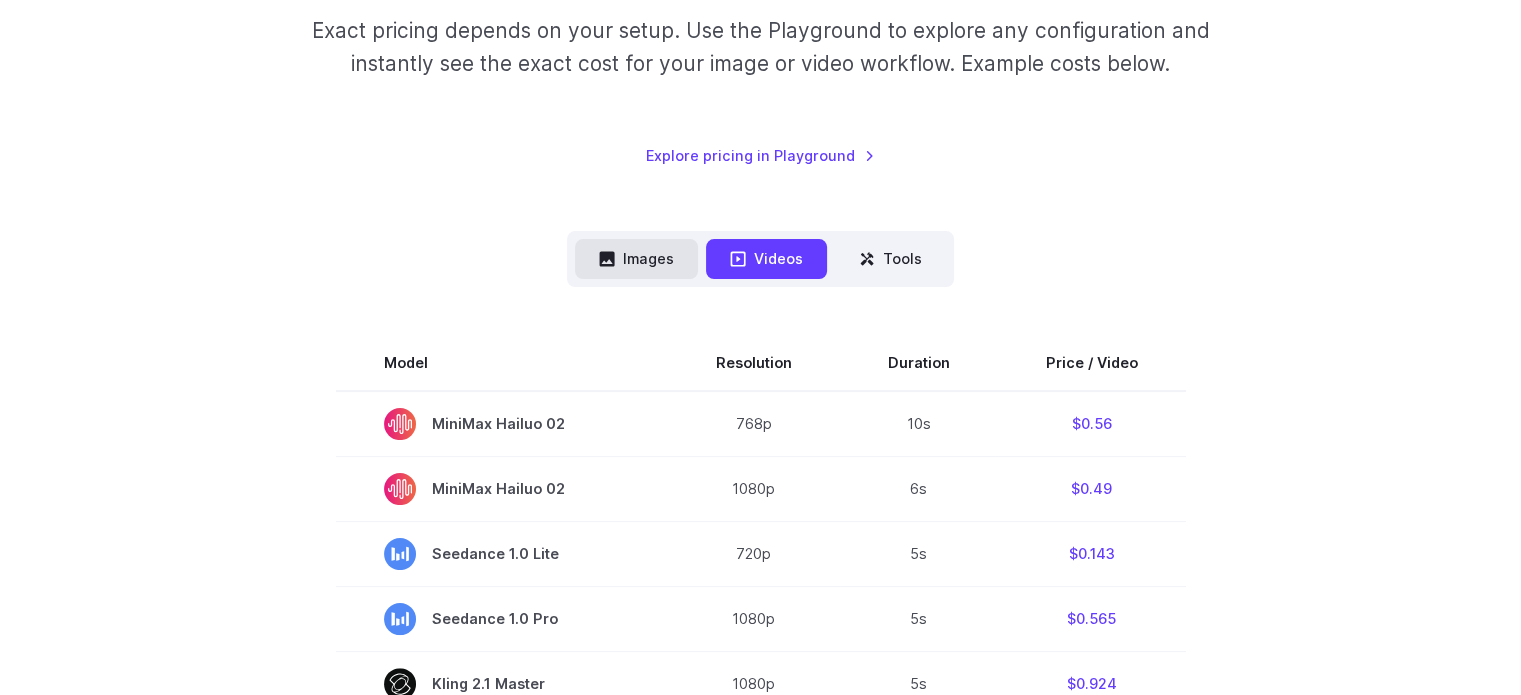 click on "Images" at bounding box center [636, 258] 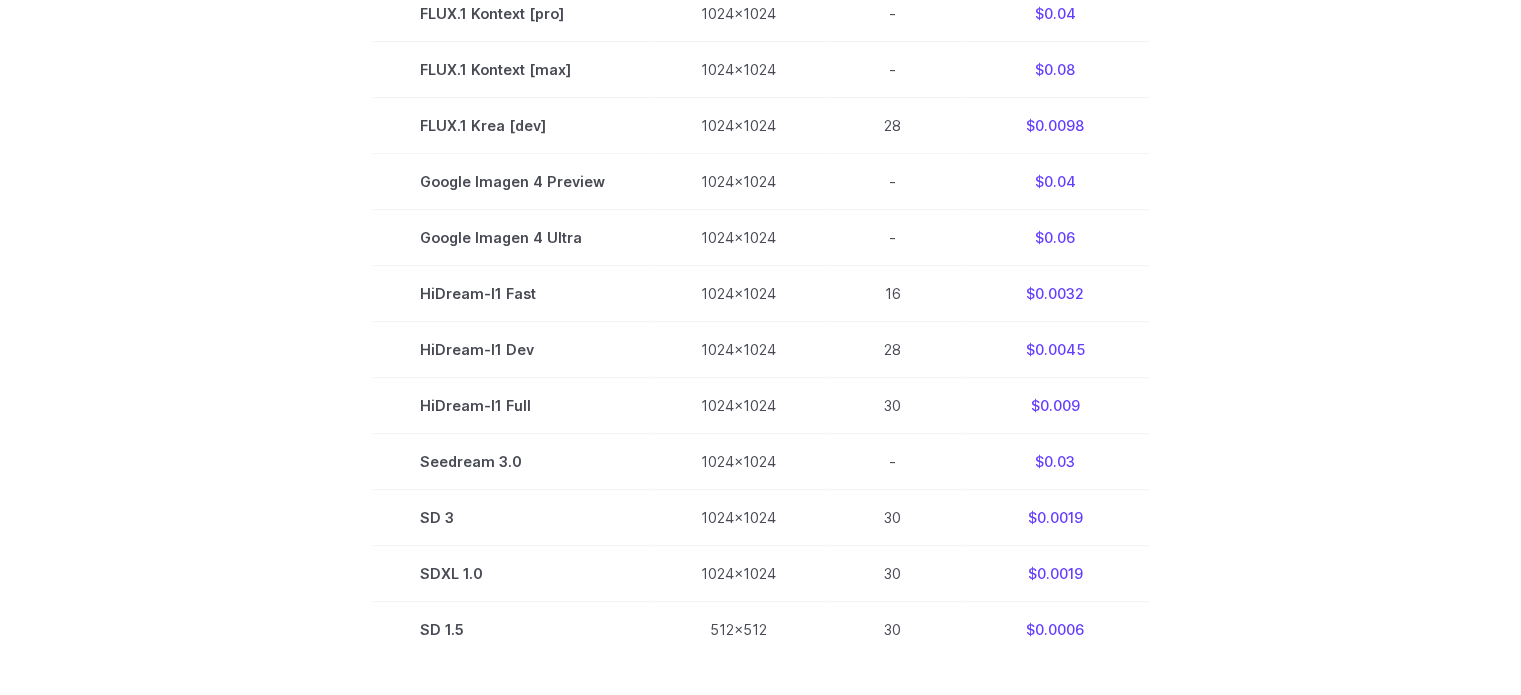 scroll, scrollTop: 1000, scrollLeft: 0, axis: vertical 